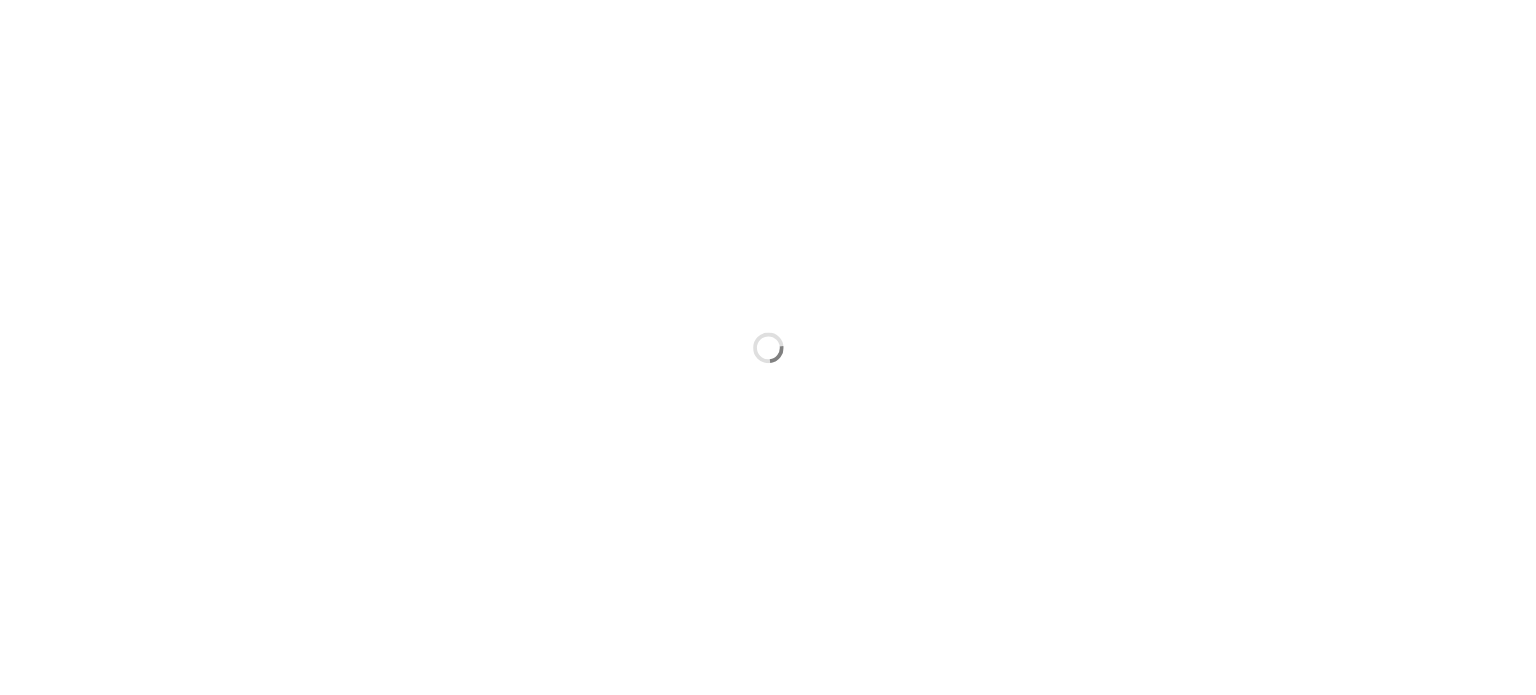 scroll, scrollTop: 0, scrollLeft: 0, axis: both 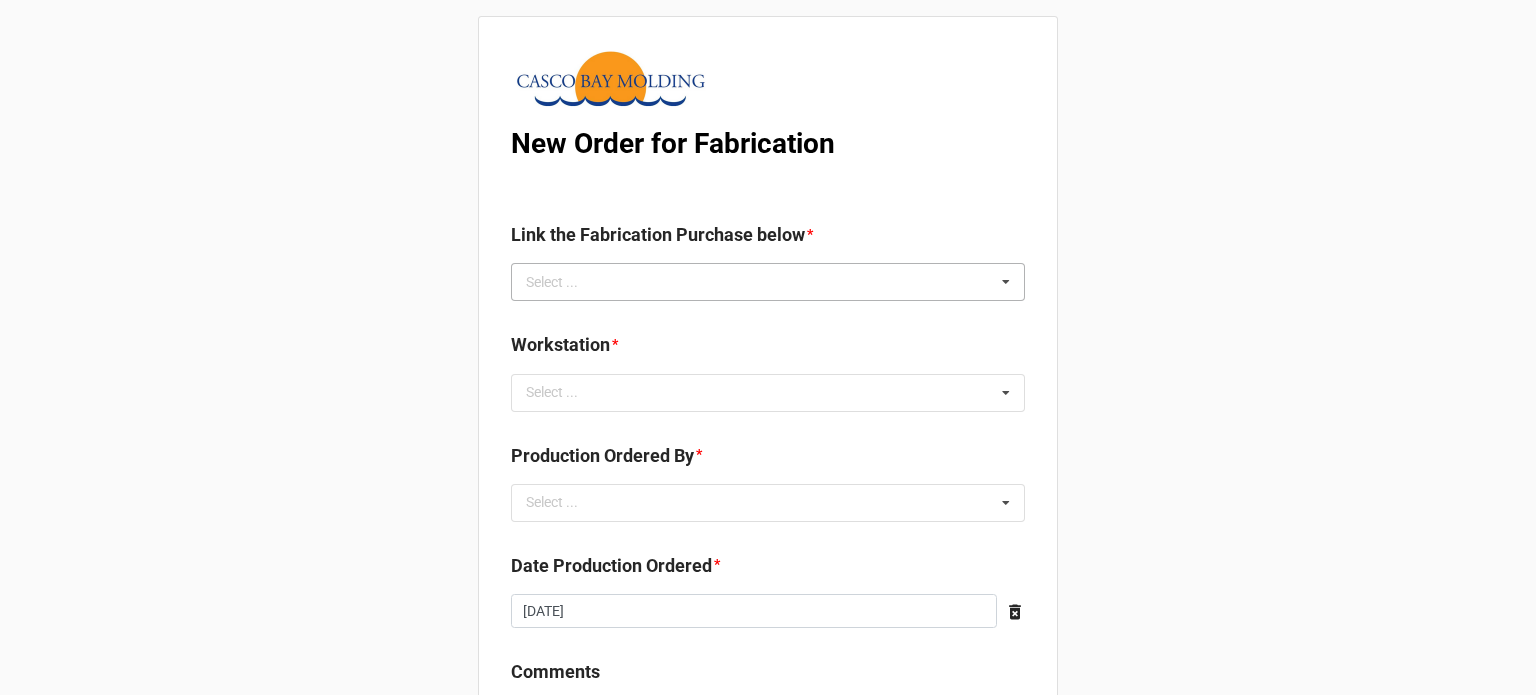 click on "Select ... No results found." at bounding box center (768, 282) 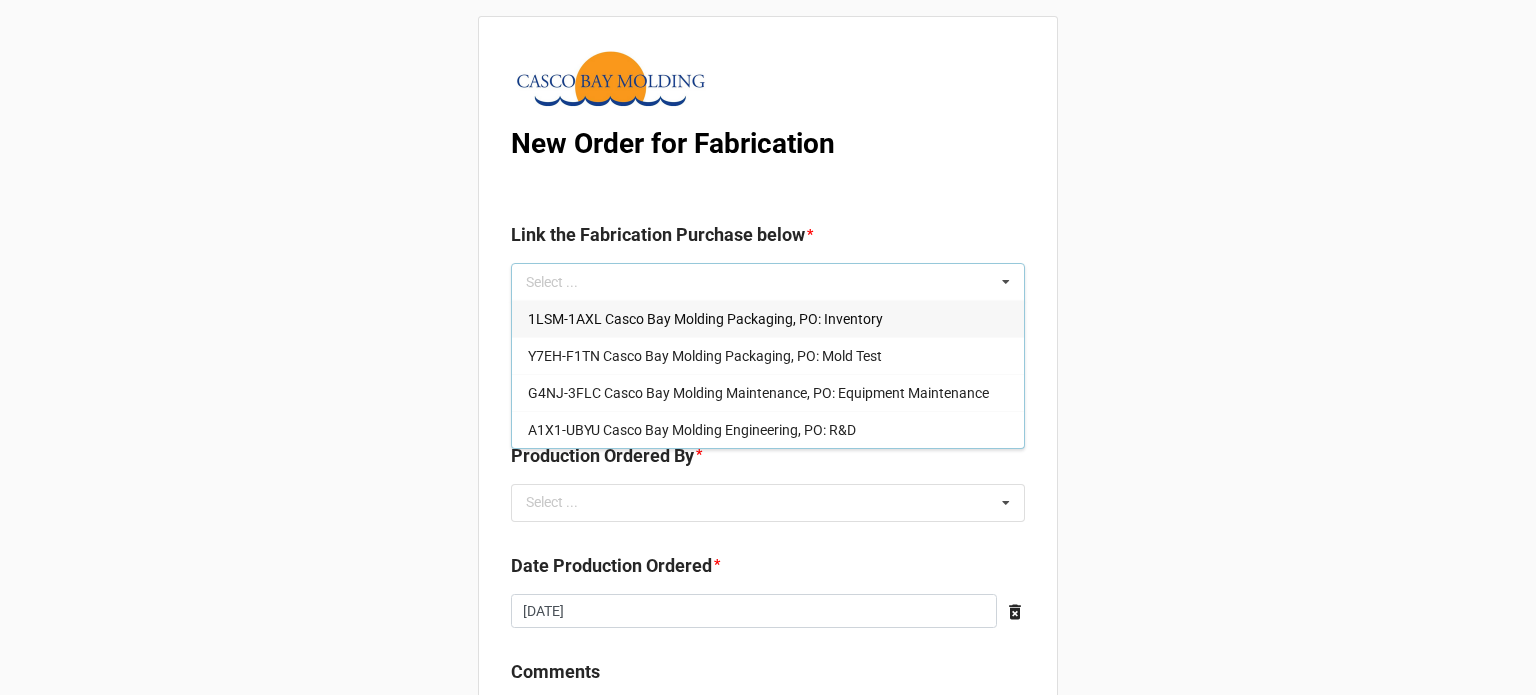 click on "1LSM-1AXL Casco Bay Molding Packaging, PO: Inventory" at bounding box center [705, 319] 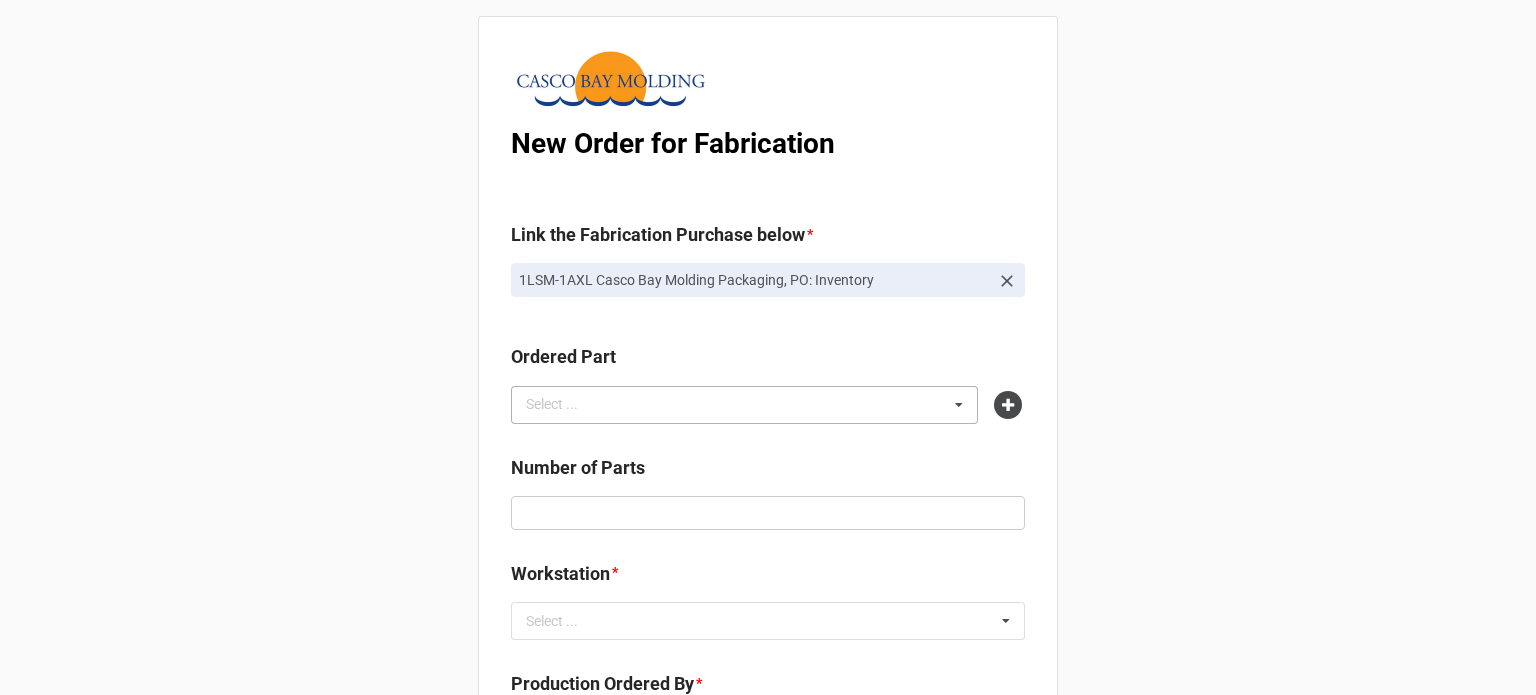 click on "Select ..." at bounding box center [564, 404] 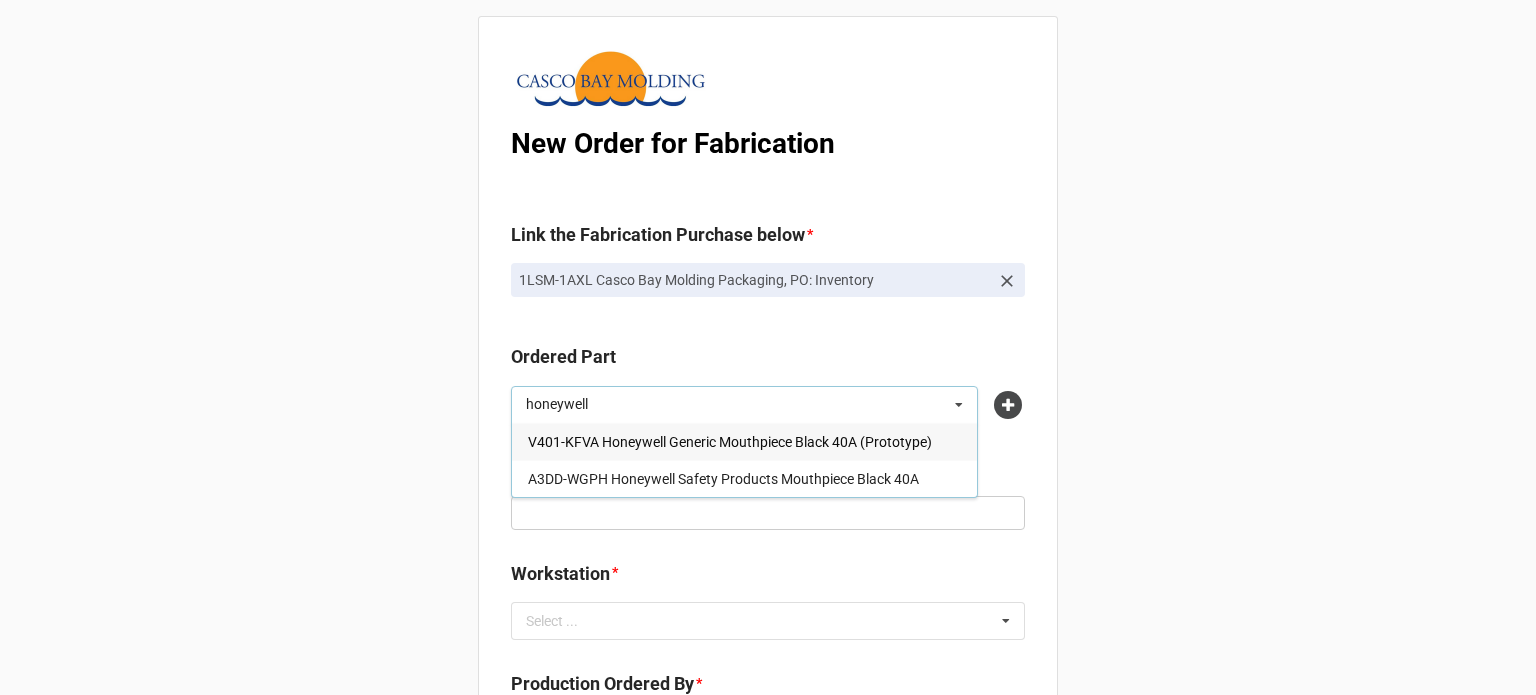 type on "honeywell" 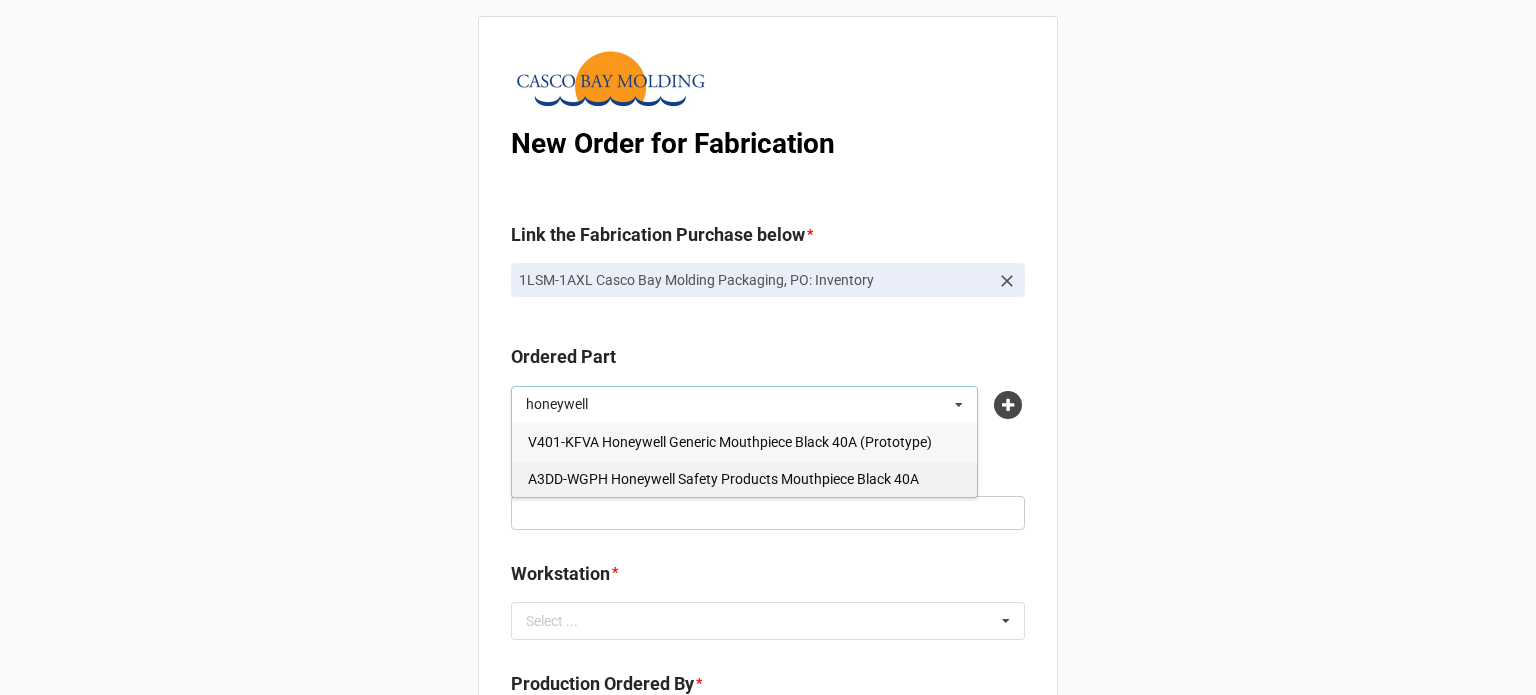 click on "A3DD-WGPH Honeywell Safety Products Mouthpiece Black 40A" at bounding box center [723, 479] 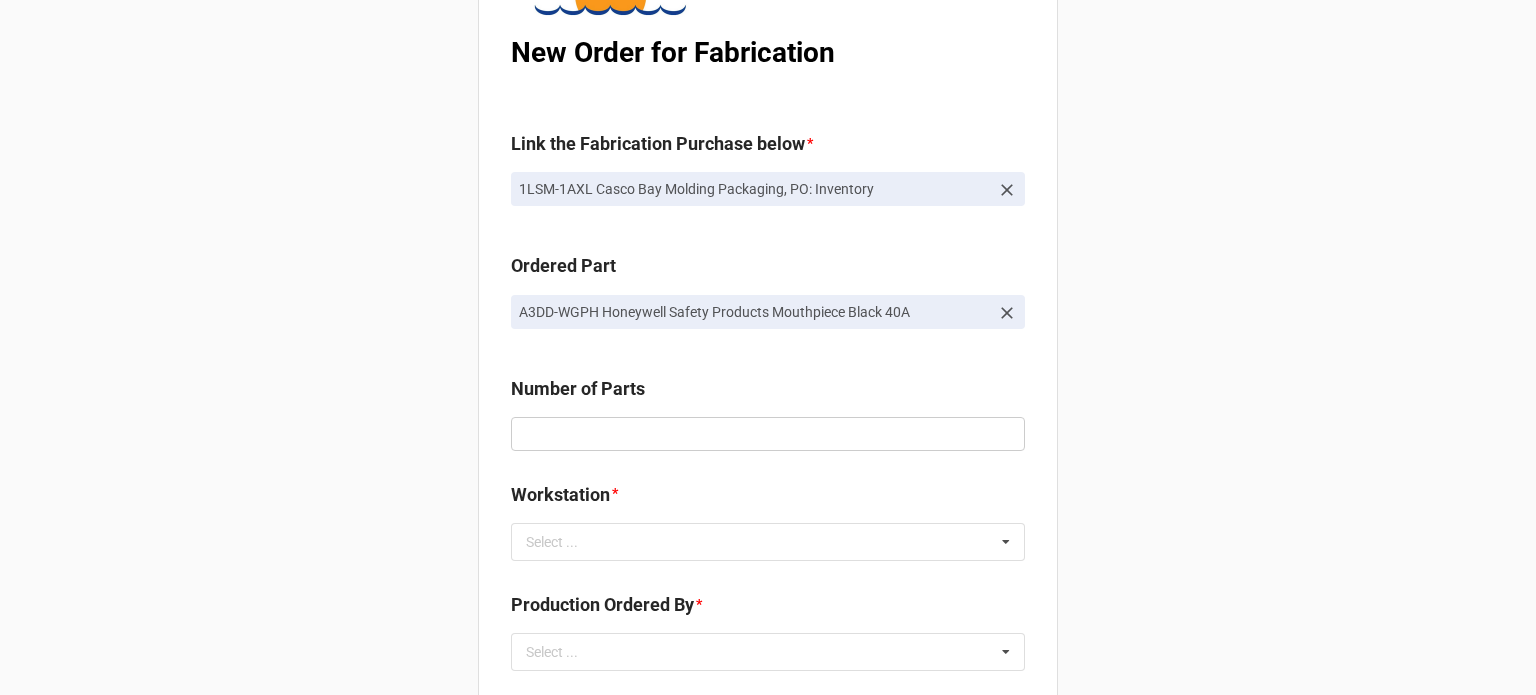 scroll, scrollTop: 200, scrollLeft: 0, axis: vertical 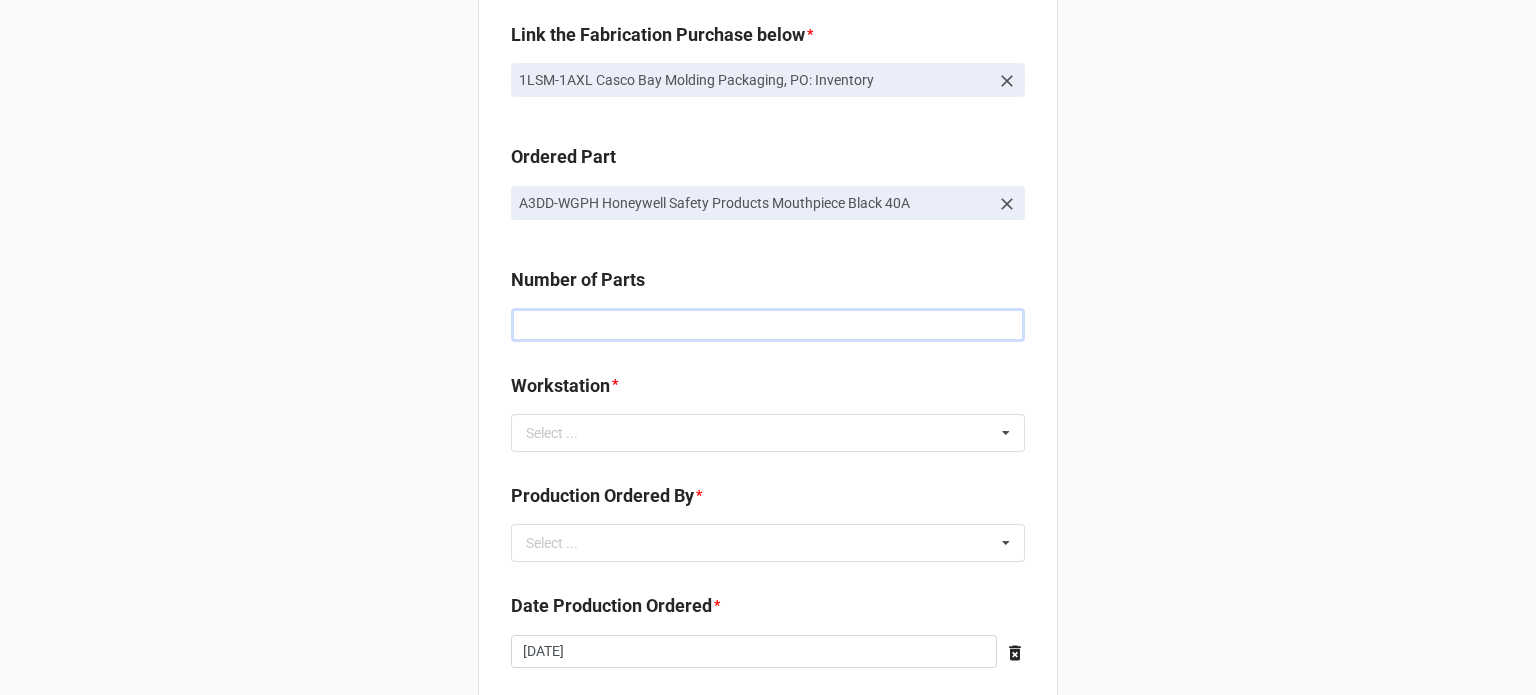 click at bounding box center [768, 325] 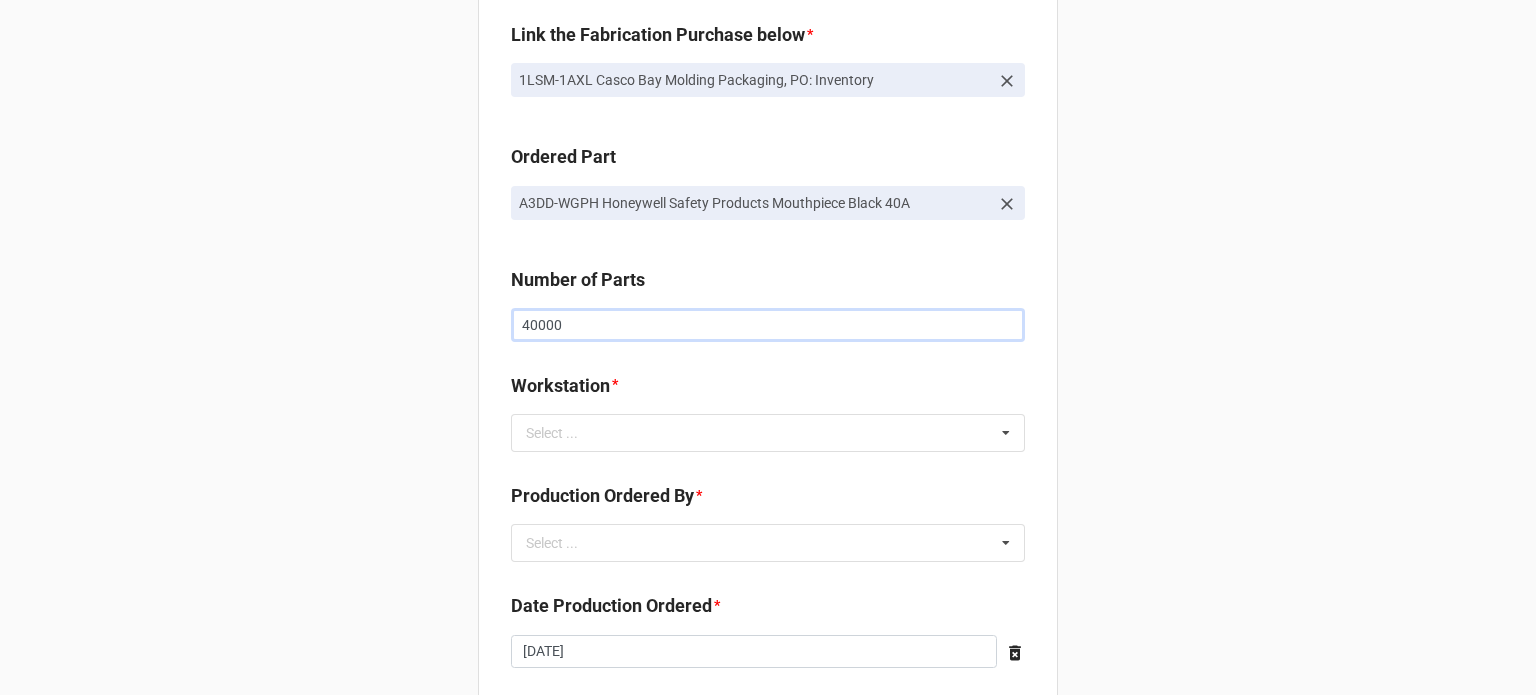 type on "40000" 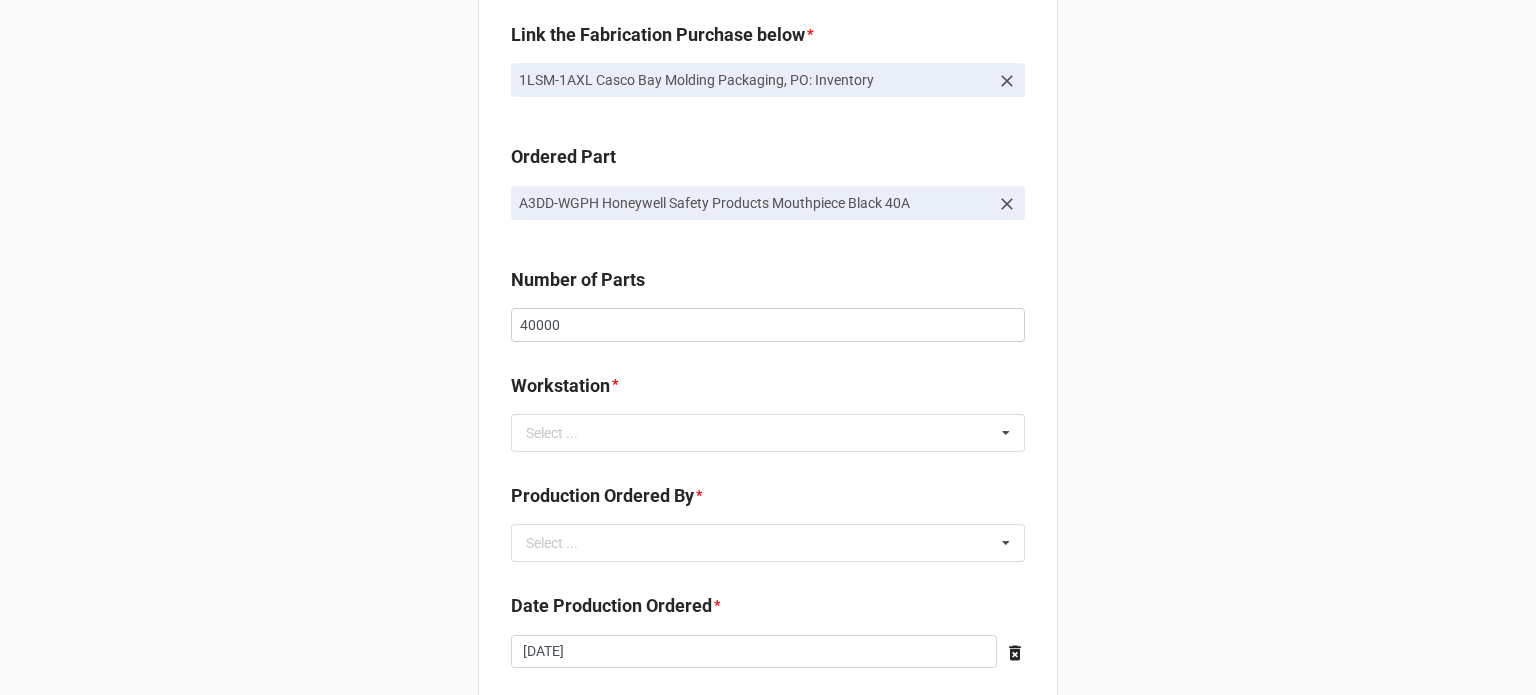 click on "New Order for Fabrication Link the Fabrication Purchase below * 1LSM-1AXL Casco Bay Molding Packaging, PO: Inventory Ordered Part A3DD-WGPH Honeywell Safety Products Mouthpiece Black 40A Number of Parts 40000 Workstation * Select ... No results found. Production Ordered By * Select ... No results found. Date Production Ordered * 2025-07-25 ‹ July 2025 › Su Mo Tu We Th Fr Sa 29 30 1 2 3 4 5 6 7 8 9 10 11 12 13 14 15 16 17 18 19 20 21 22 23 24 25 26 27 28 29 30 31 1 2 3 4 5 6 7 8 9 Parts per Cycle Describes the cavitation of mold.
Number of Shifts * Can be 1-3 depending on number of shifts running the parts.
Robot Required Yes Conveyor Required No Fixtures Required No Zone Temp Controller Internal Mold Temp Controller N/A Comments Normal Compute" at bounding box center [768, 709] 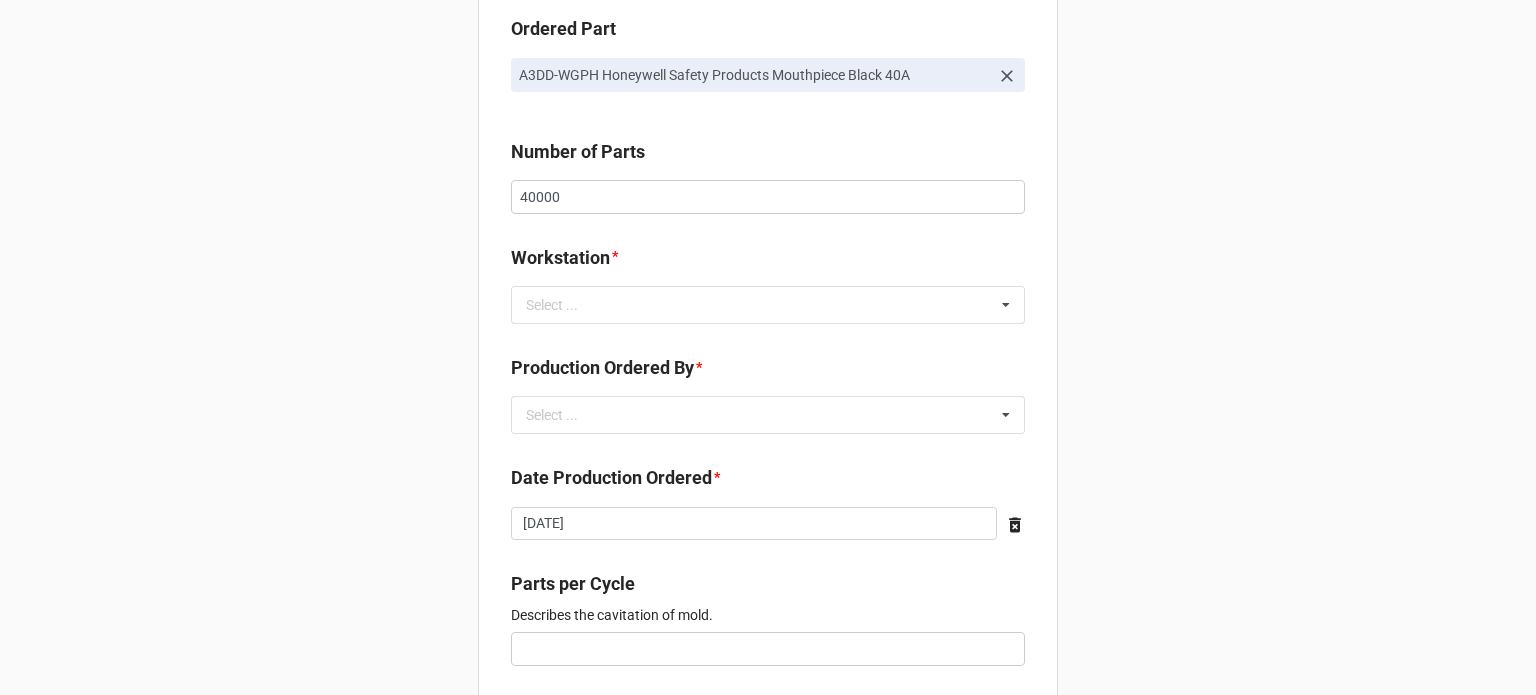 scroll, scrollTop: 400, scrollLeft: 0, axis: vertical 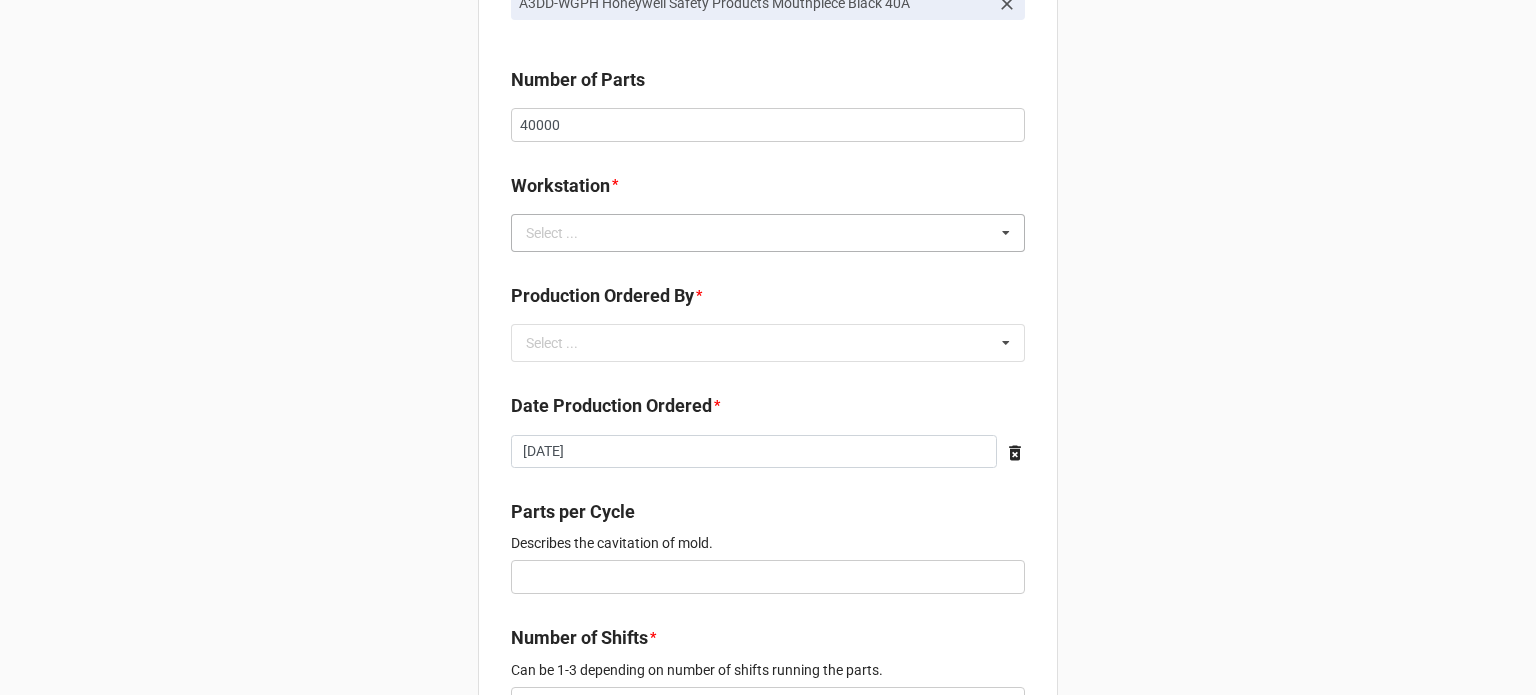 click on "Select ... No results found." at bounding box center [768, 233] 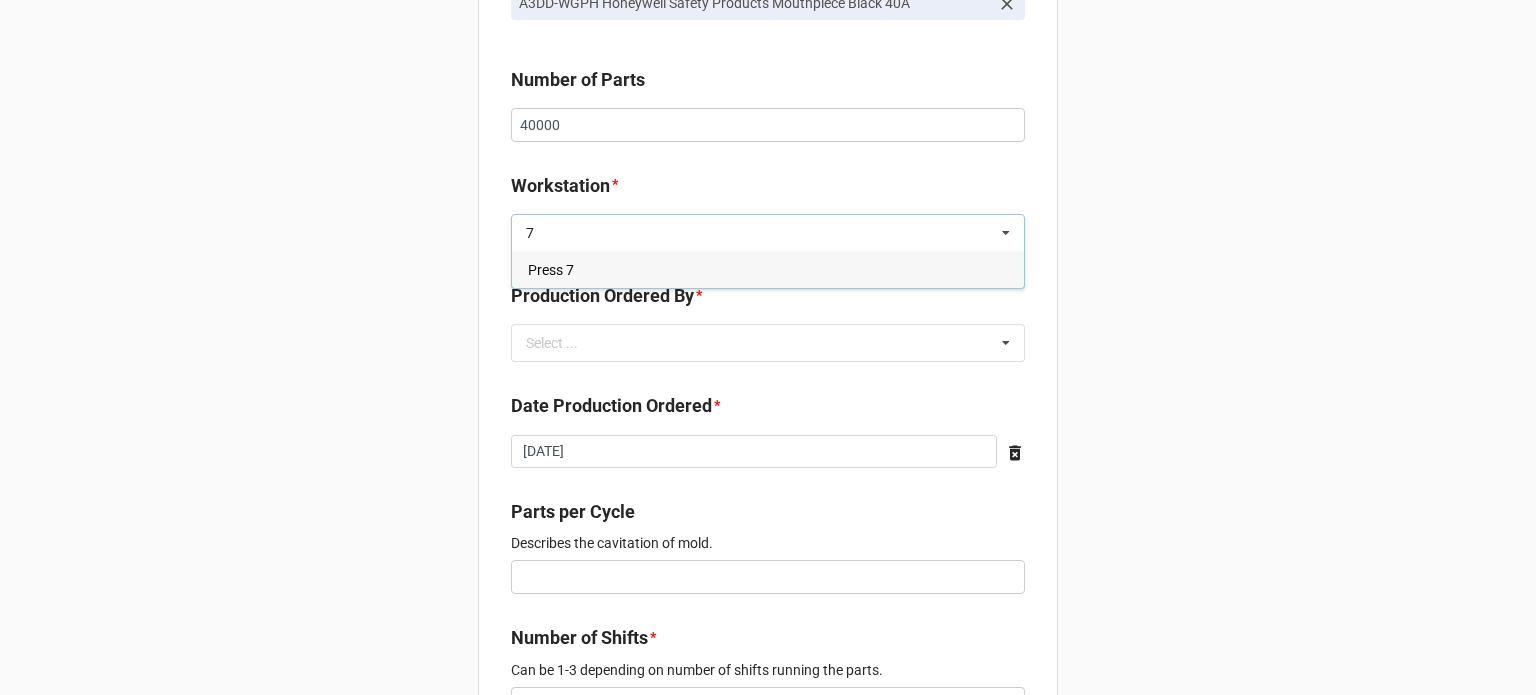 type on "7" 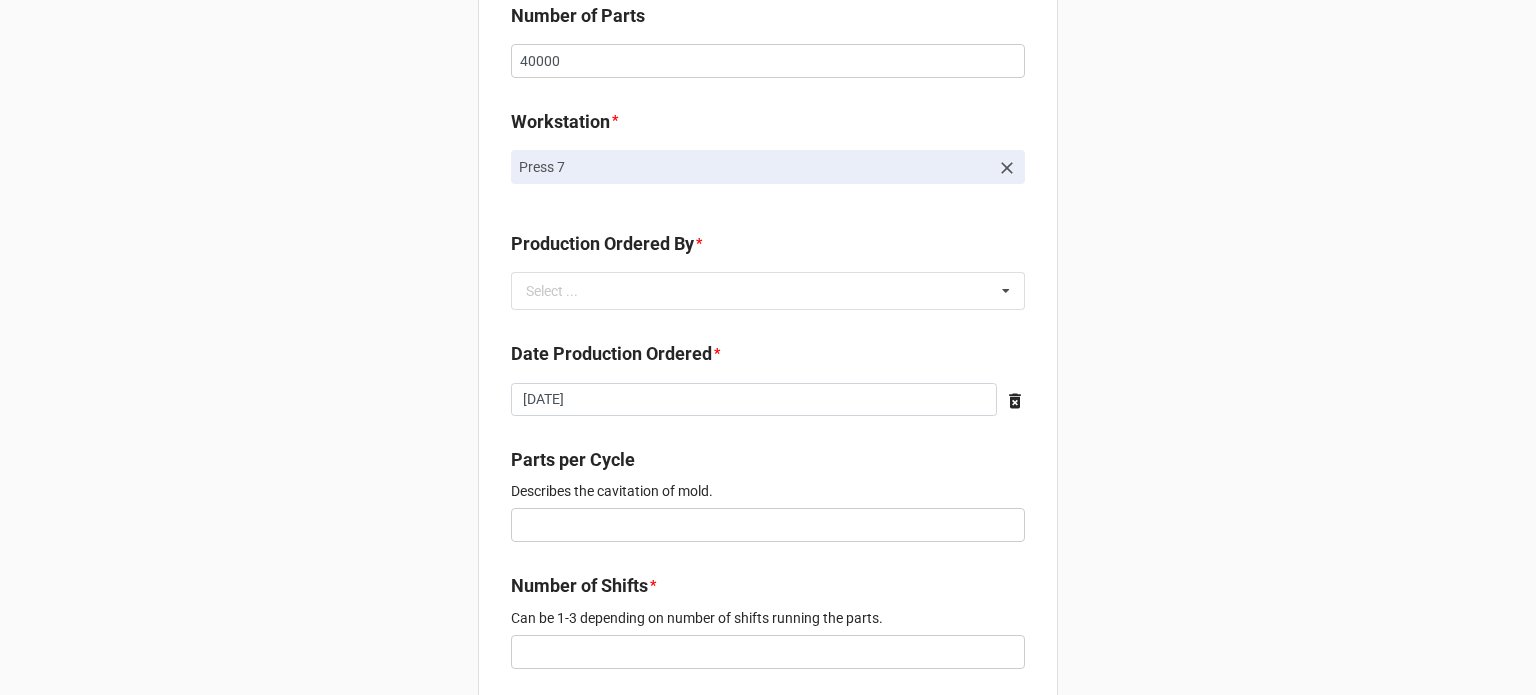scroll, scrollTop: 500, scrollLeft: 0, axis: vertical 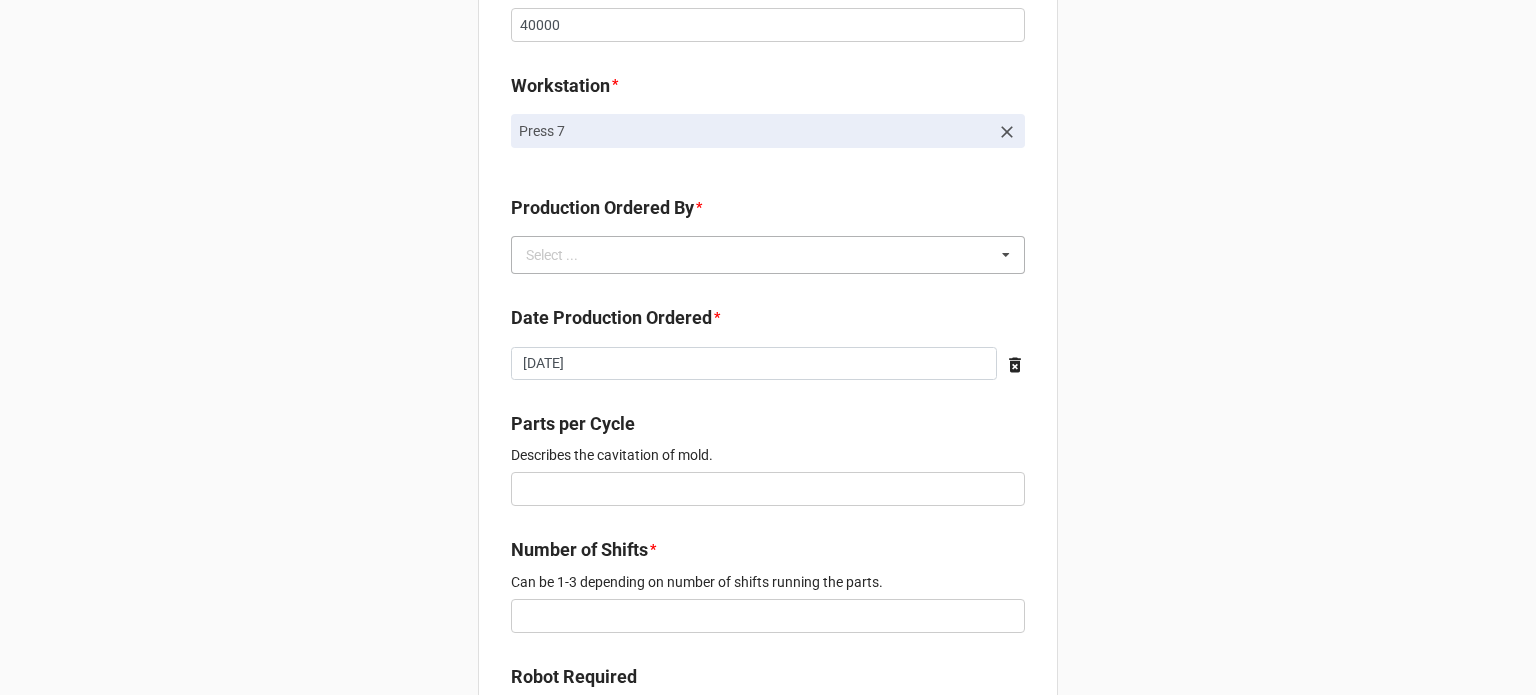 click on "Select ... No results found." at bounding box center (768, 255) 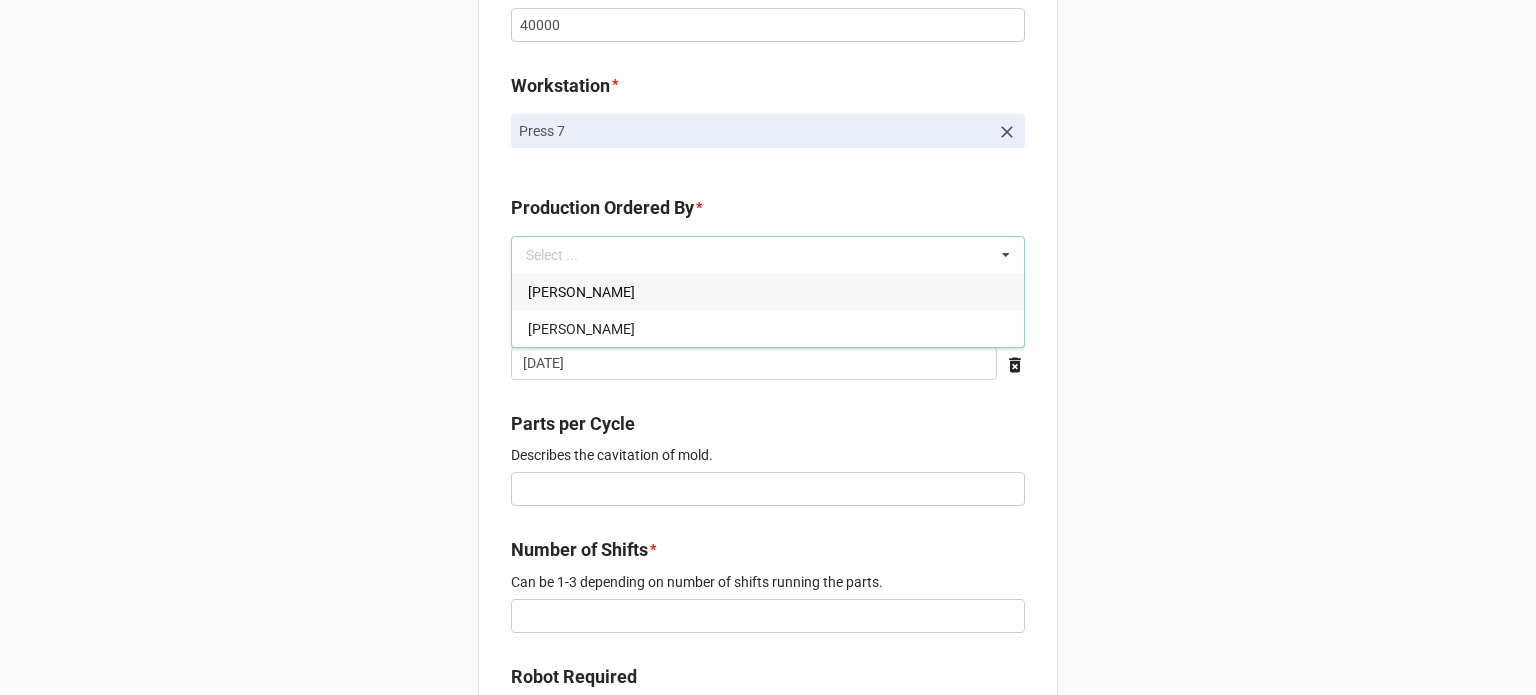 click on "[PERSON_NAME]" at bounding box center (581, 292) 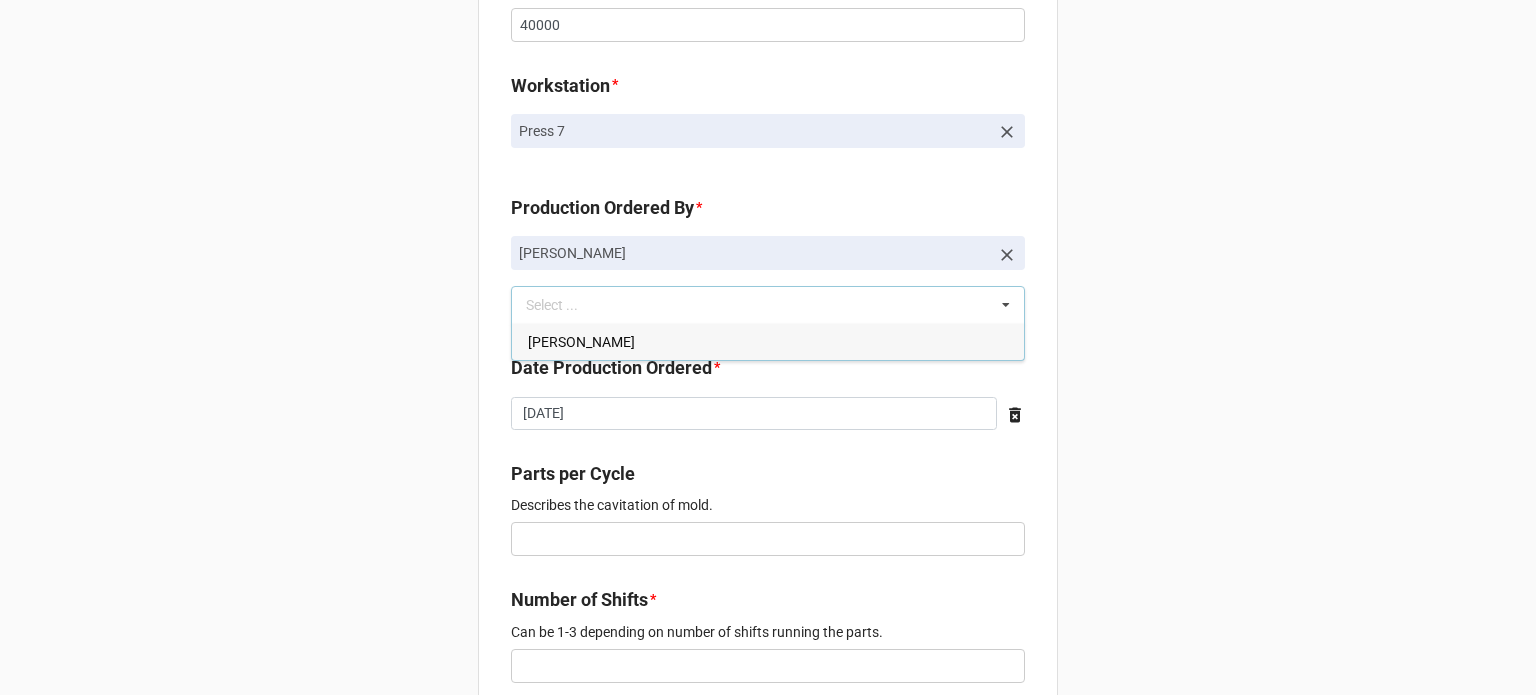 click on "New Order for Fabrication Link the Fabrication Purchase below * 1LSM-1AXL Casco Bay Molding Packaging, PO: Inventory Ordered Part A3DD-WGPH Honeywell Safety Products Mouthpiece Black 40A Number of Parts 40000 Workstation * Press 7 Production Ordered By * Brian James Wanders Select ... Richard McLaughlin Date Production Ordered * 2025-07-25 ‹ July 2025 › Su Mo Tu We Th Fr Sa 29 30 1 2 3 4 5 6 7 8 9 10 11 12 13 14 15 16 17 18 19 20 21 22 23 24 25 26 27 28 29 30 31 1 2 3 4 5 6 7 8 9 Parts per Cycle Describes the cavitation of mold.
Number of Shifts * Can be 1-3 depending on number of shifts running the parts.
Robot Required Yes Conveyor Required No Fixtures Required No Zone Temp Controller Internal Mold Temp Controller N/A Start Date * 2025-07-25 ‹ July 2025 › Su Mo Tu We Th Fr Sa 29 30 1 2 3 4 5 6 7 8 9 10 11 12 13 14 15 16 17 18 19 20 21 22 23 24 25 26 27 28 29 30 31 1 2 3 4 5 6 7 8 9 End Date * 2025-07-25 ‹ July 2025 › Su Mo Tu We Th Fr Sa 29 30 1 2 3 4 5 6 7 8 9 10 11 12 13 14 15 16 17 18 19" at bounding box center [768, 776] 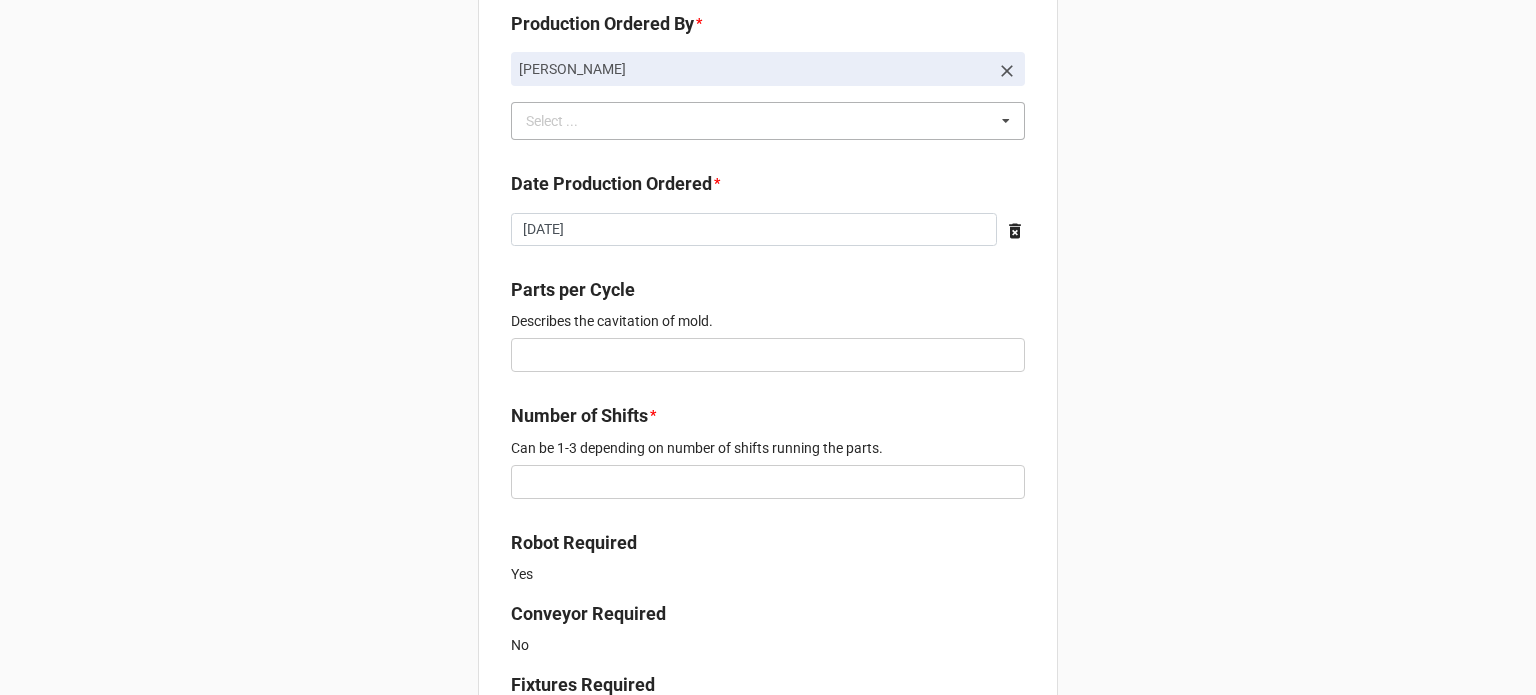 scroll, scrollTop: 800, scrollLeft: 0, axis: vertical 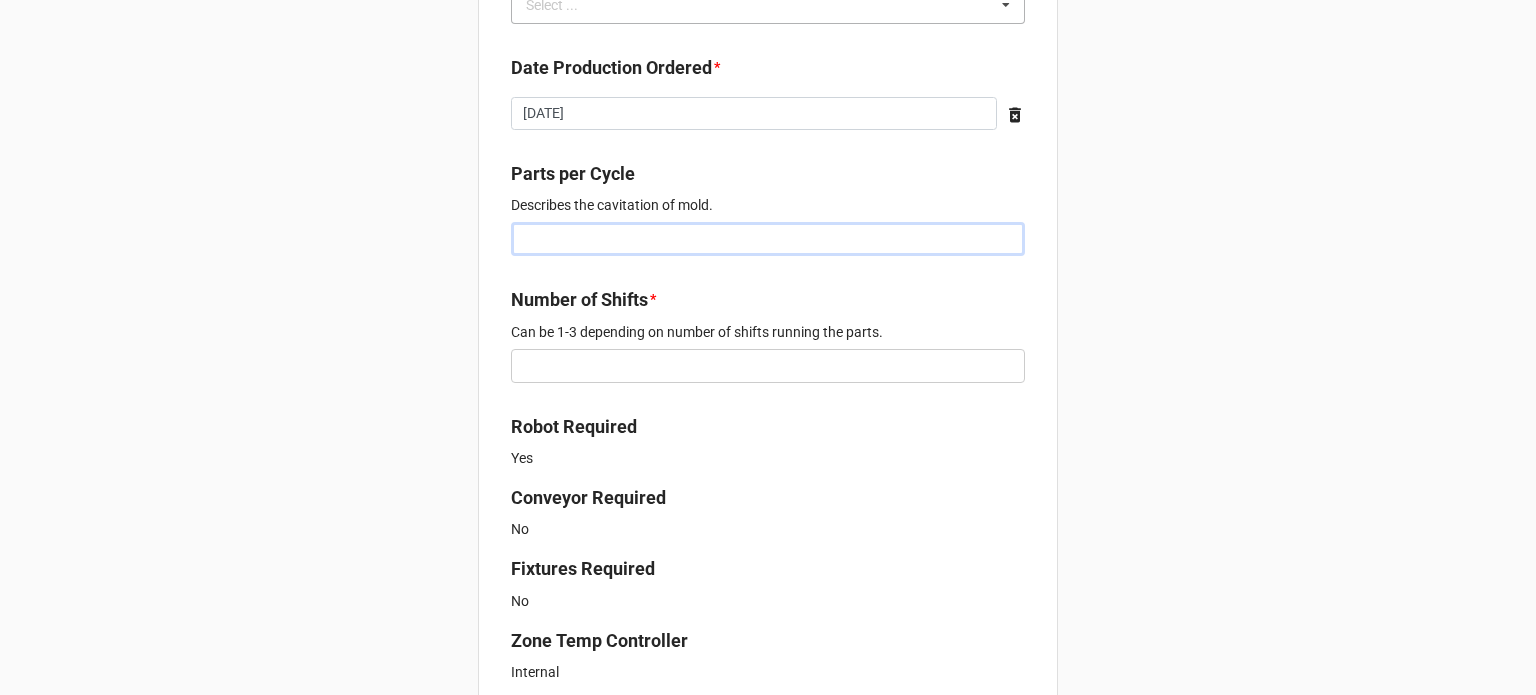 click at bounding box center [768, 239] 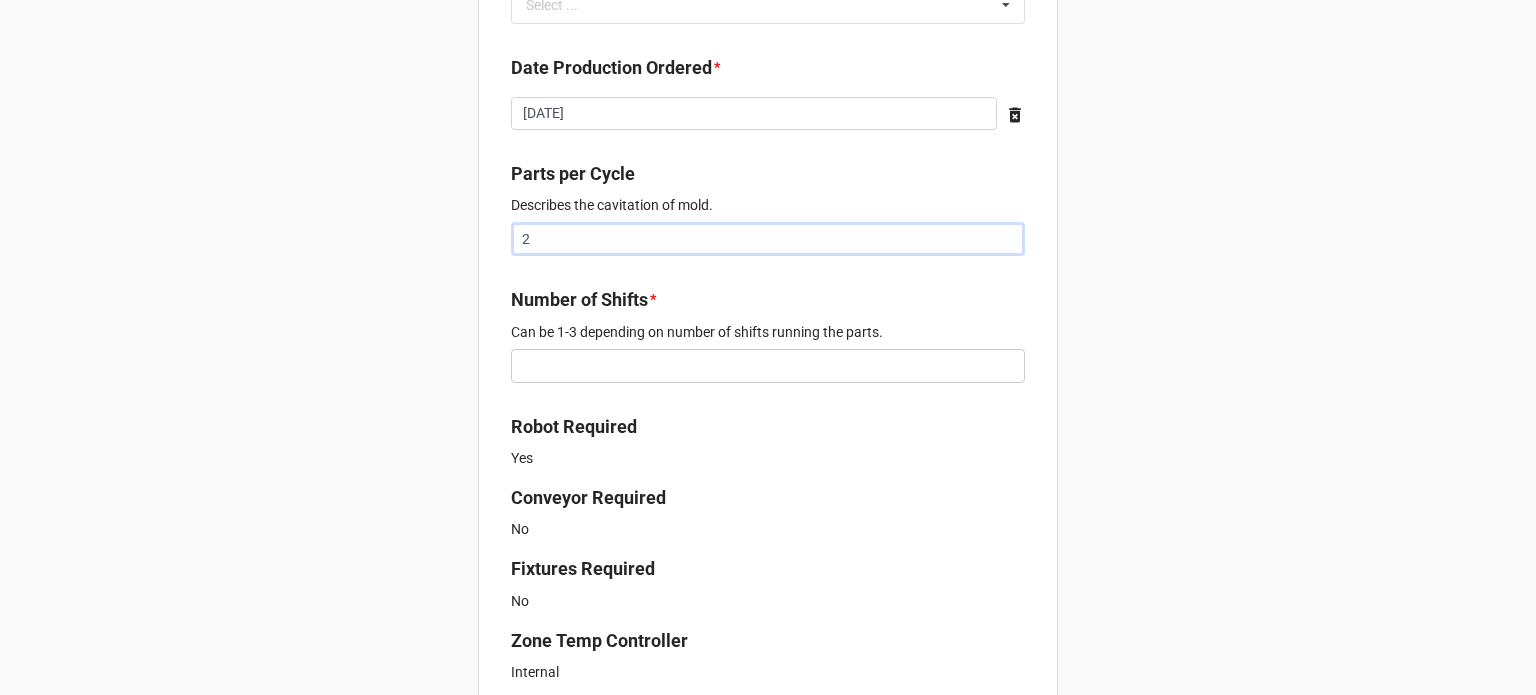 type on "2" 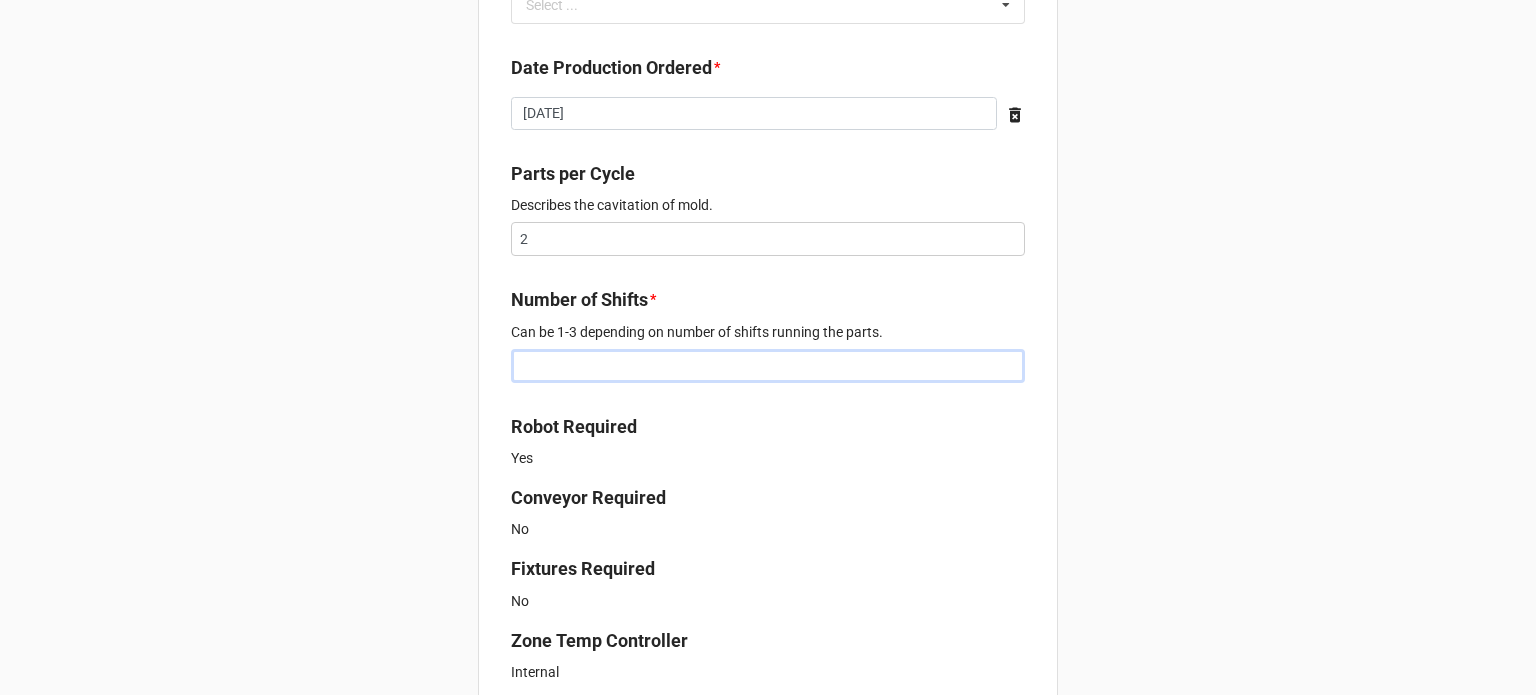 click at bounding box center (768, 366) 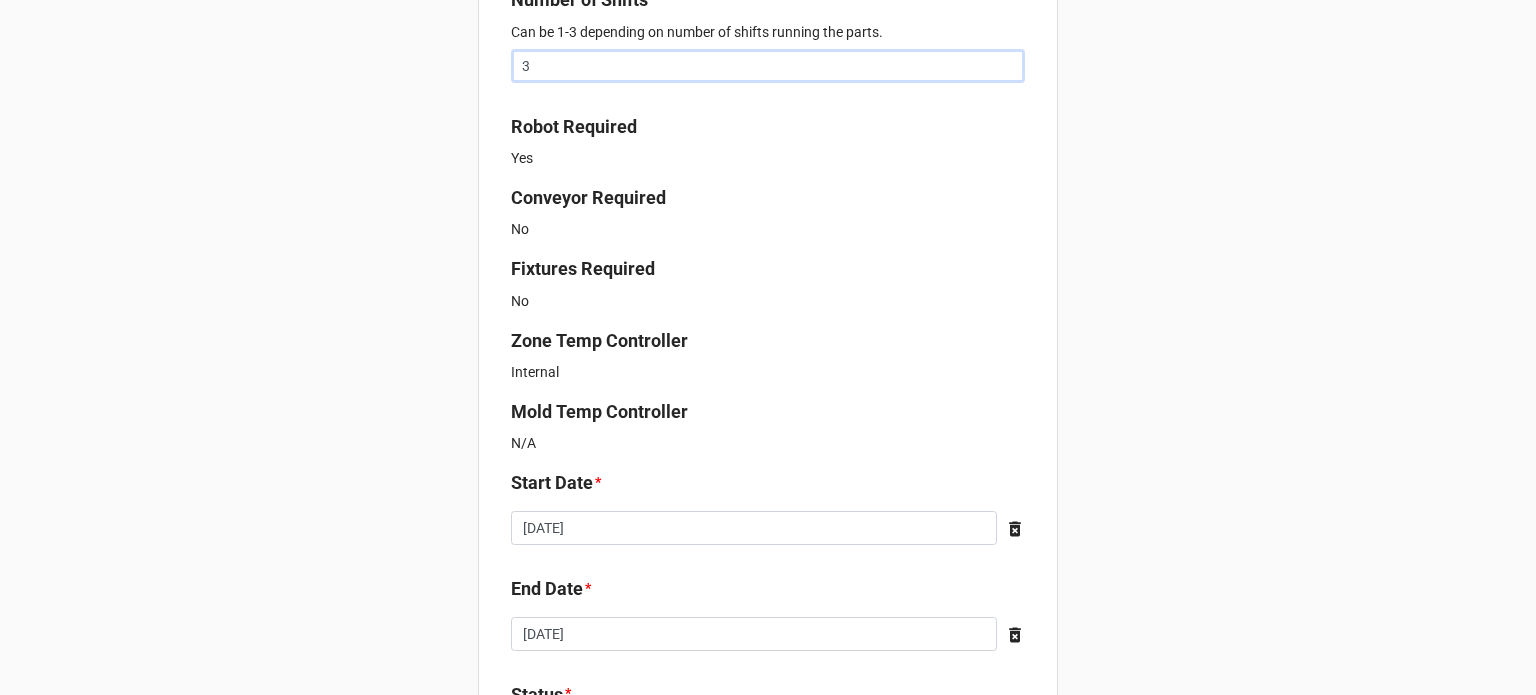 scroll, scrollTop: 1300, scrollLeft: 0, axis: vertical 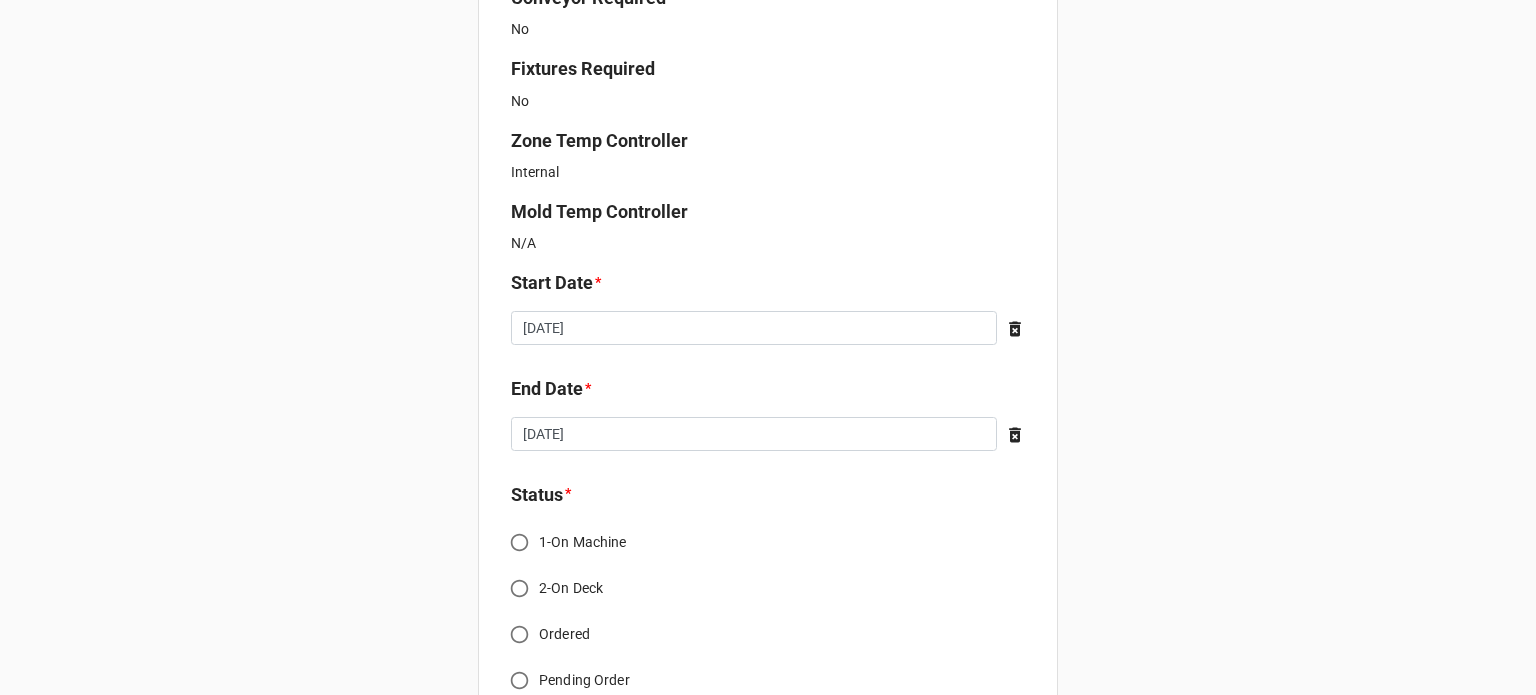 type on "3" 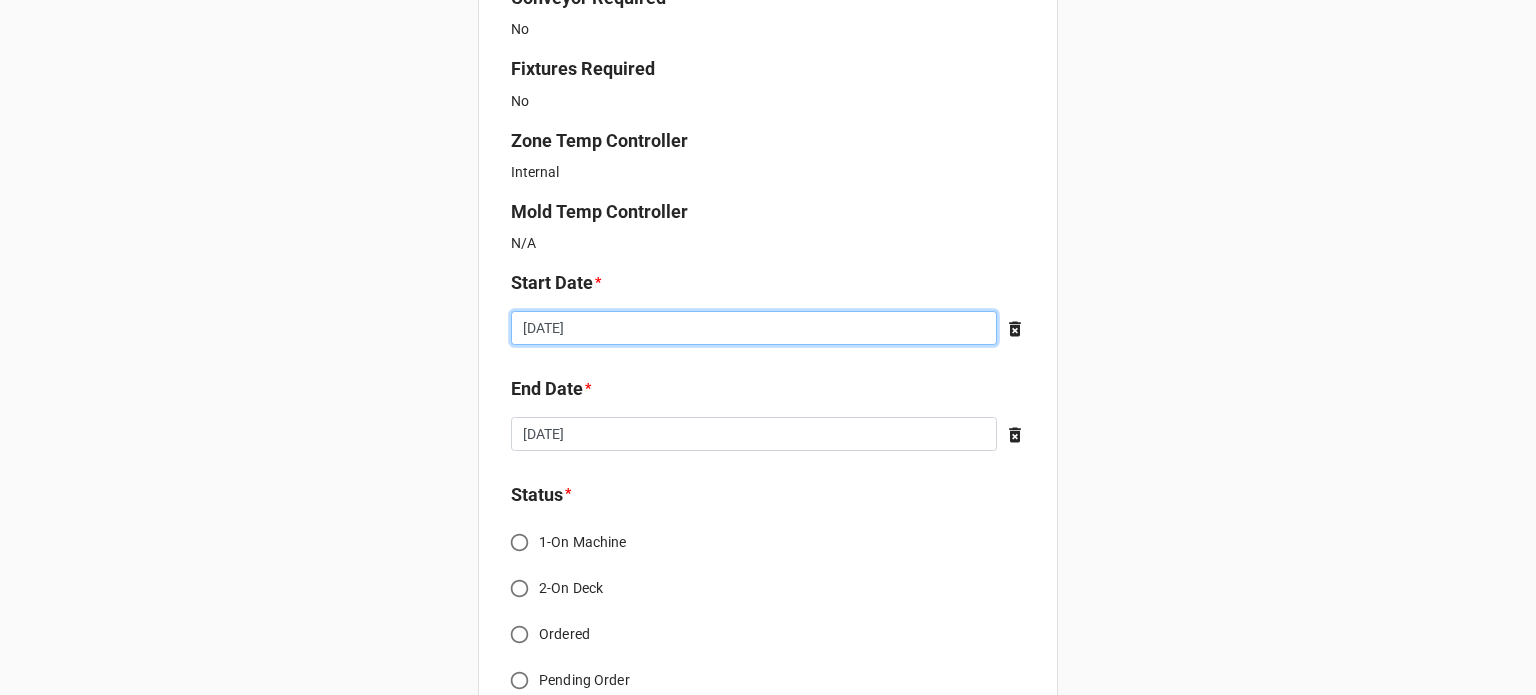 click on "[DATE]" at bounding box center (754, 328) 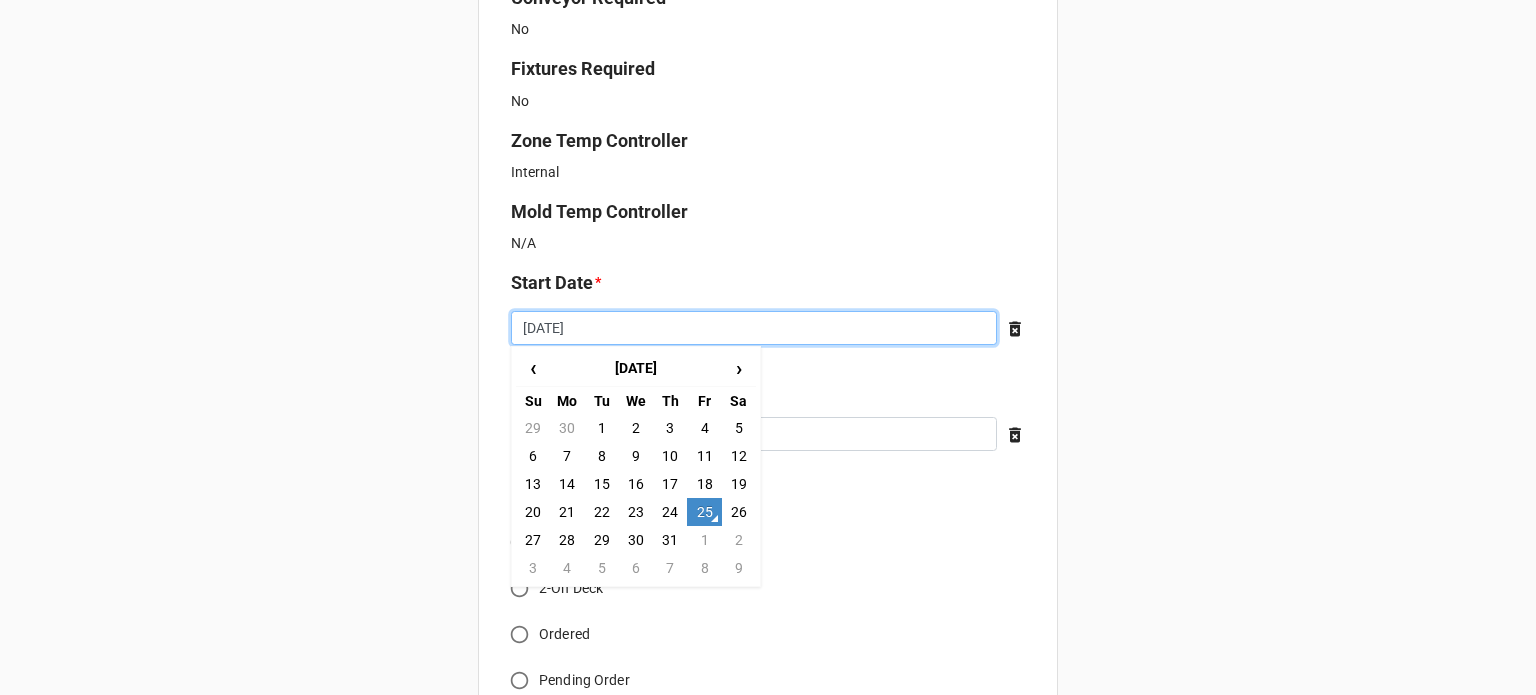click on "[DATE]" at bounding box center (754, 328) 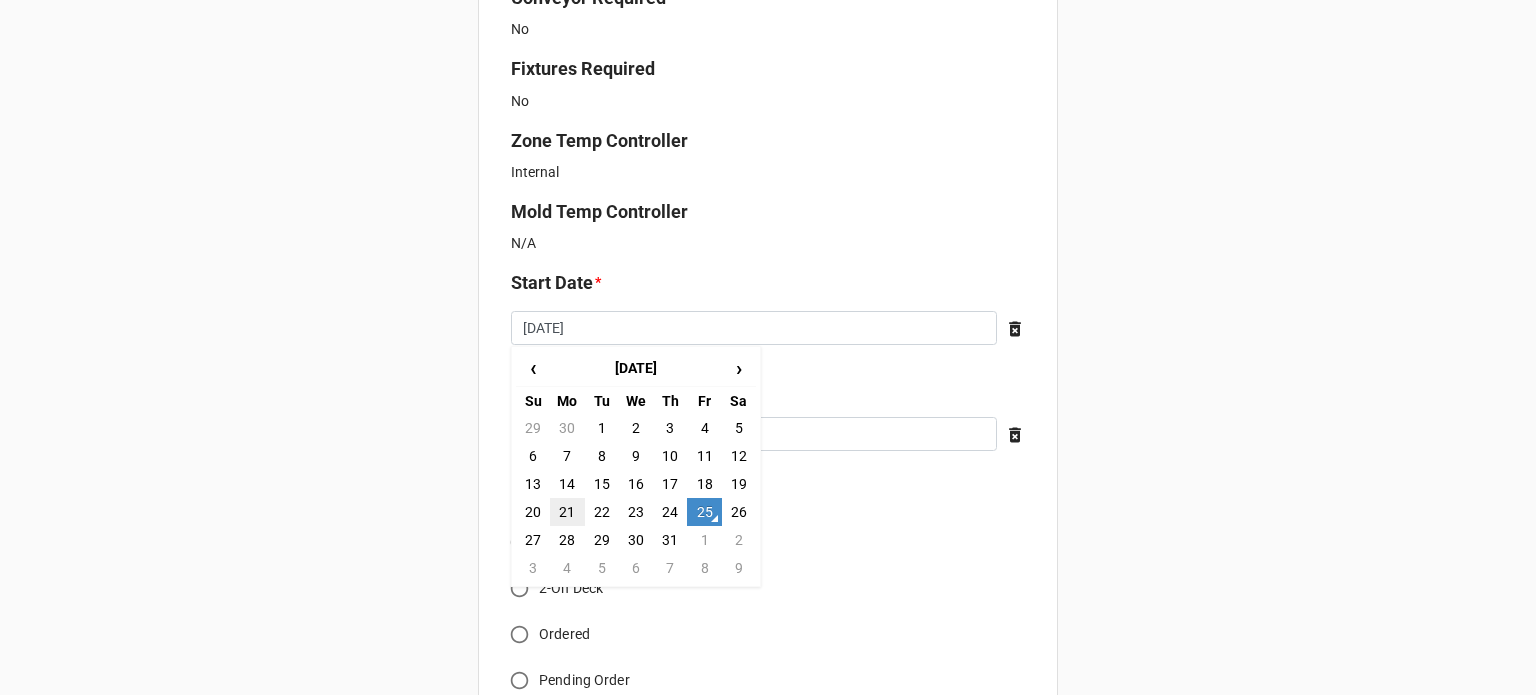 click on "21" at bounding box center (567, 512) 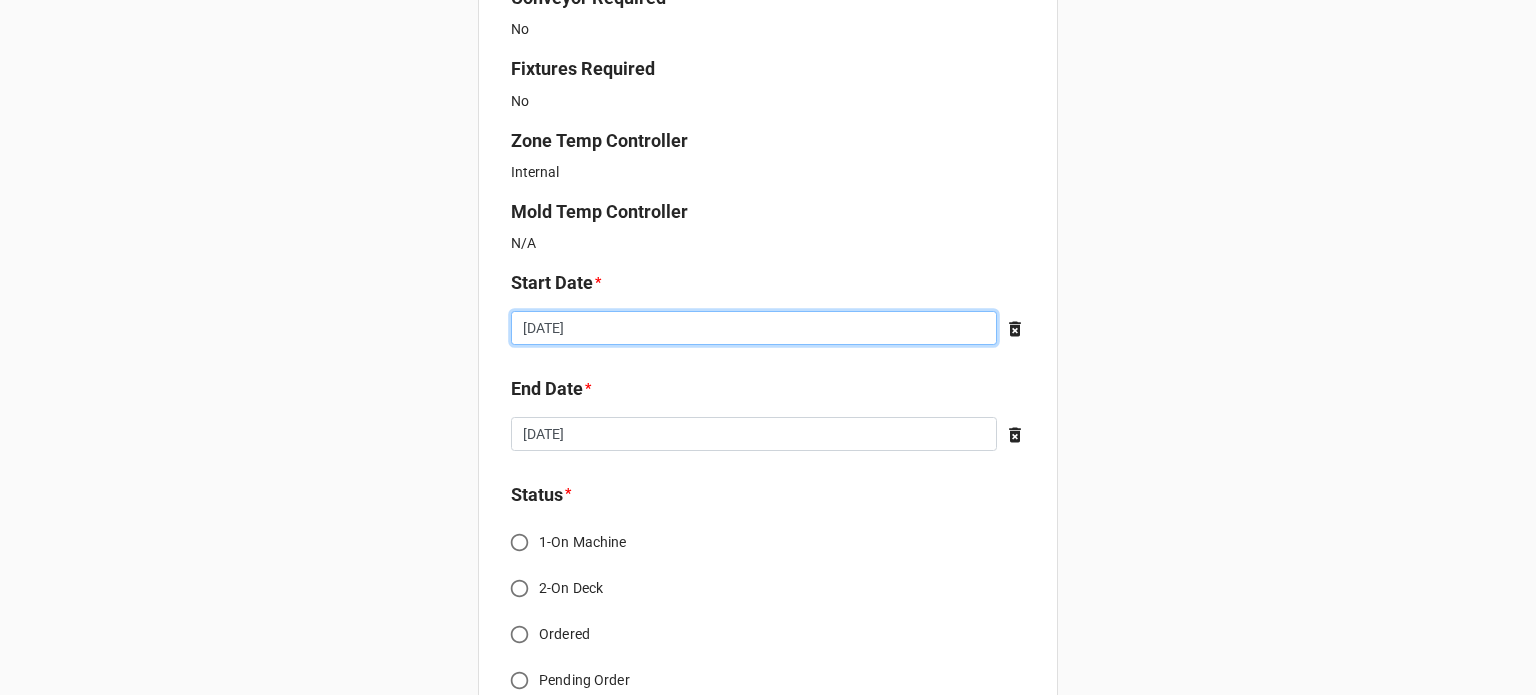 click on "2025-07-21" at bounding box center [754, 328] 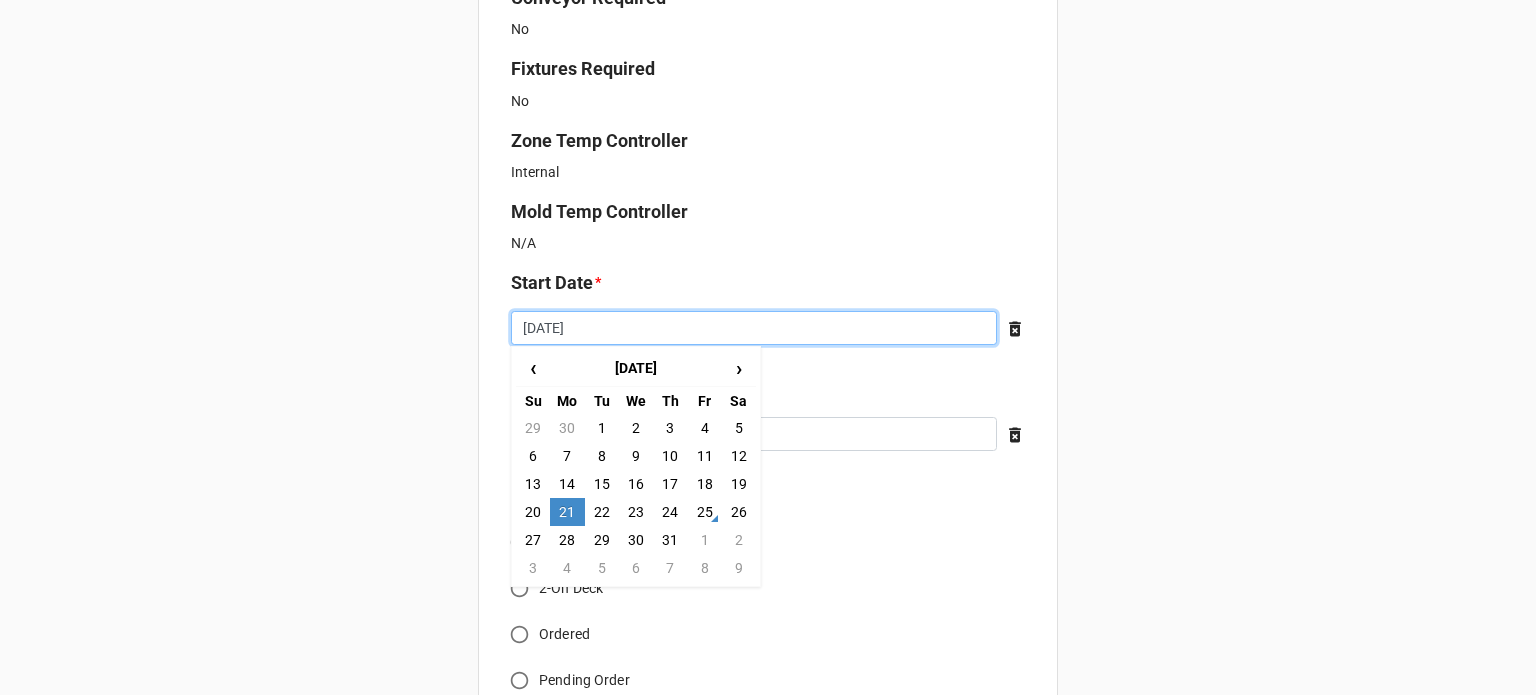 click on "2025-07-21" at bounding box center (754, 328) 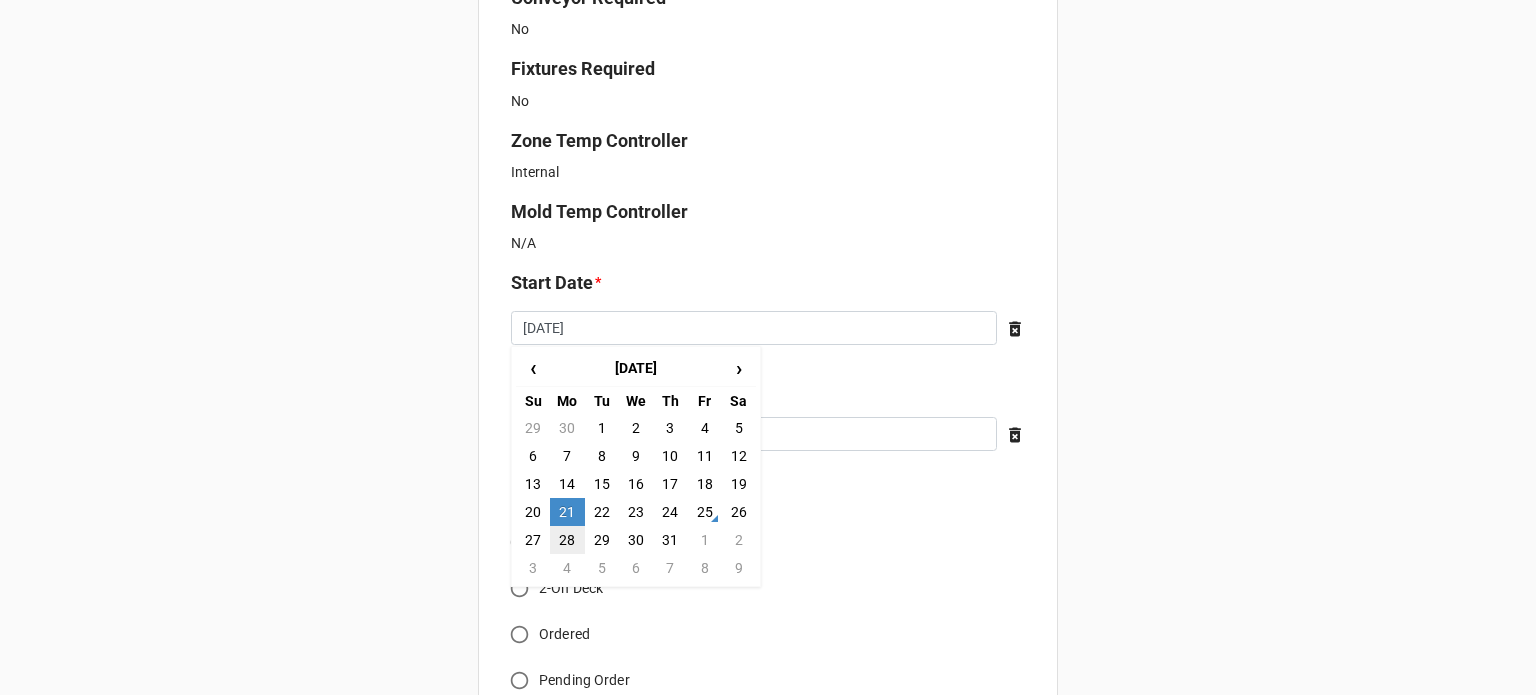 click on "28" at bounding box center (567, 540) 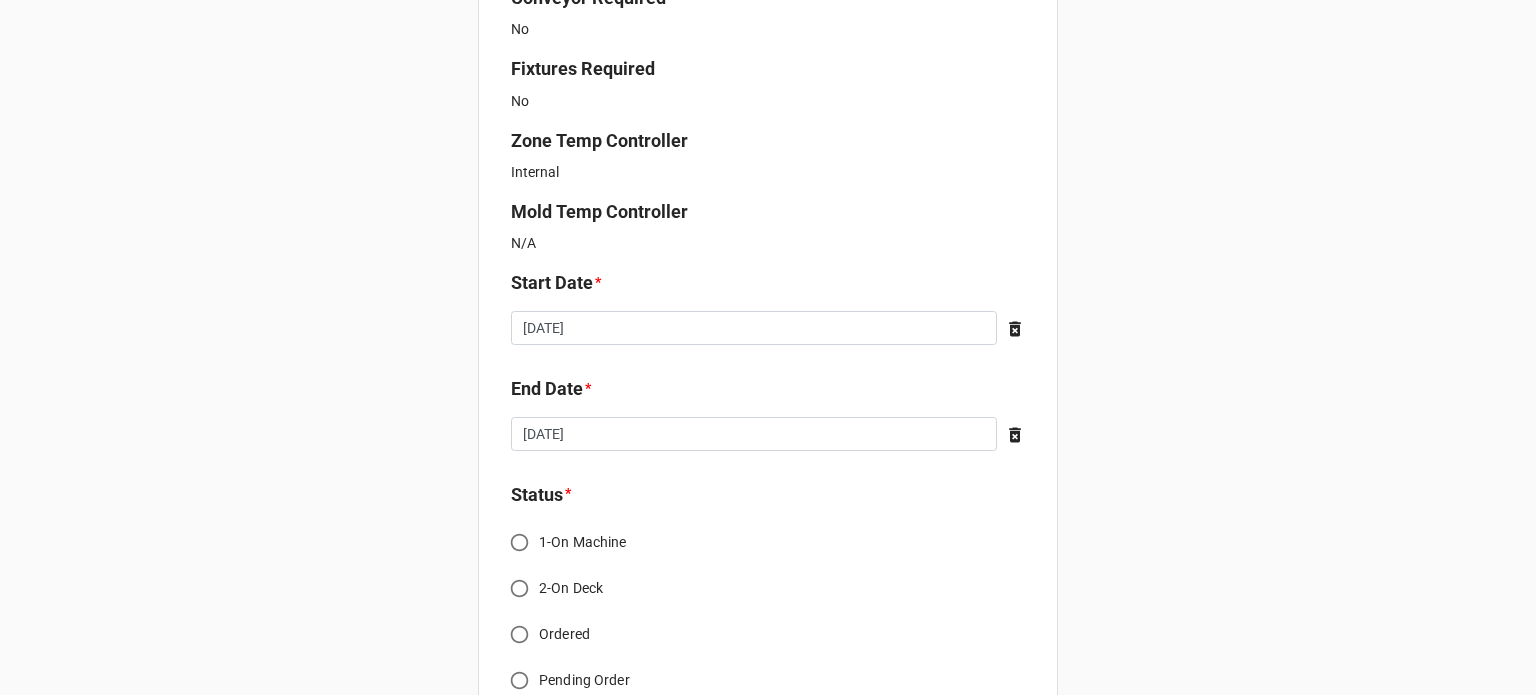 scroll, scrollTop: 1600, scrollLeft: 0, axis: vertical 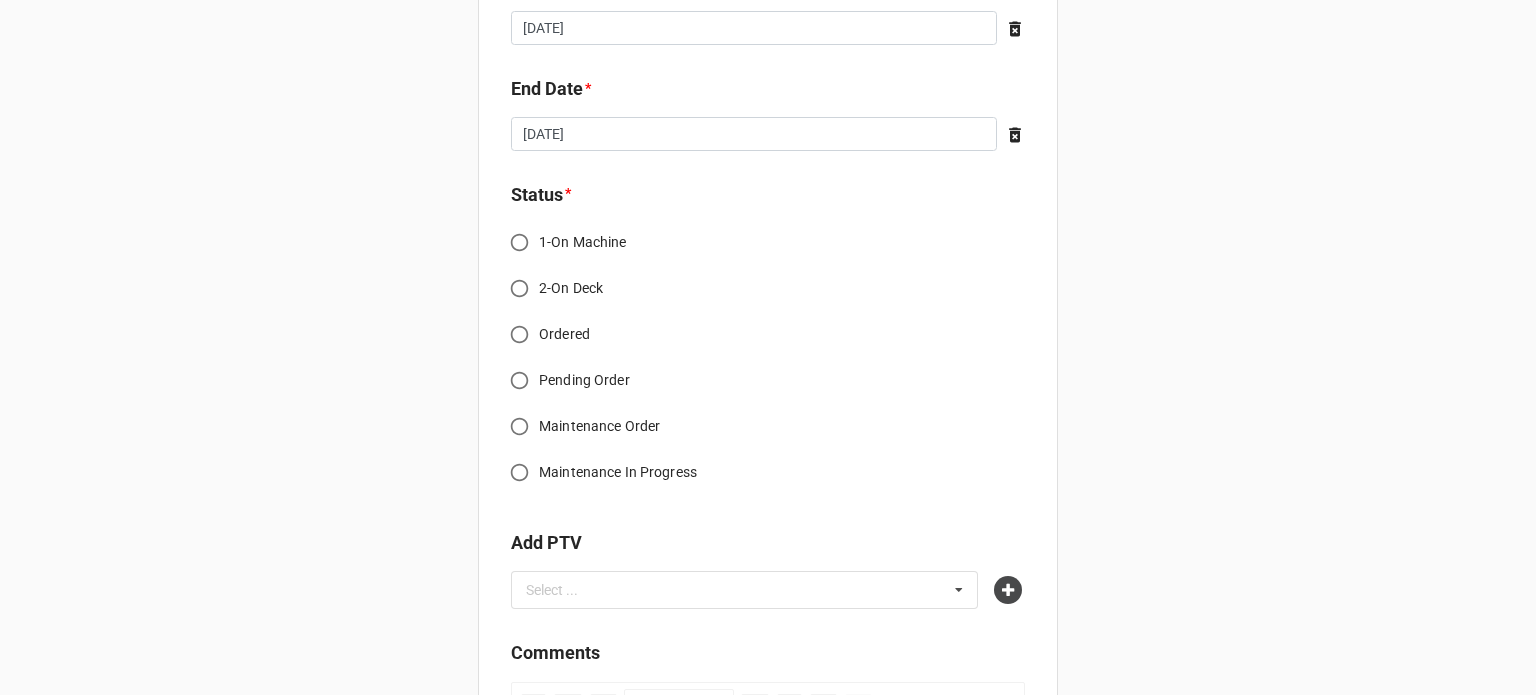 click on "Ordered" at bounding box center [564, 334] 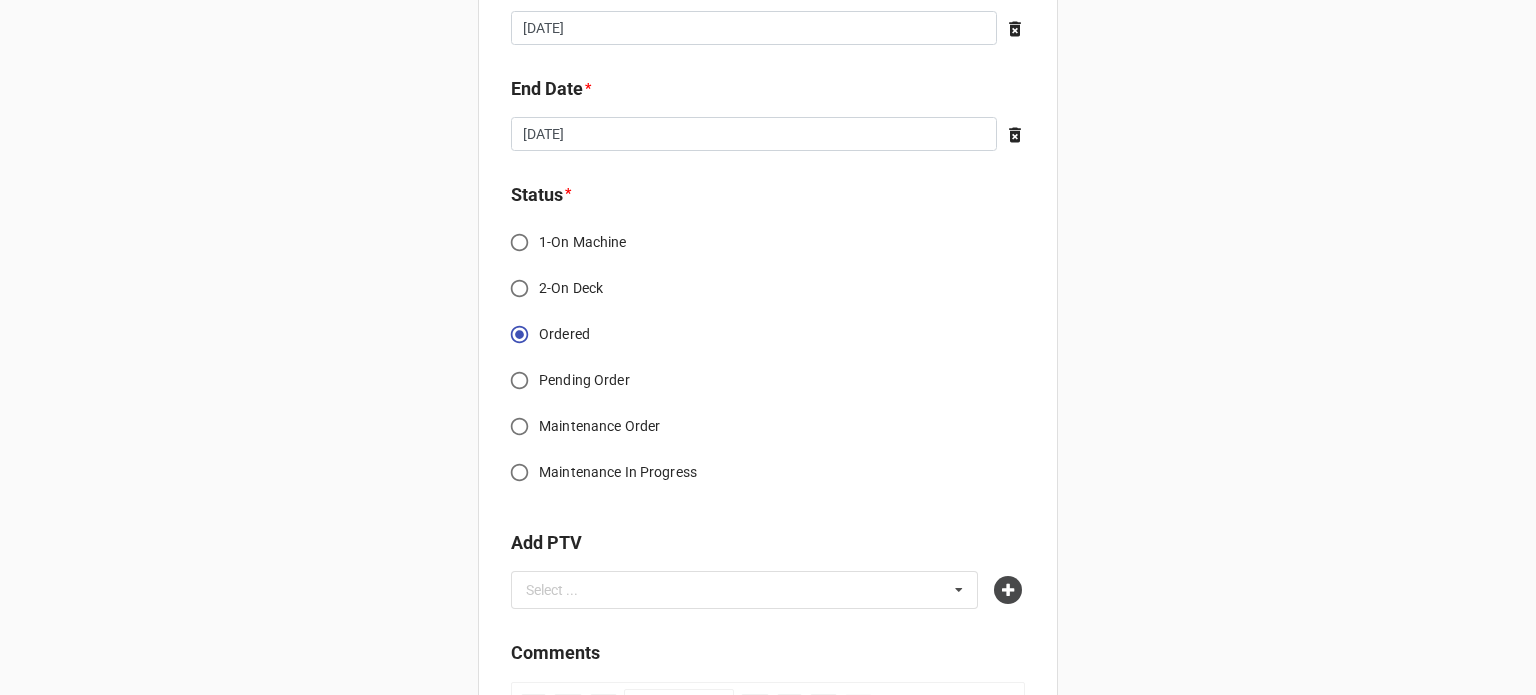 scroll, scrollTop: 1800, scrollLeft: 0, axis: vertical 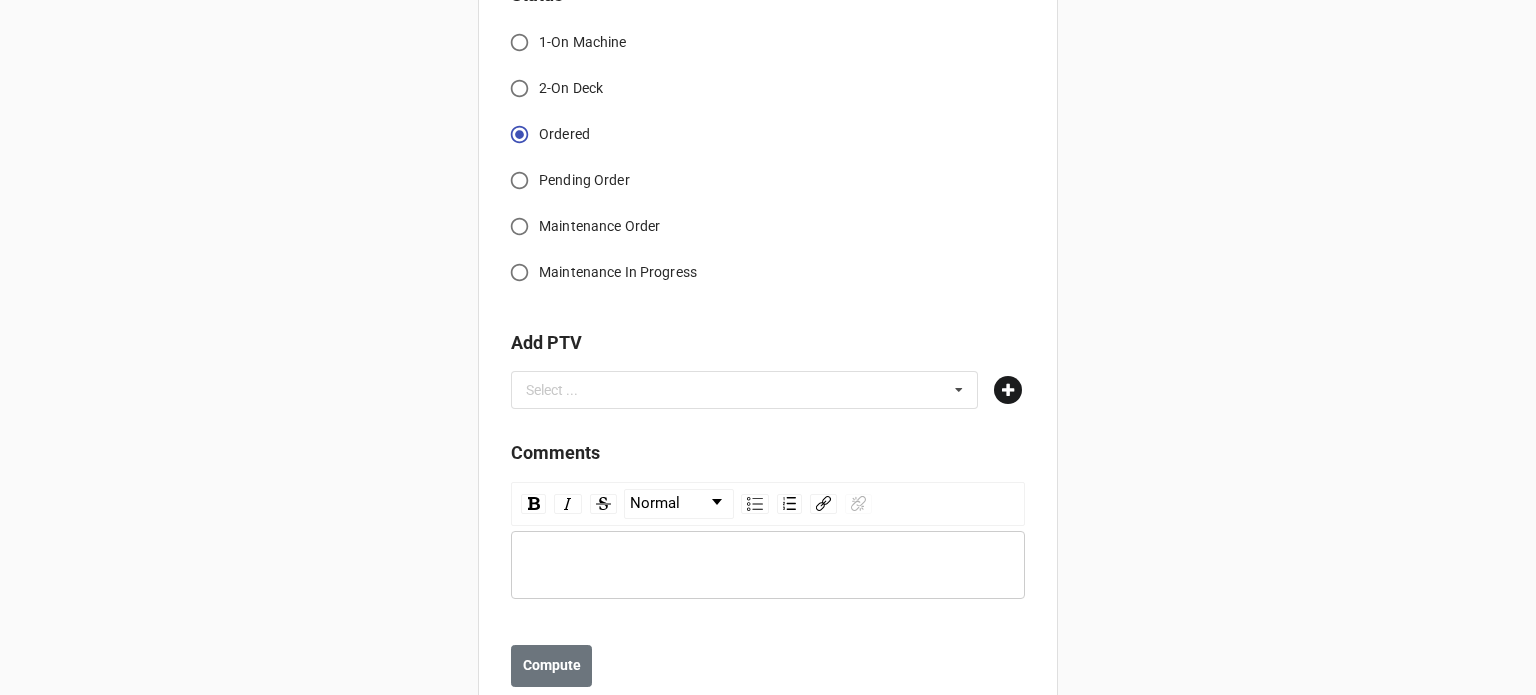 click at bounding box center (1008, 390) 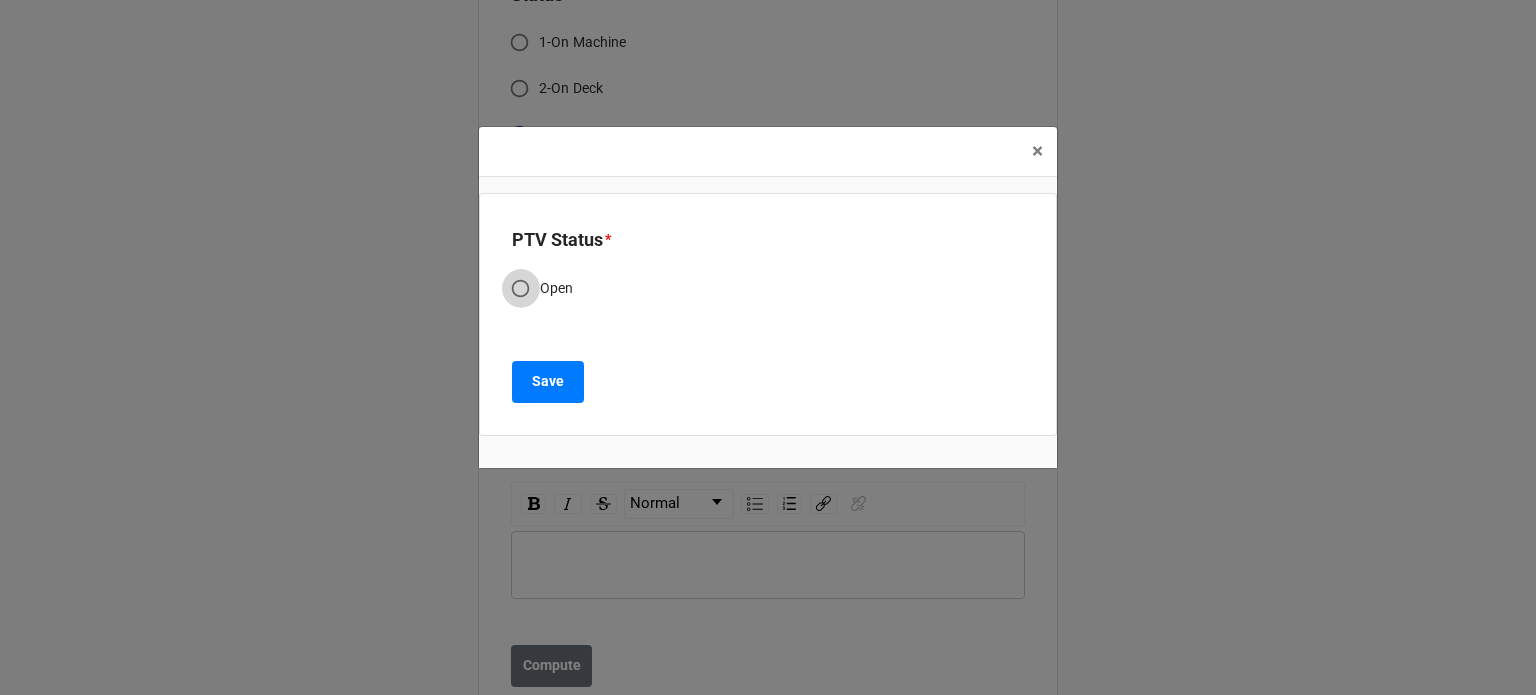 click on "Open" at bounding box center [520, 288] 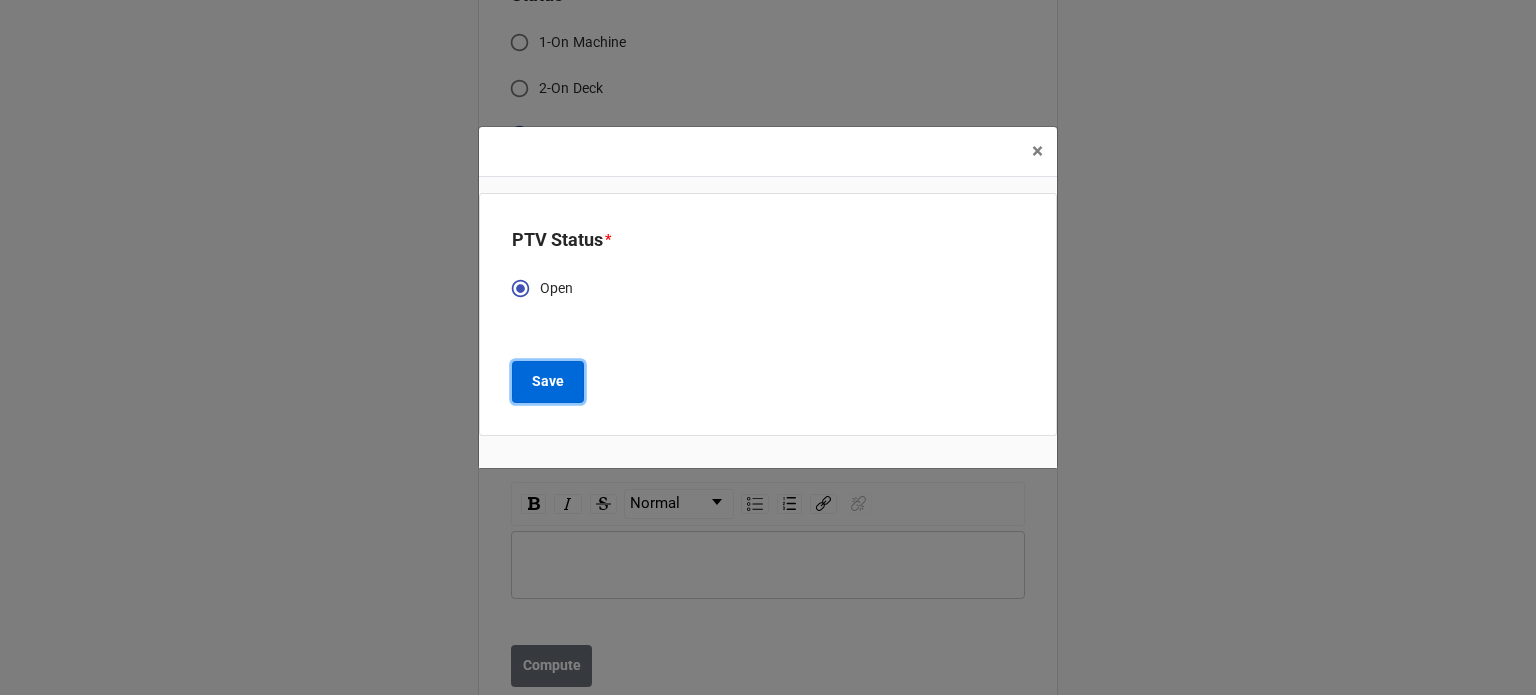 click on "Save" at bounding box center [548, 381] 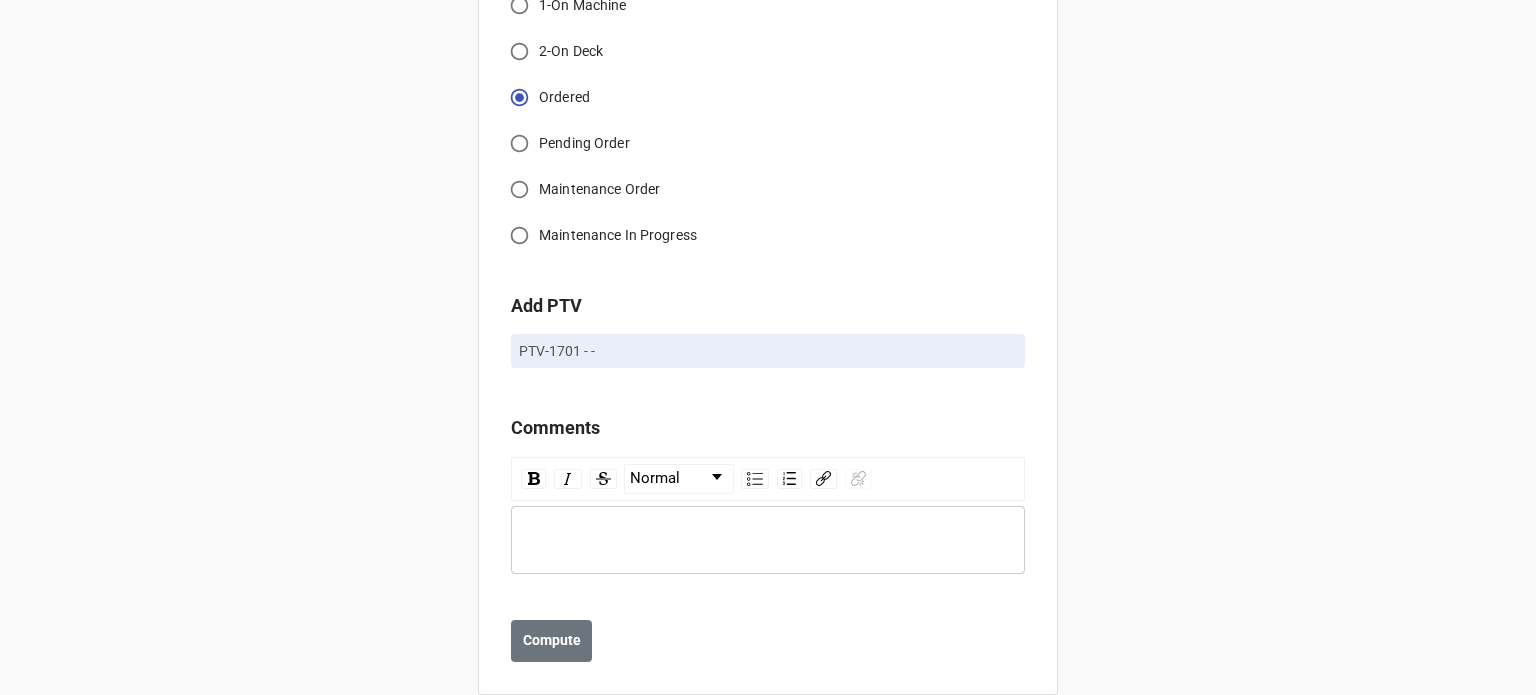 scroll, scrollTop: 1867, scrollLeft: 0, axis: vertical 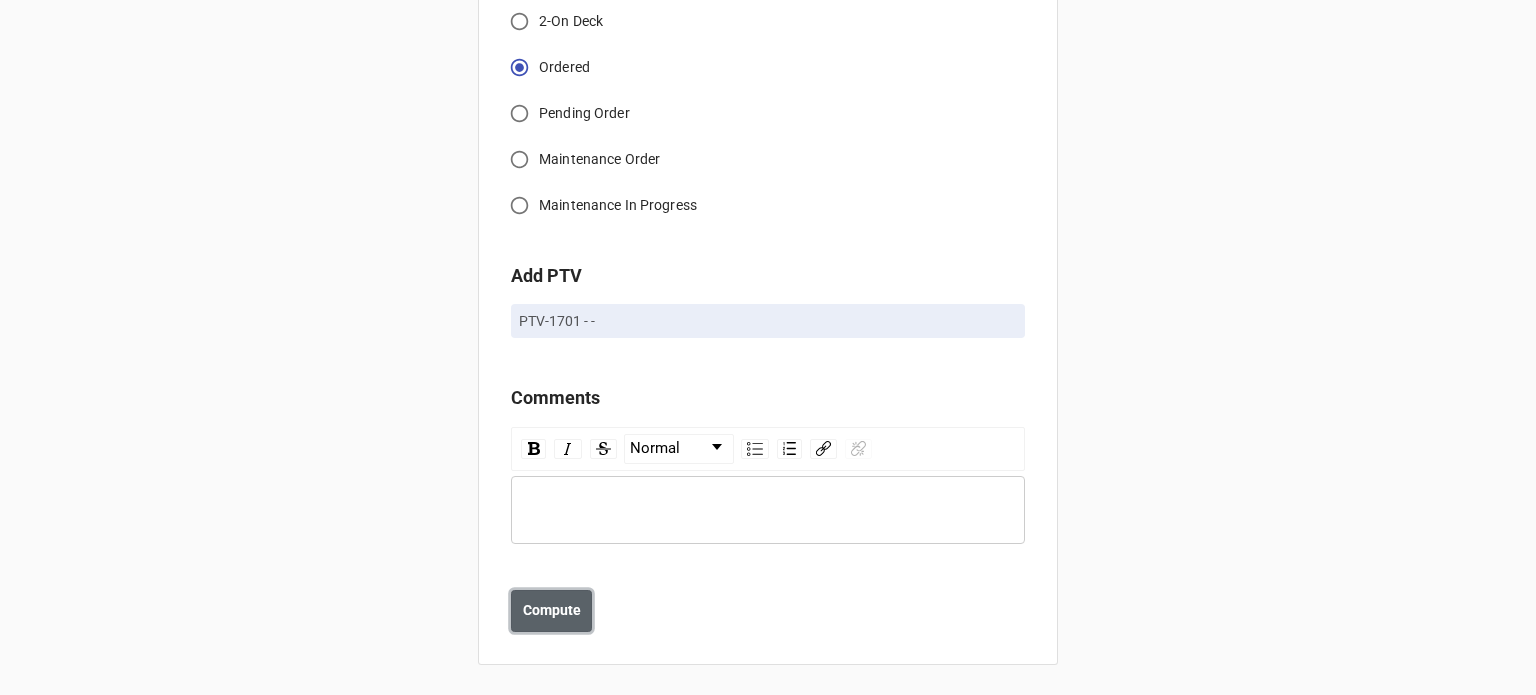 click on "Compute" at bounding box center (551, 611) 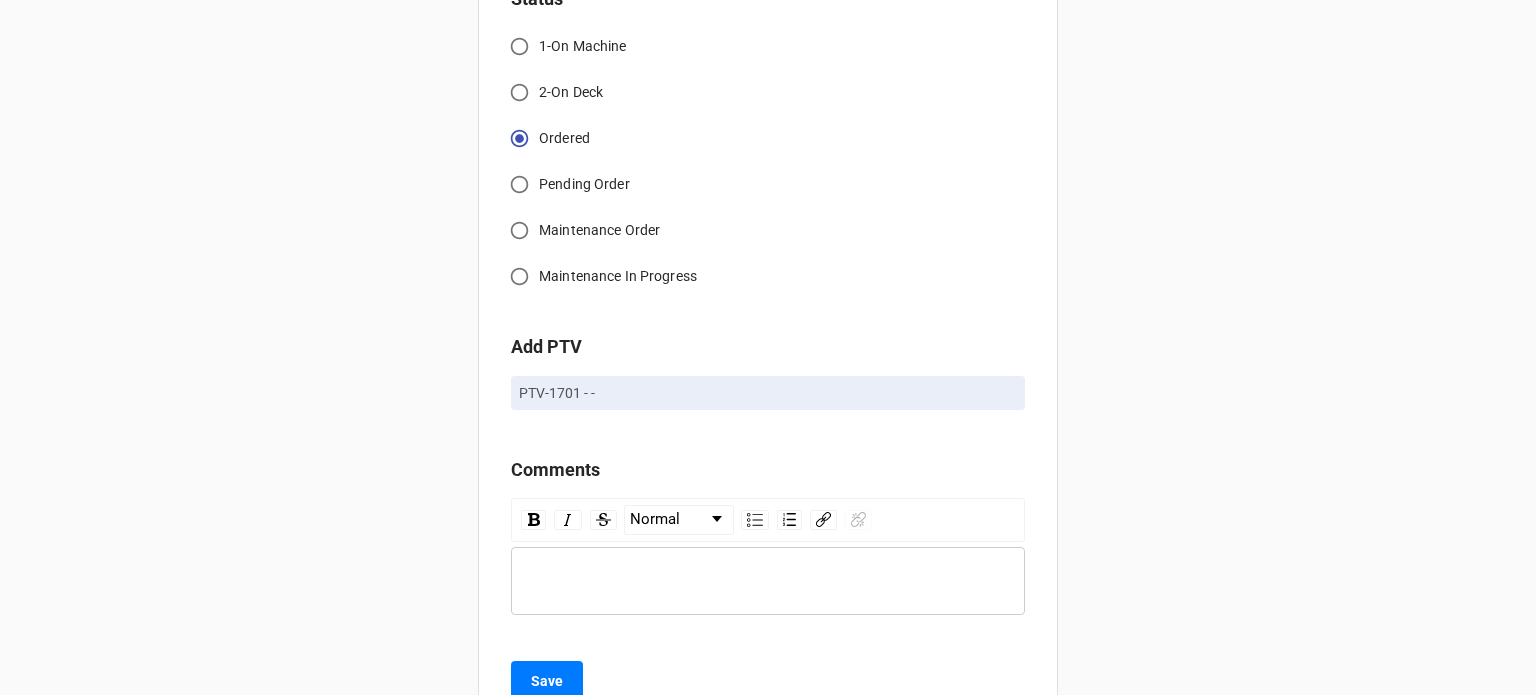 scroll, scrollTop: 1938, scrollLeft: 0, axis: vertical 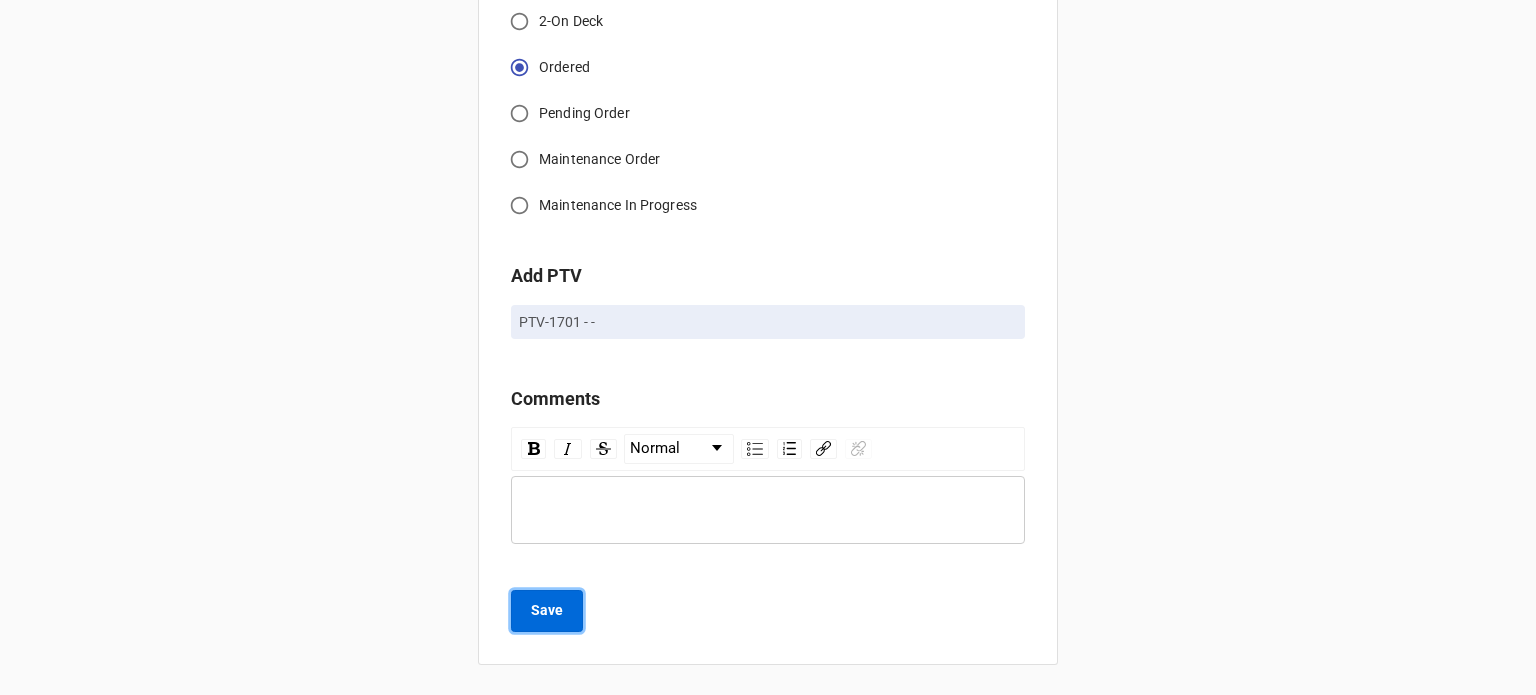 click on "Save" at bounding box center [547, 610] 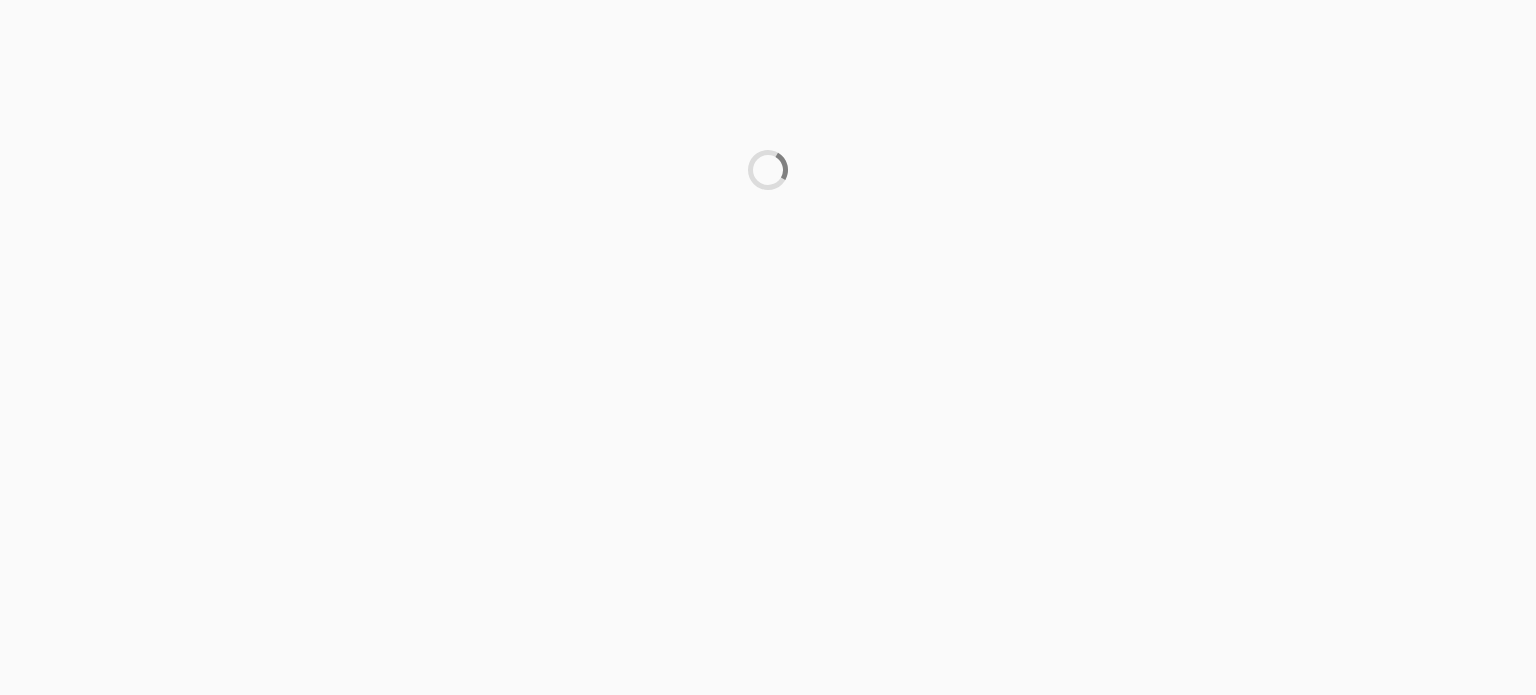 scroll, scrollTop: 0, scrollLeft: 0, axis: both 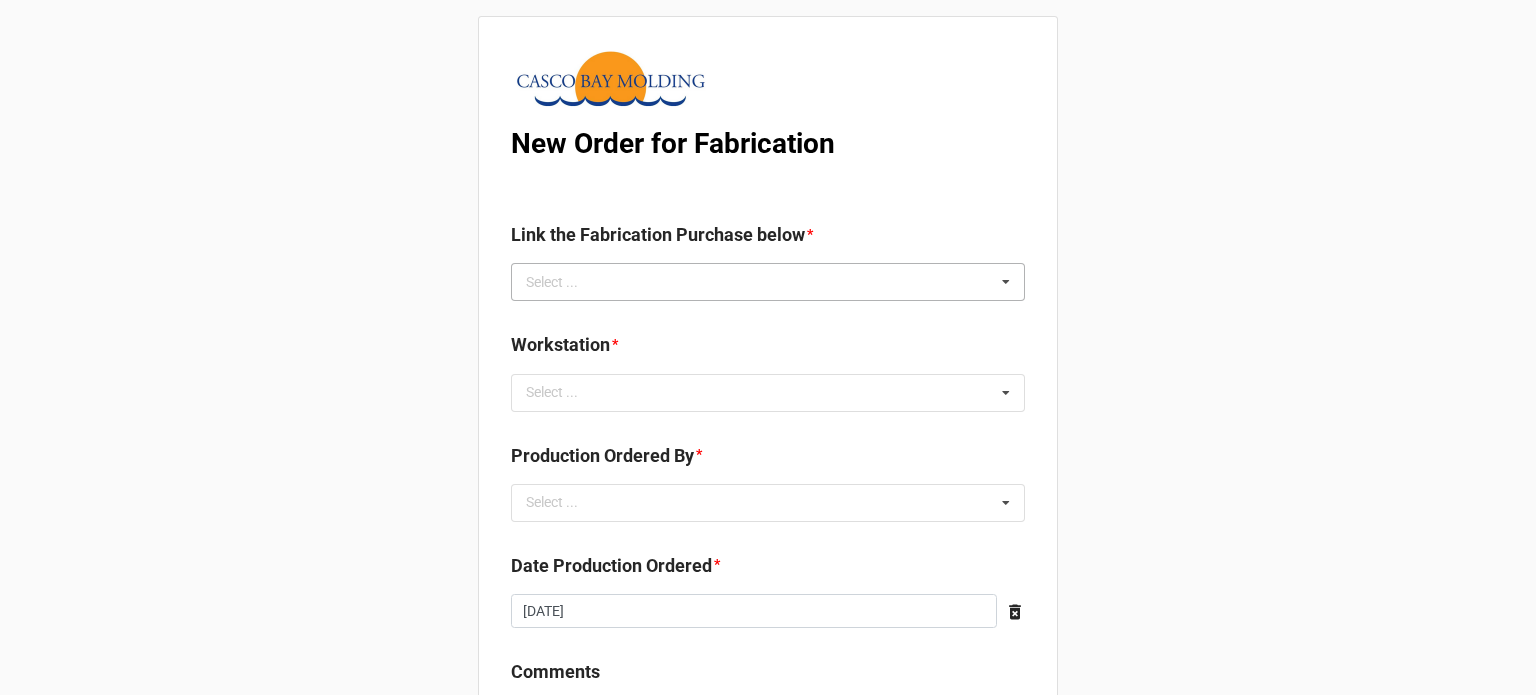 click on "Select ... No results found." at bounding box center [768, 282] 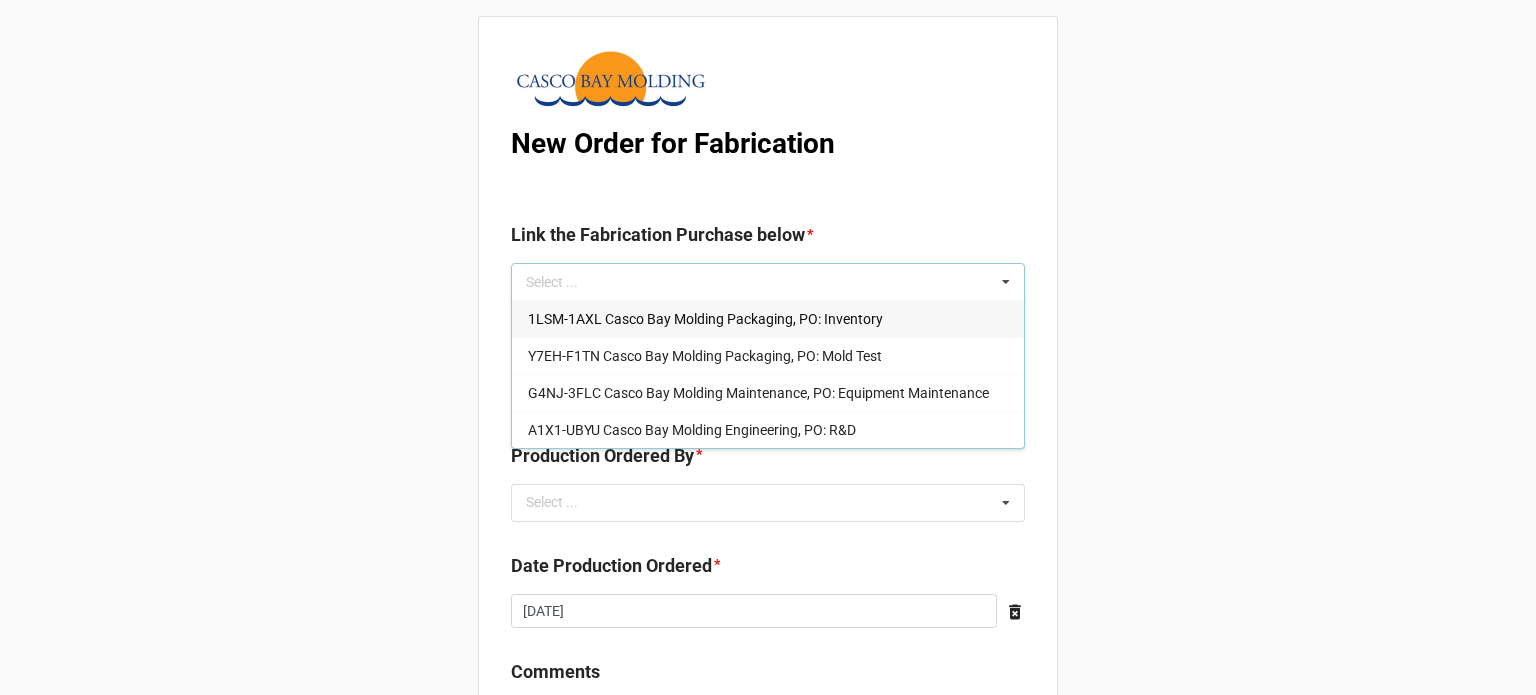click on "1LSM-1AXL Casco Bay Molding Packaging, PO: Inventory" at bounding box center [705, 319] 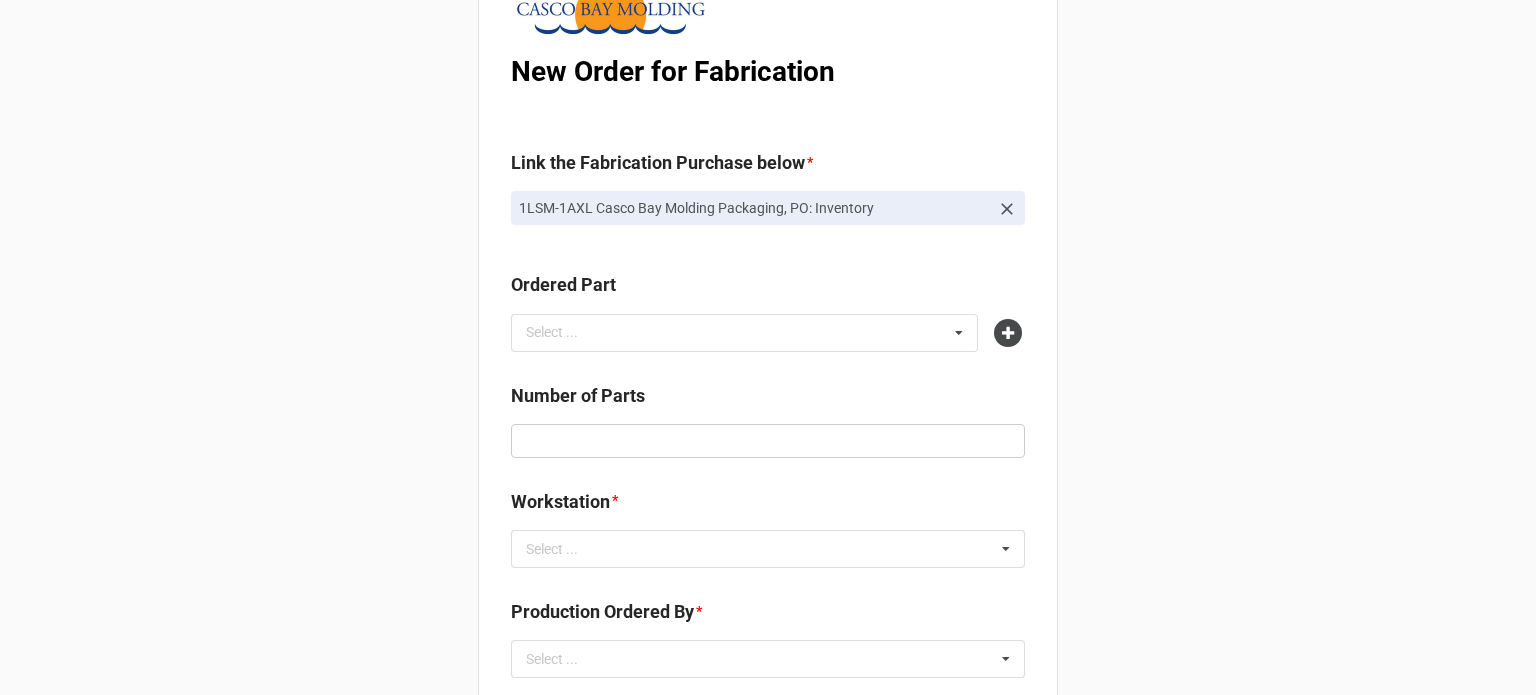 scroll, scrollTop: 200, scrollLeft: 0, axis: vertical 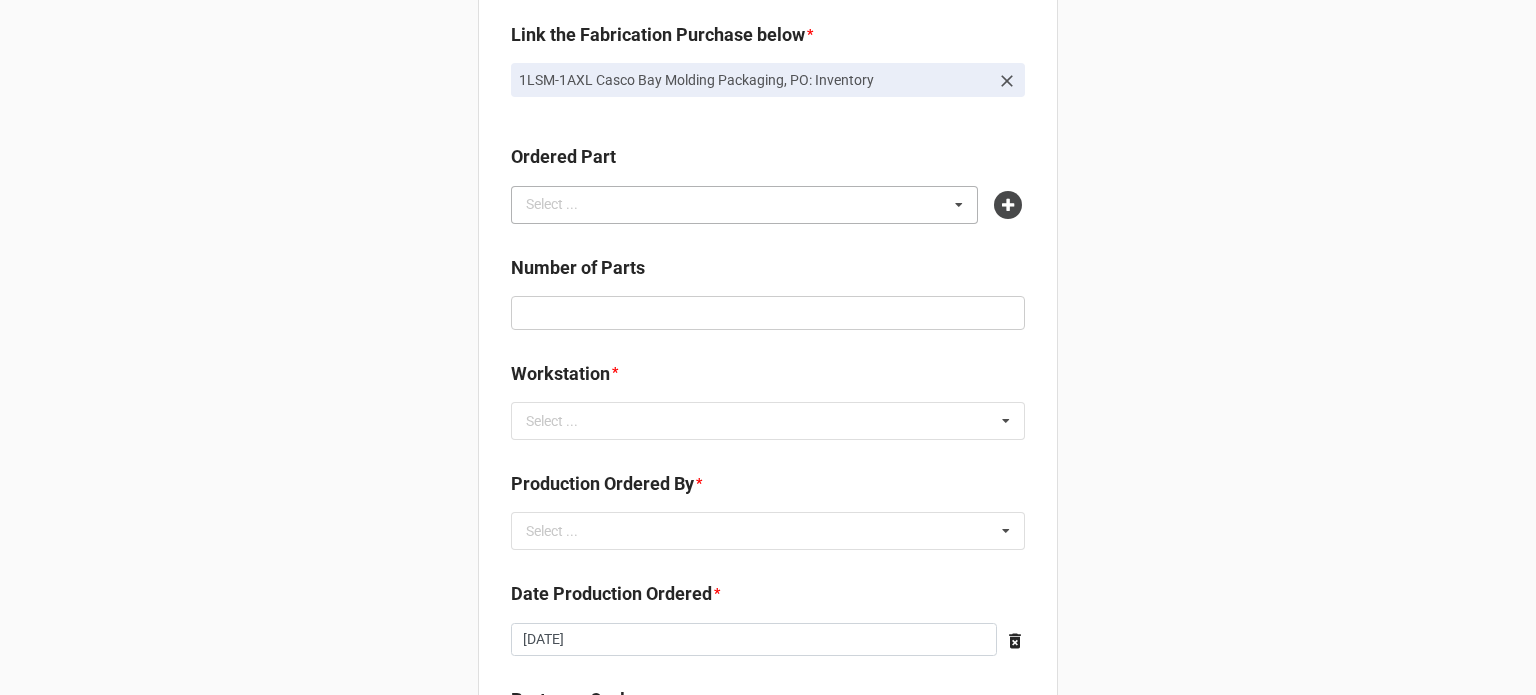 click on "Select ... No results found." at bounding box center (744, 205) 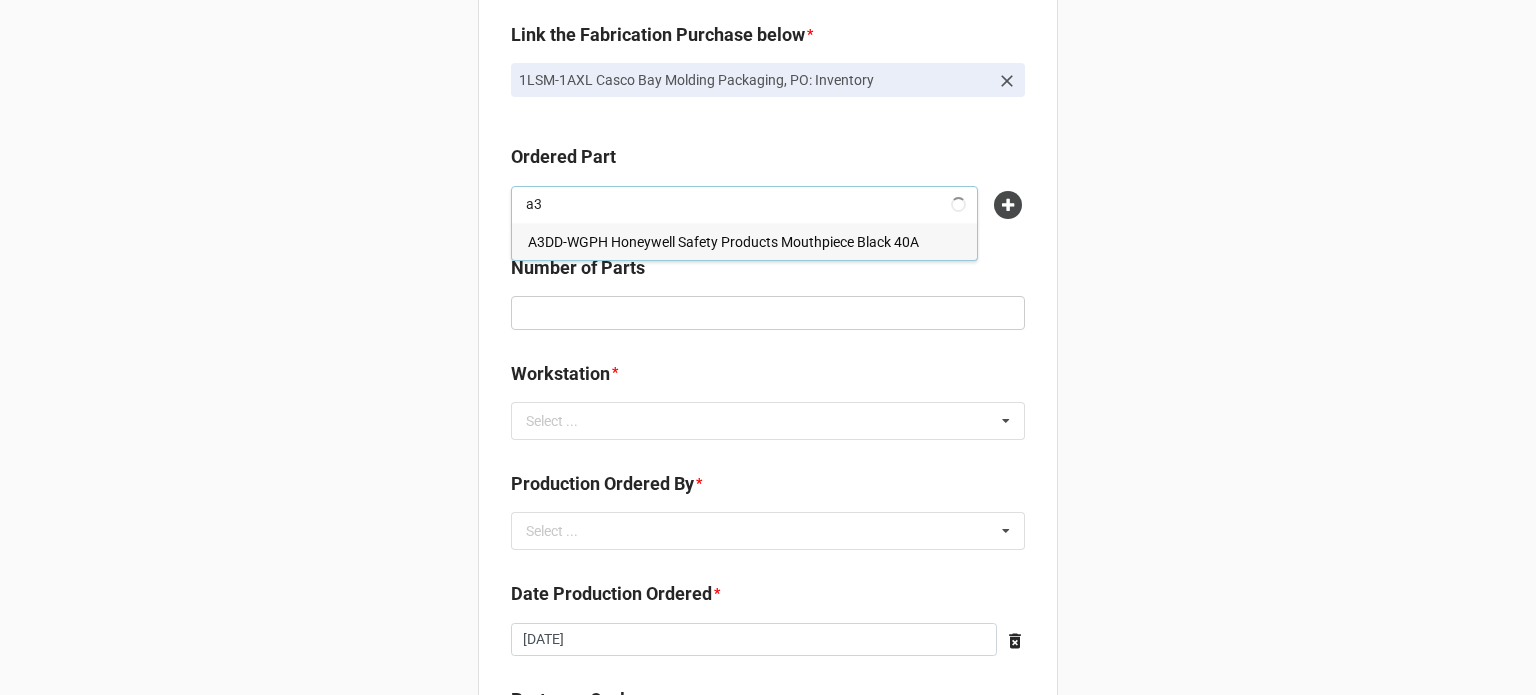 type on "a" 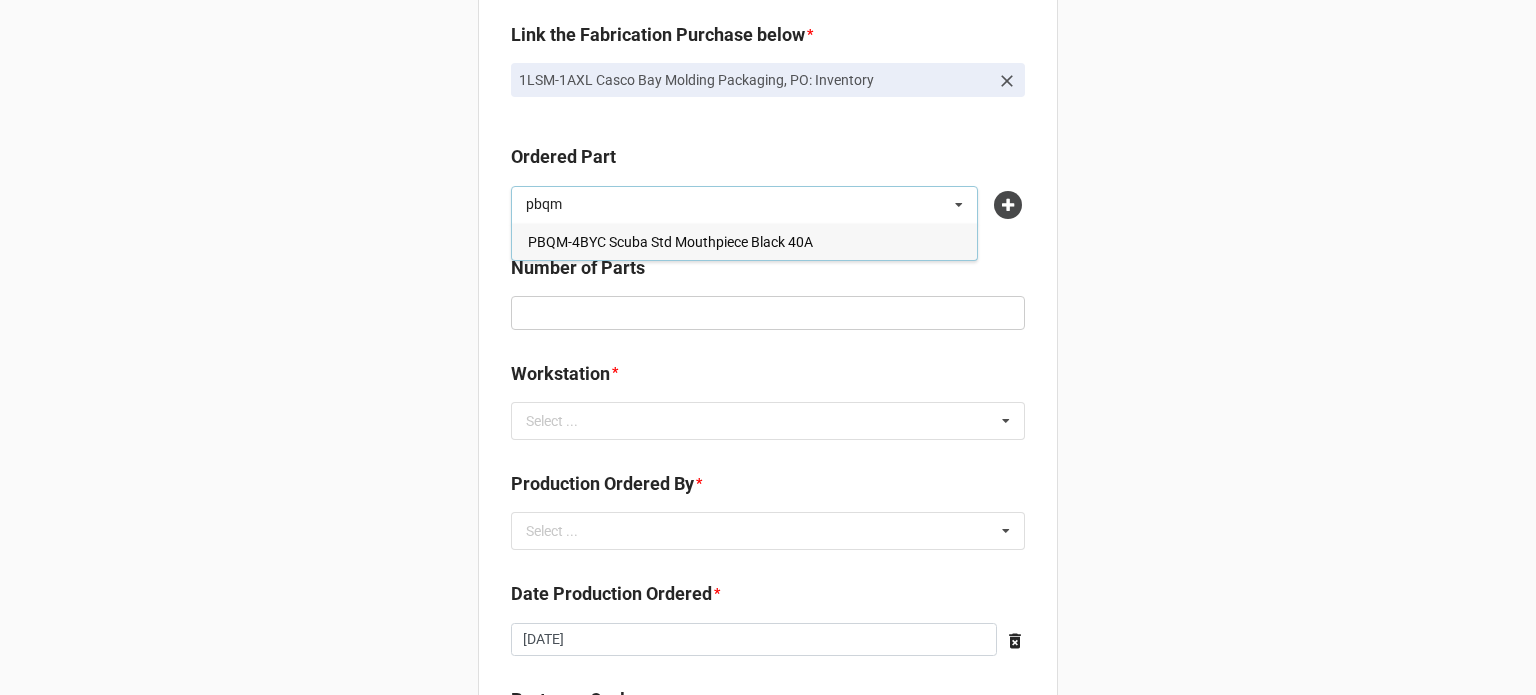 type on "pbqm" 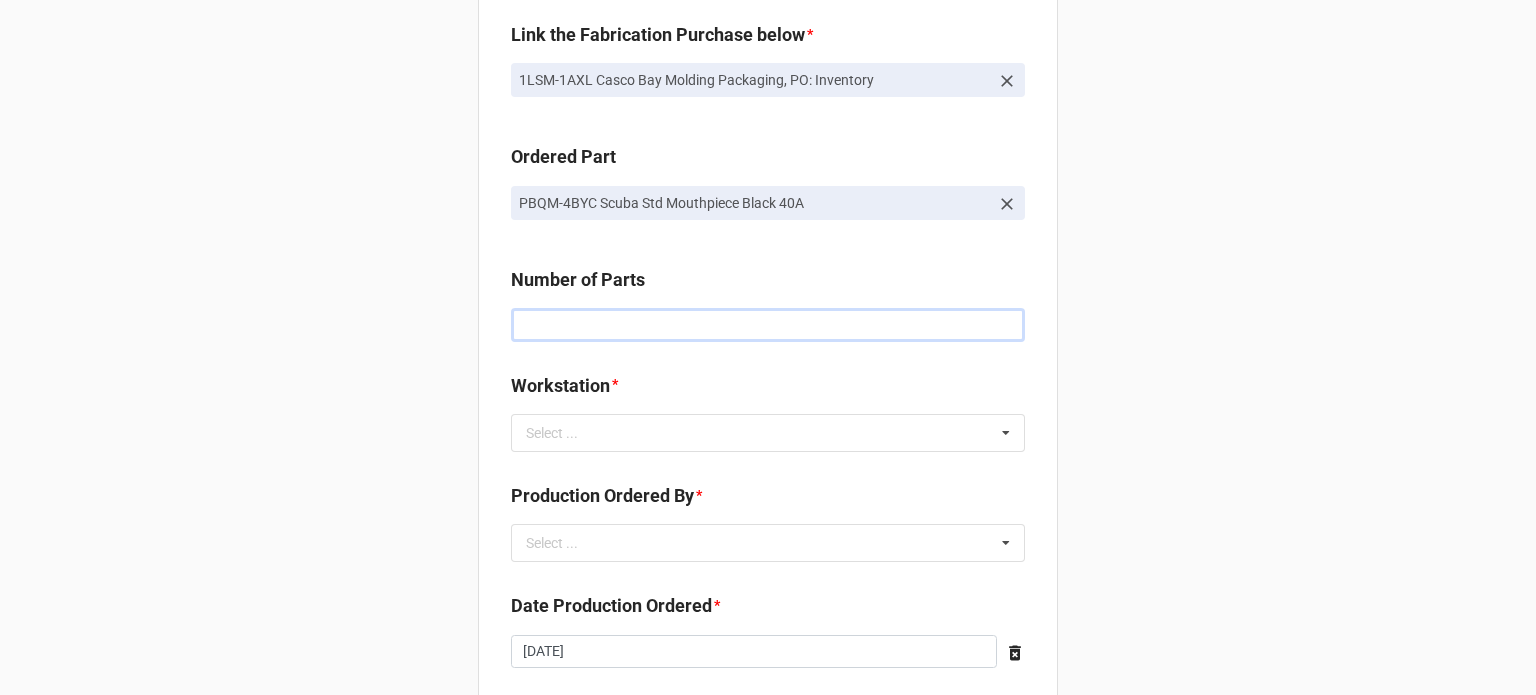 click at bounding box center [768, 325] 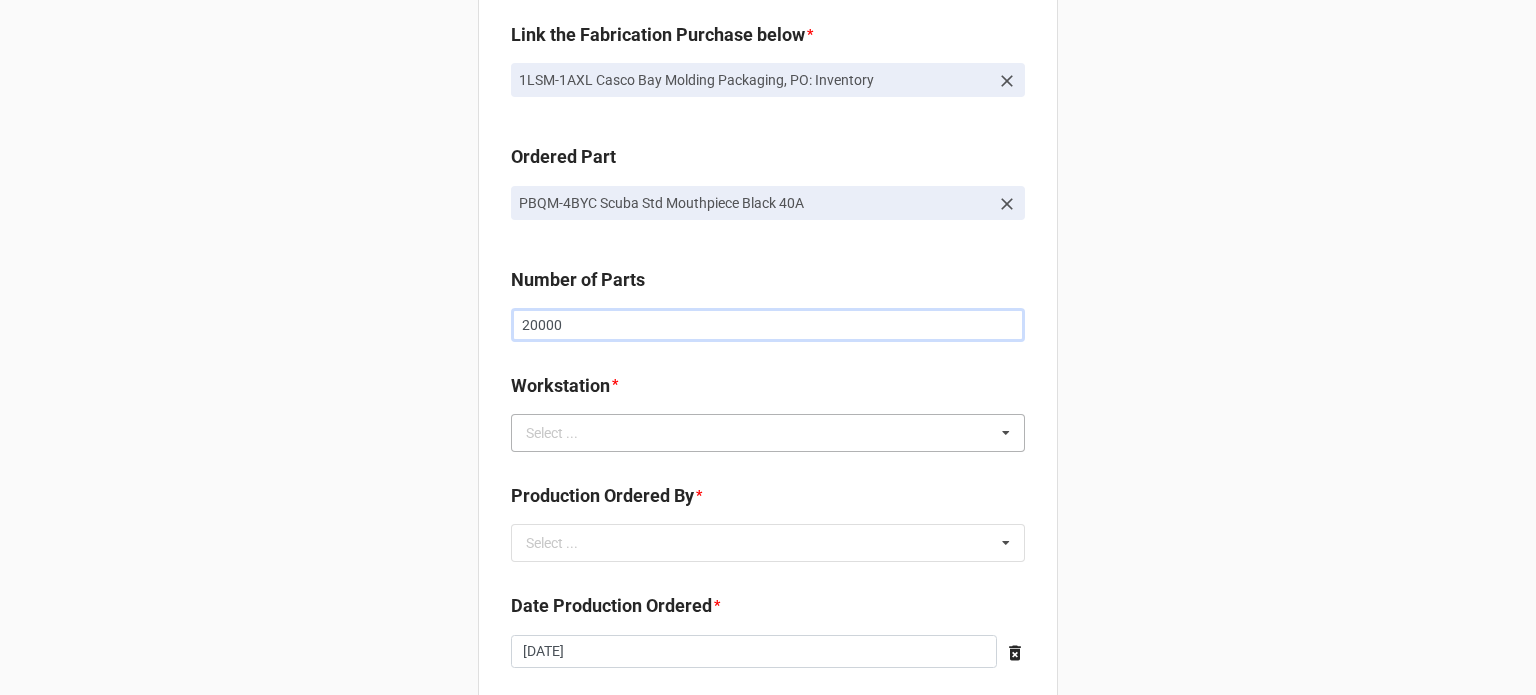 type on "20000" 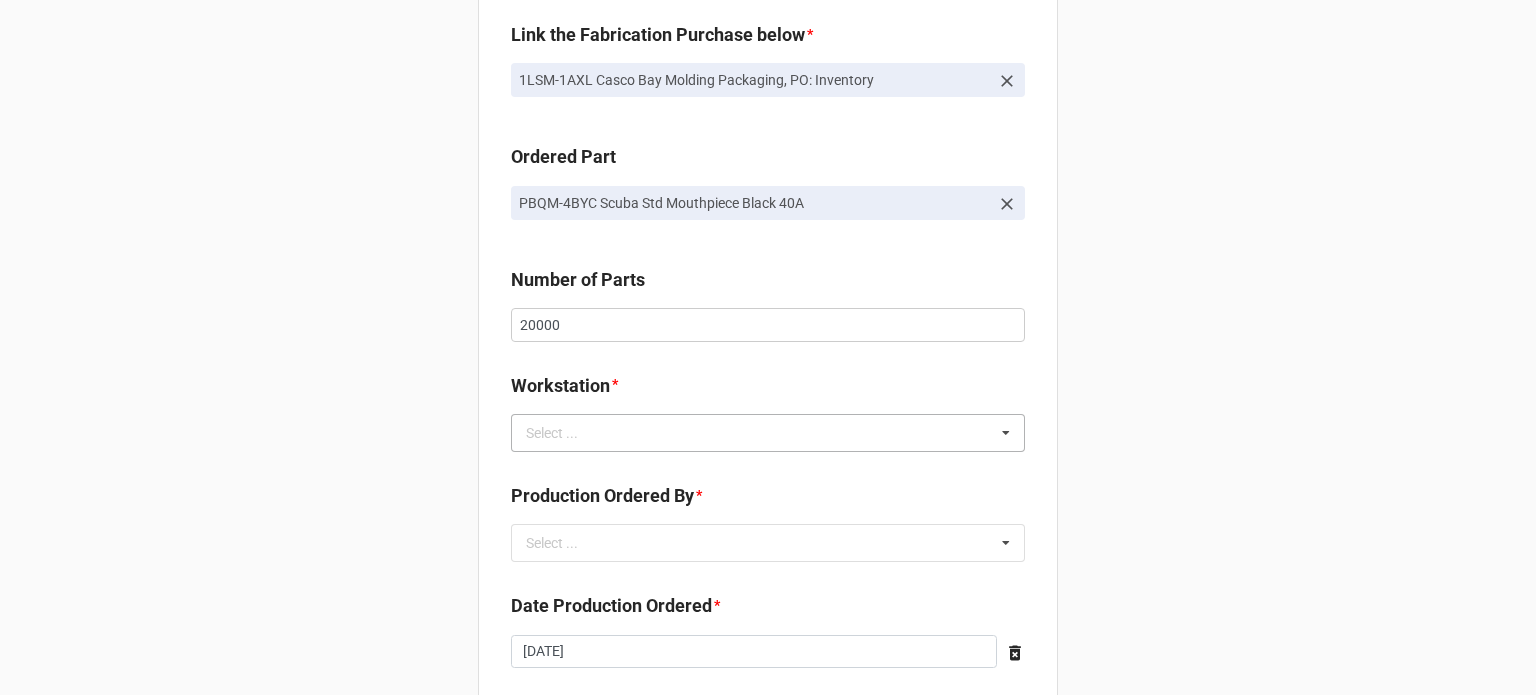 click on "Select ..." at bounding box center [564, 432] 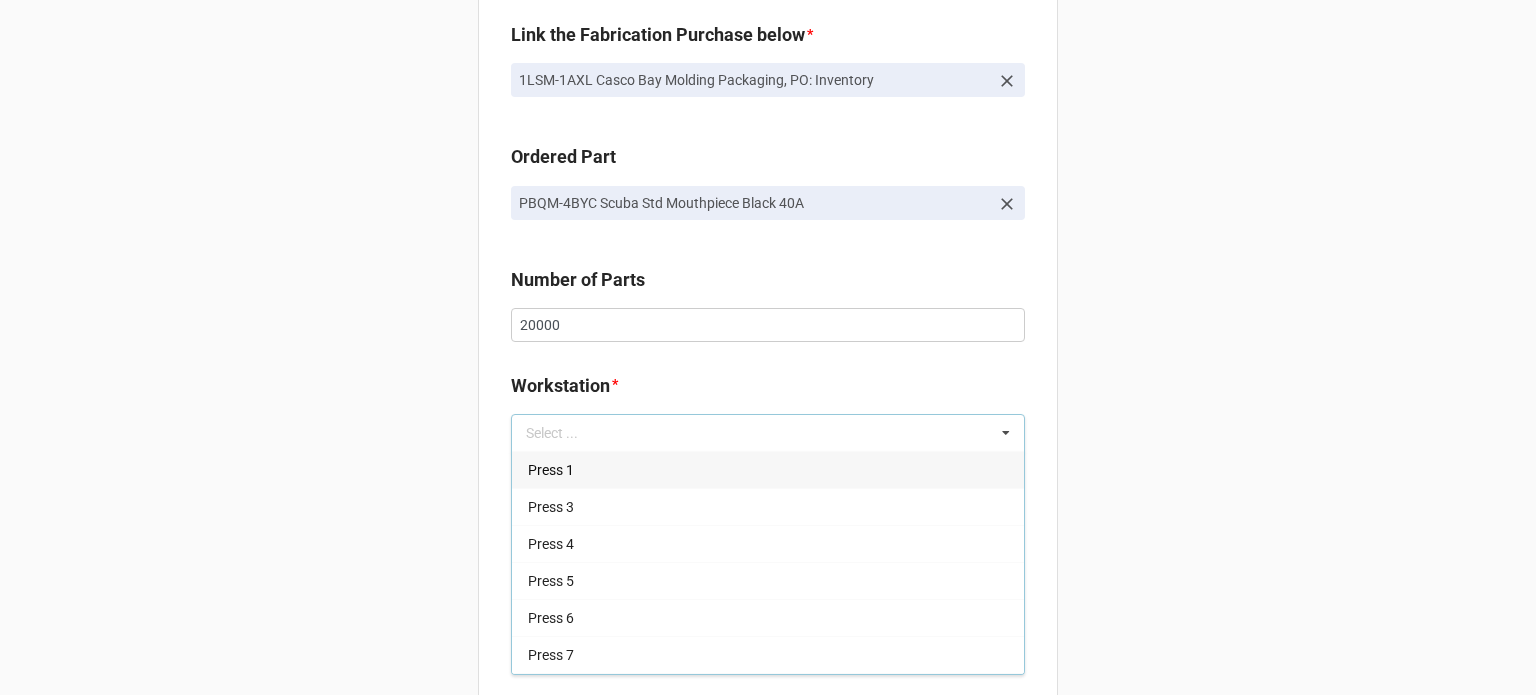 click on "Select ... Press 1 Press 3 Press 4 Press 5 Press 6 Press 7 Press 8 Press 9 Press 10 Press 11 Press 12 Press 13 Production Floor" at bounding box center [768, 433] 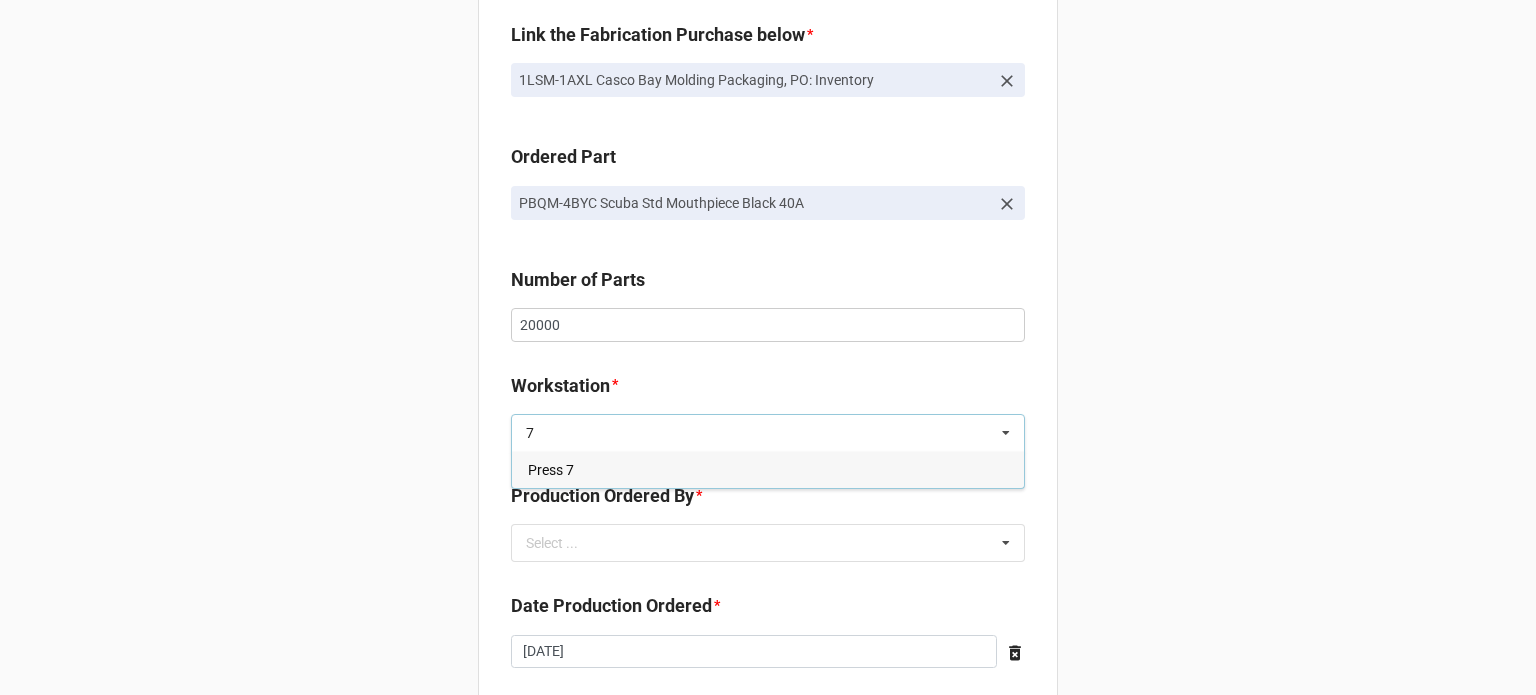 type on "7" 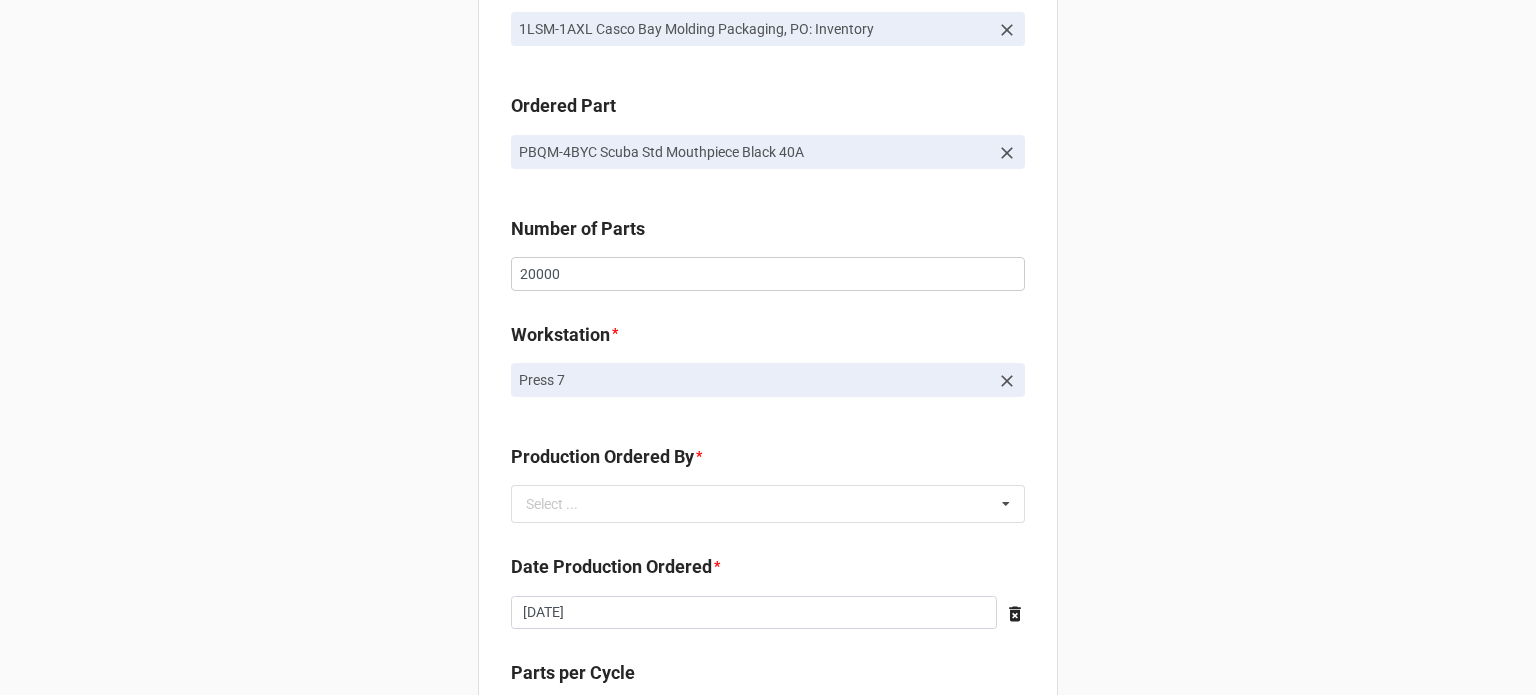 scroll, scrollTop: 300, scrollLeft: 0, axis: vertical 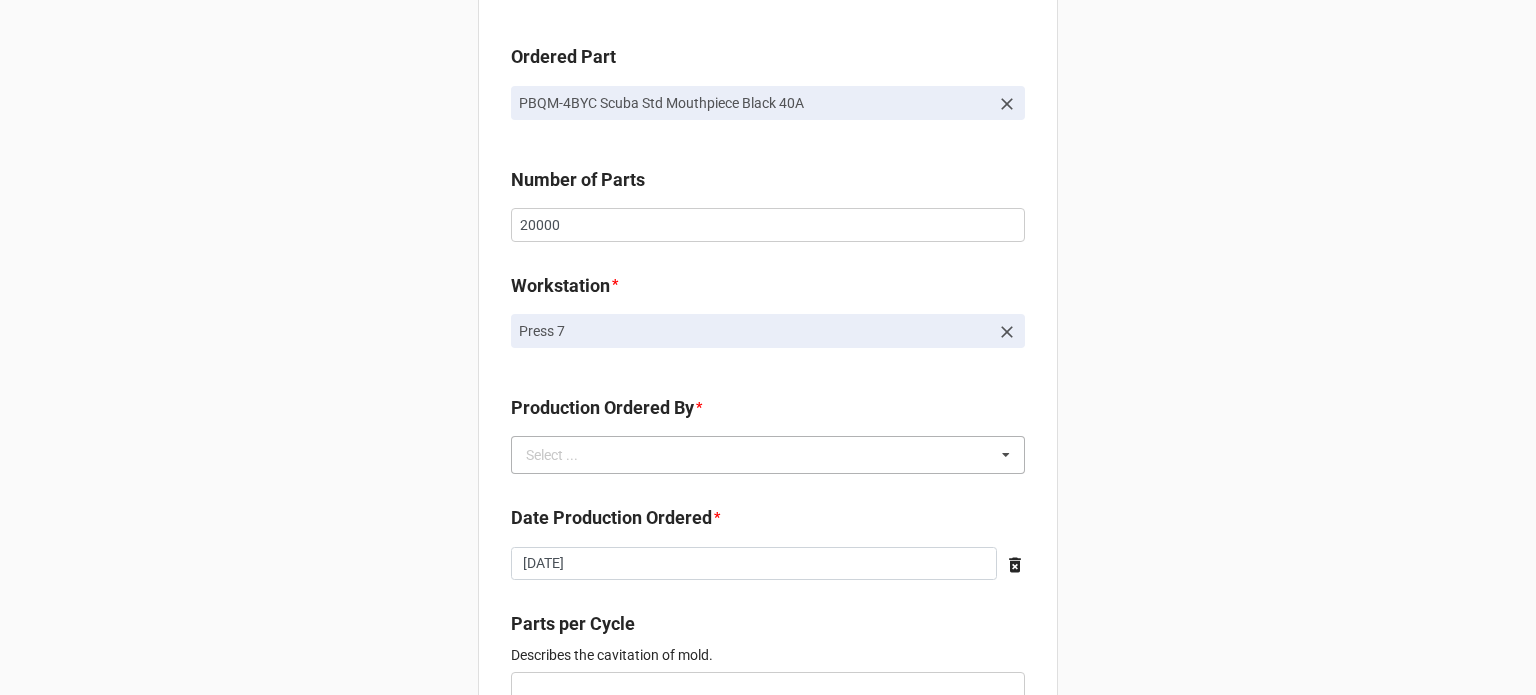 click on "Select ..." at bounding box center (564, 455) 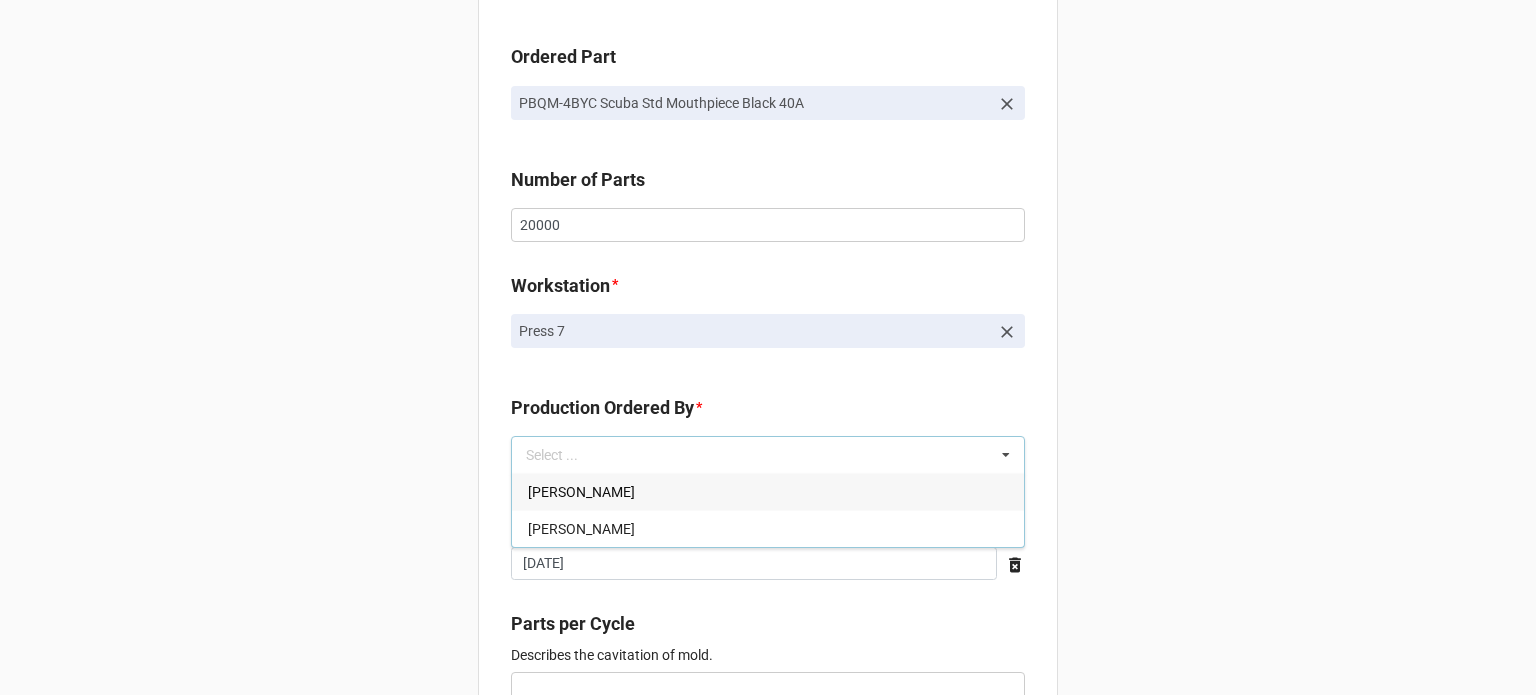 click on "[PERSON_NAME]" at bounding box center (581, 492) 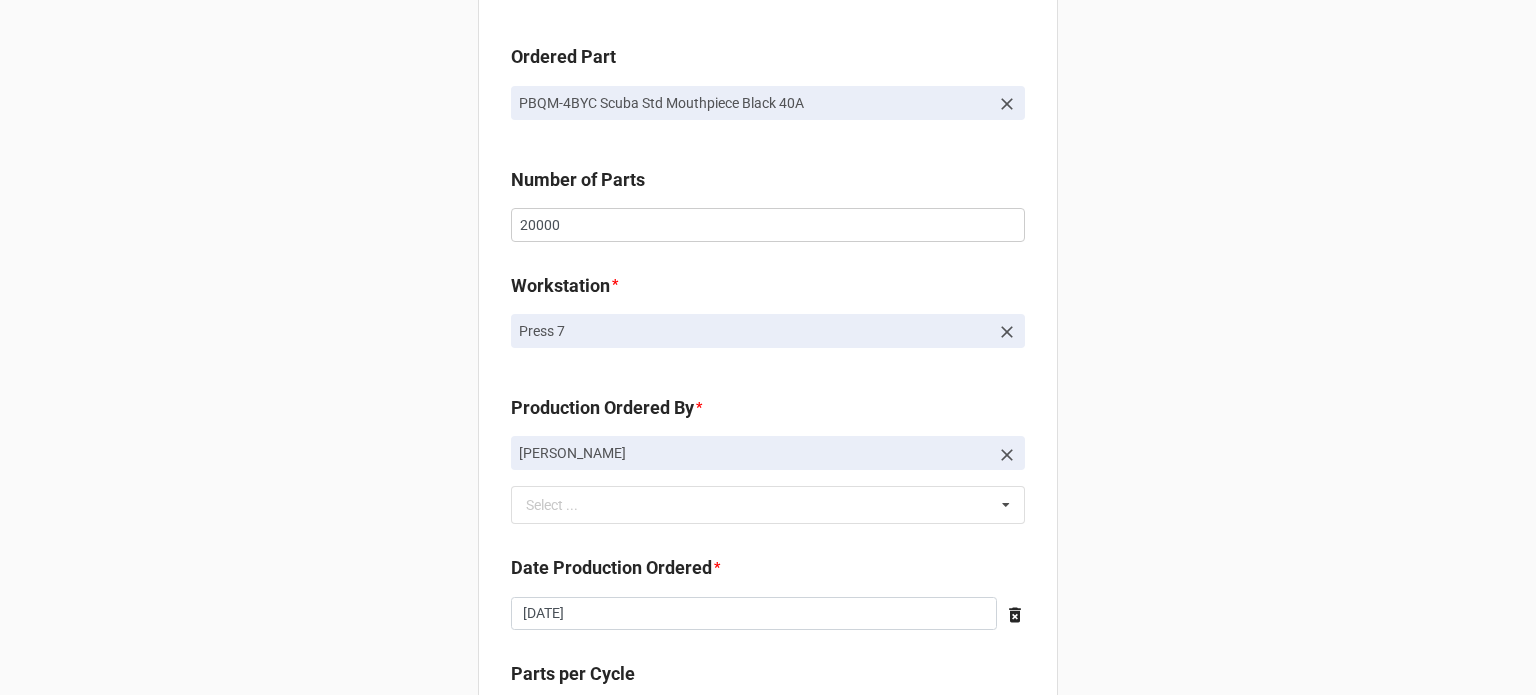 click on "New Order for Fabrication Link the Fabrication Purchase below * 1LSM-1AXL Casco Bay Molding Packaging, PO: Inventory Ordered Part PBQM-4BYC Scuba Std Mouthpiece Black 40A Number of Parts 20000 Workstation * Press 7 Production Ordered By * Brian James Wanders Select ... Richard McLaughlin Date Production Ordered * 2025-07-25 ‹ July 2025 › Su Mo Tu We Th Fr Sa 29 30 1 2 3 4 5 6 7 8 9 10 11 12 13 14 15 16 17 18 19 20 21 22 23 24 25 26 27 28 29 30 31 1 2 3 4 5 6 7 8 9 Parts per Cycle Describes the cavitation of mold.
Number of Shifts * Can be 1-3 depending on number of shifts running the parts.
Robot Required Yes Conveyor Required No Fixtures Required No Zone Temp Controller Internal Mold Temp Controller N/A Start Date * 2025-07-25 ‹ July 2025 › Su Mo Tu We Th Fr Sa 29 30 1 2 3 4 5 6 7 8 9 10 11 12 13 14 15 16 17 18 19 20 21 22 23 24 25 26 27 28 29 30 31 1 2 3 4 5 6 7 8 9 End Date * 2025-07-25 ‹ July 2025 › Su Mo Tu We Th Fr Sa 29 30 1 2 3 4 5 6 7 8 9 10 11 12 13 14 15 16 17 18 19 20 21 22 23 24 1" at bounding box center (768, 976) 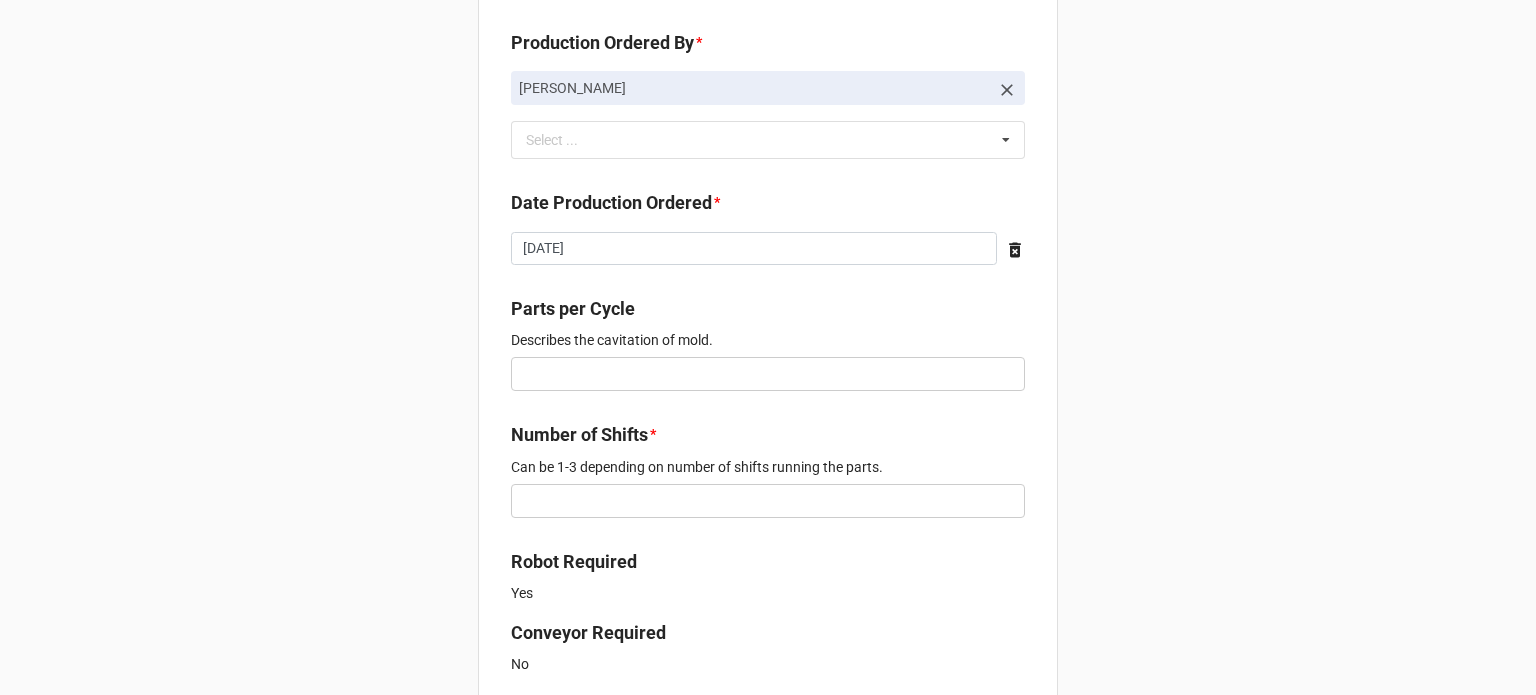 scroll, scrollTop: 700, scrollLeft: 0, axis: vertical 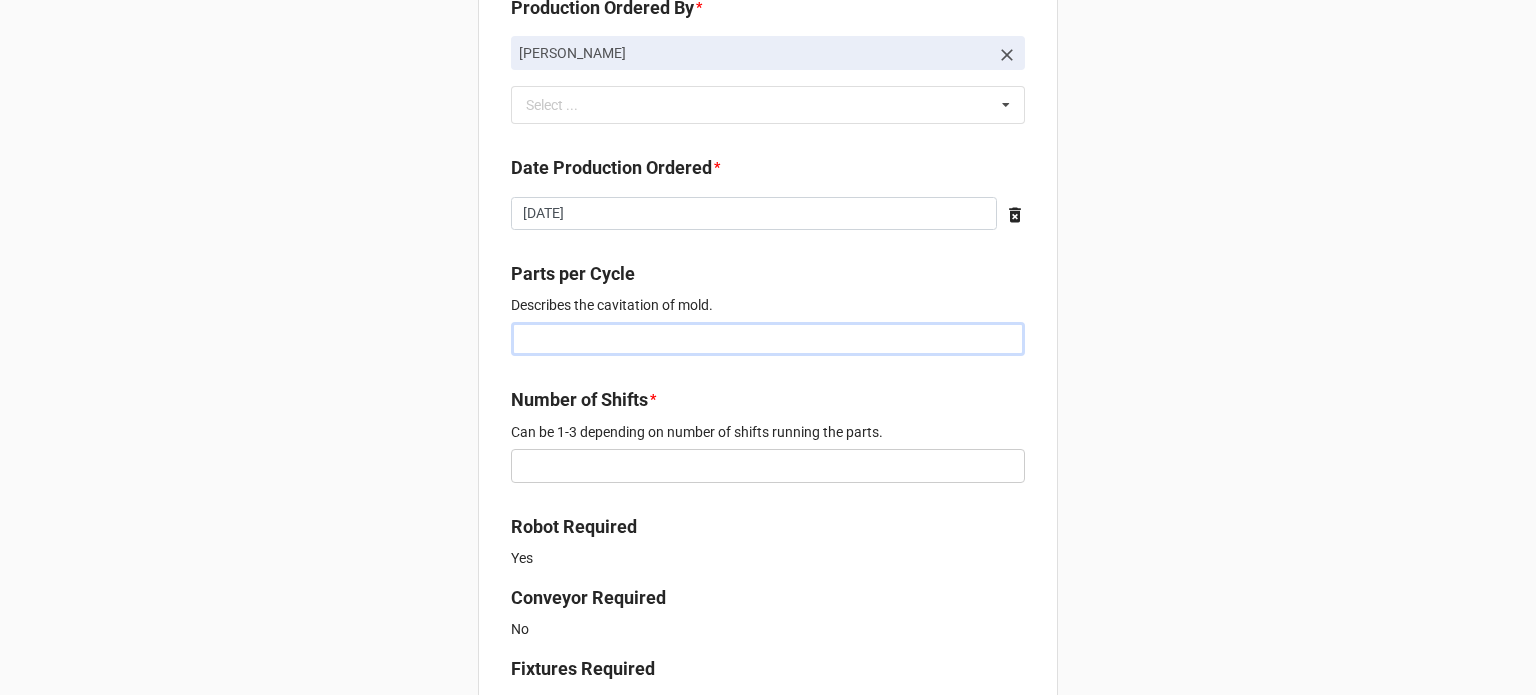 click at bounding box center (768, 339) 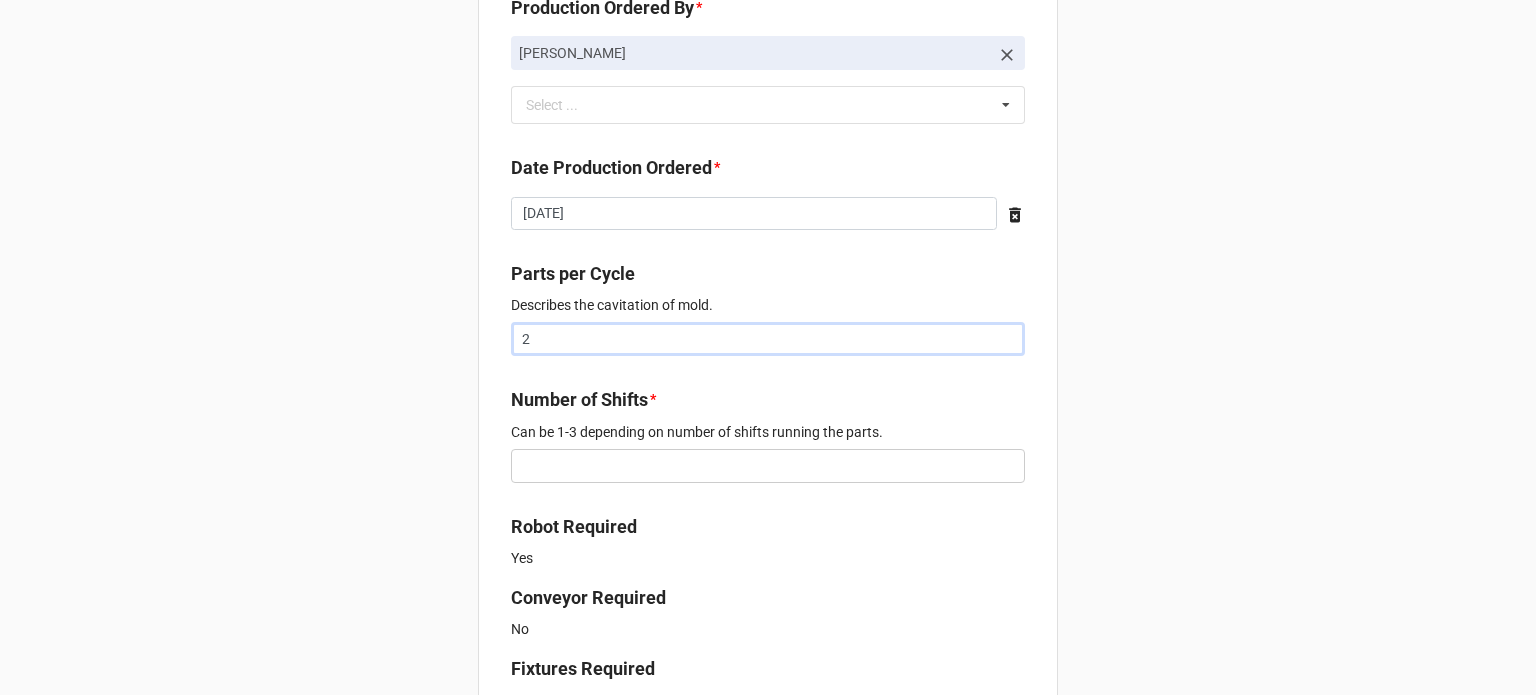 type on "2" 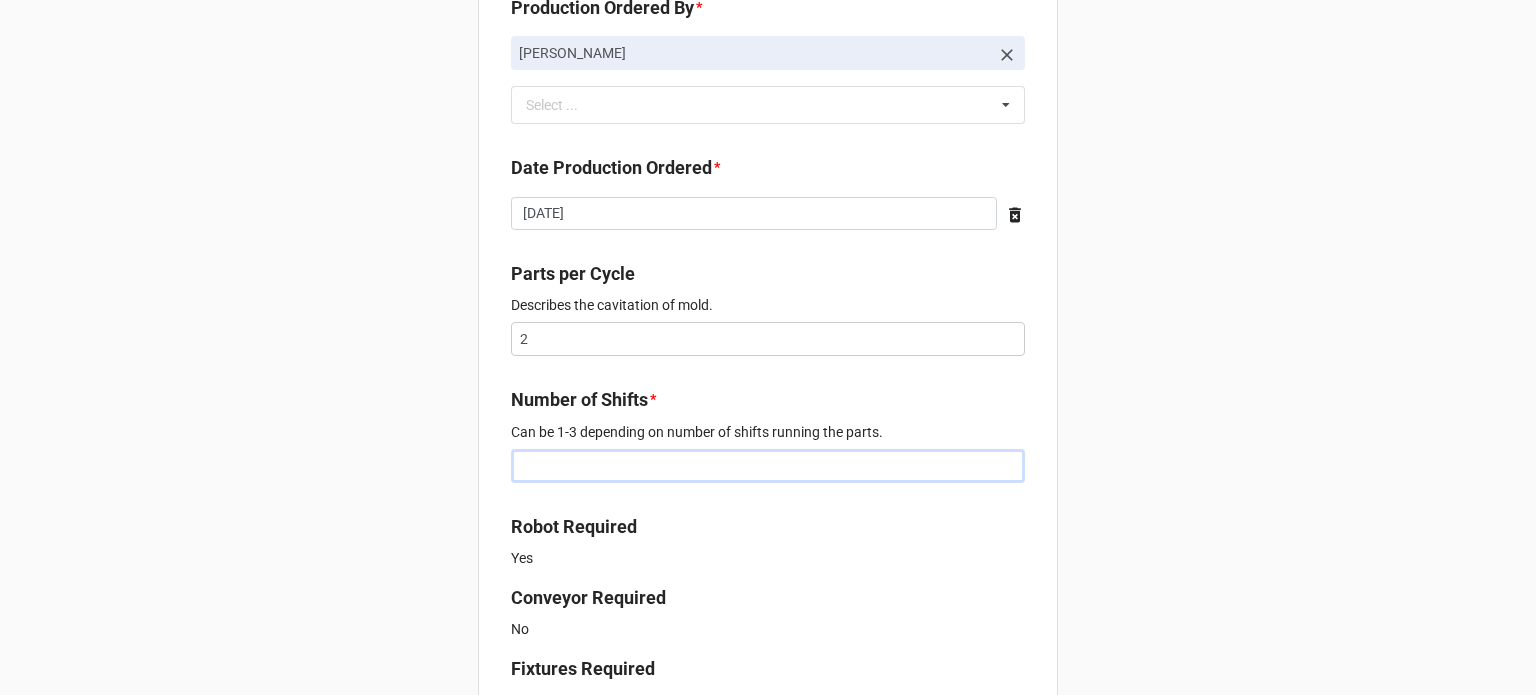 click at bounding box center (768, 466) 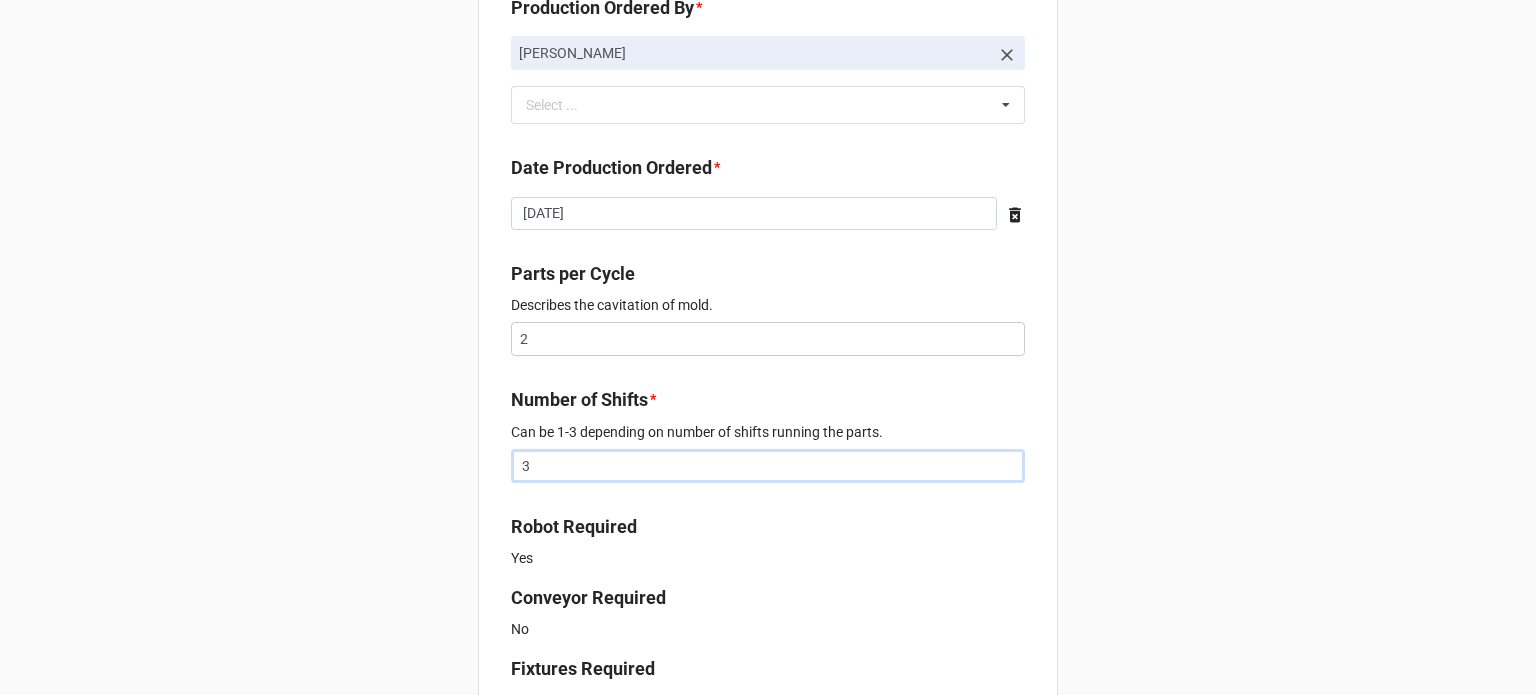 type on "3" 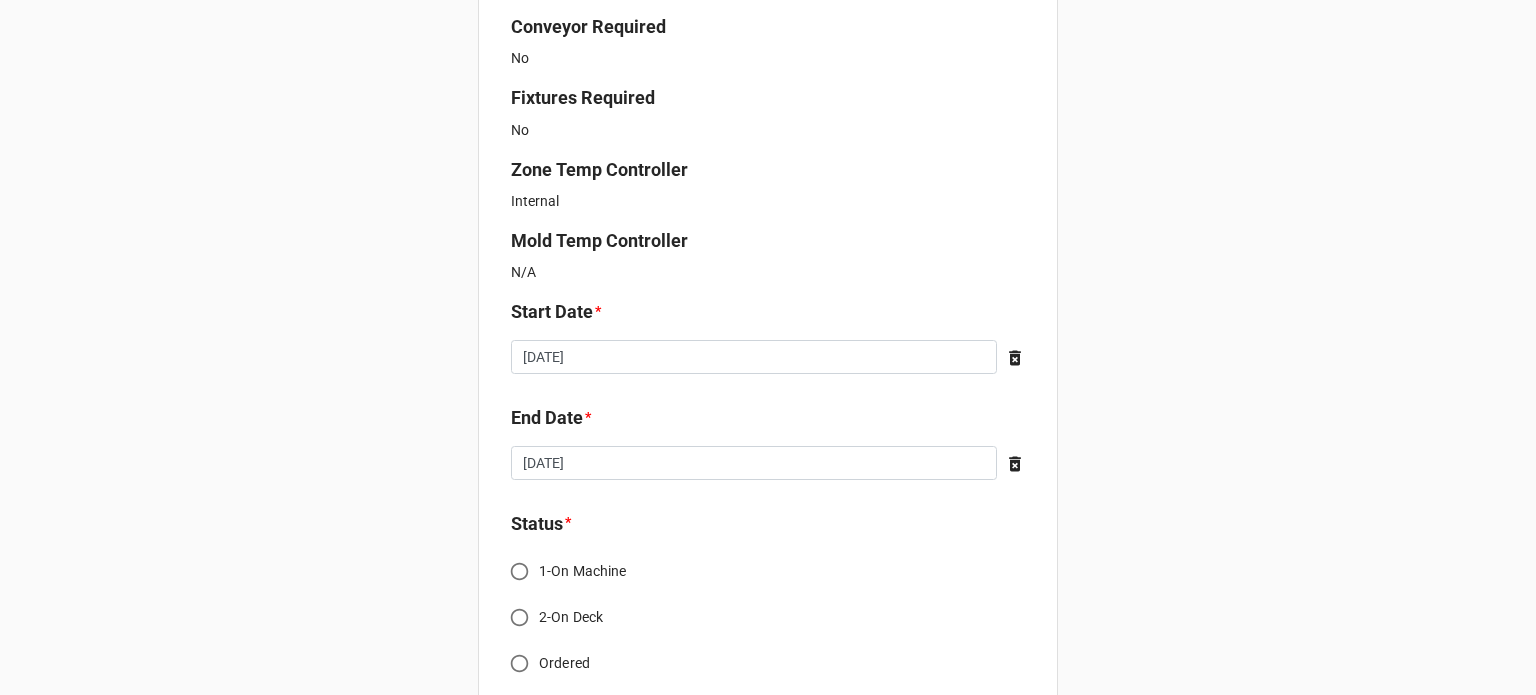 scroll, scrollTop: 1400, scrollLeft: 0, axis: vertical 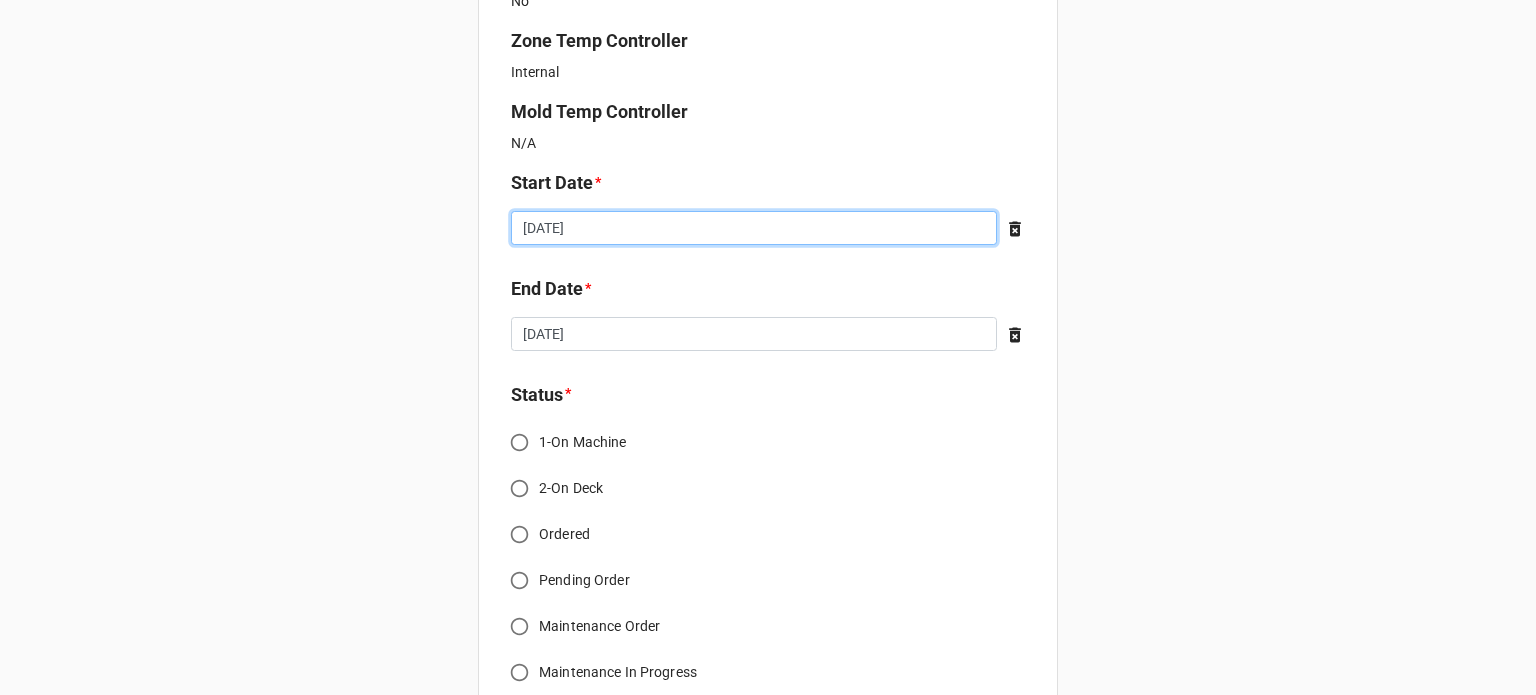 click on "[DATE]" at bounding box center (754, 228) 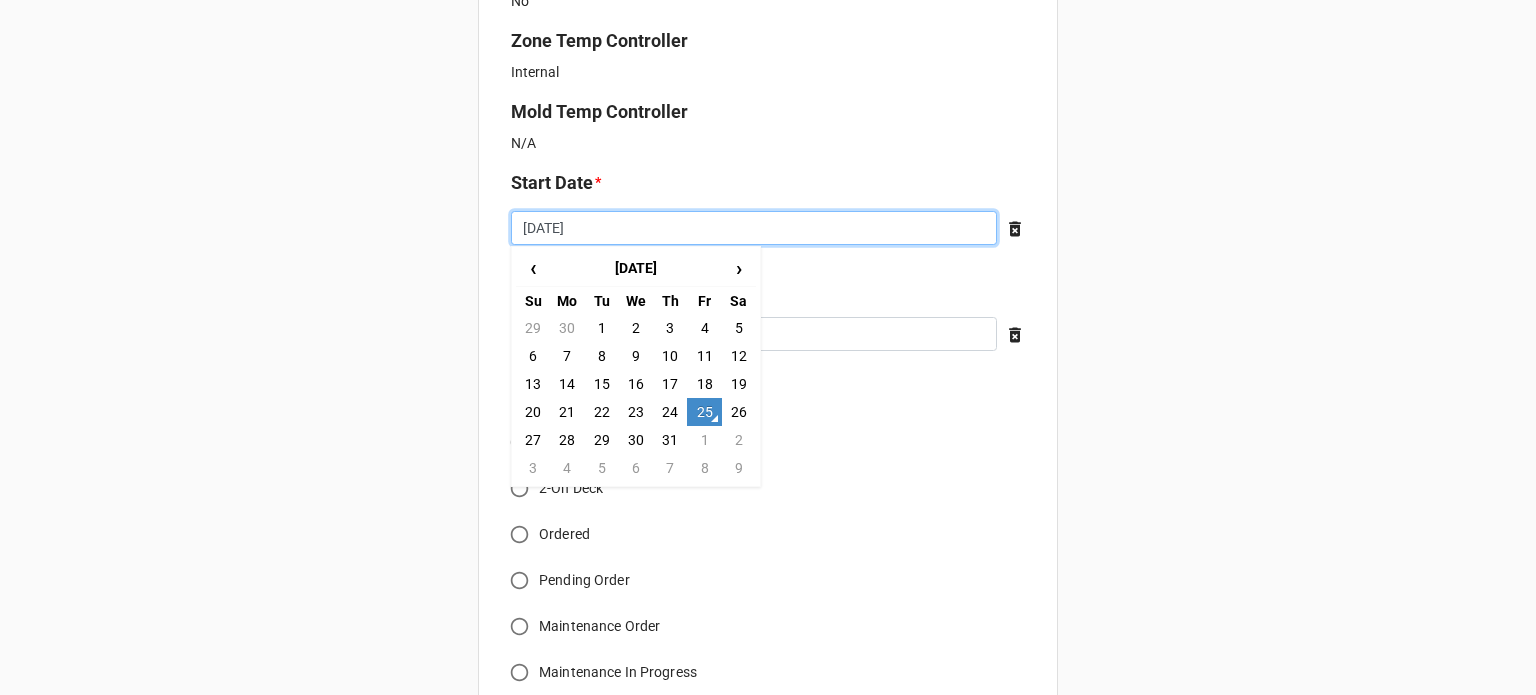 click on "[DATE]" at bounding box center (754, 228) 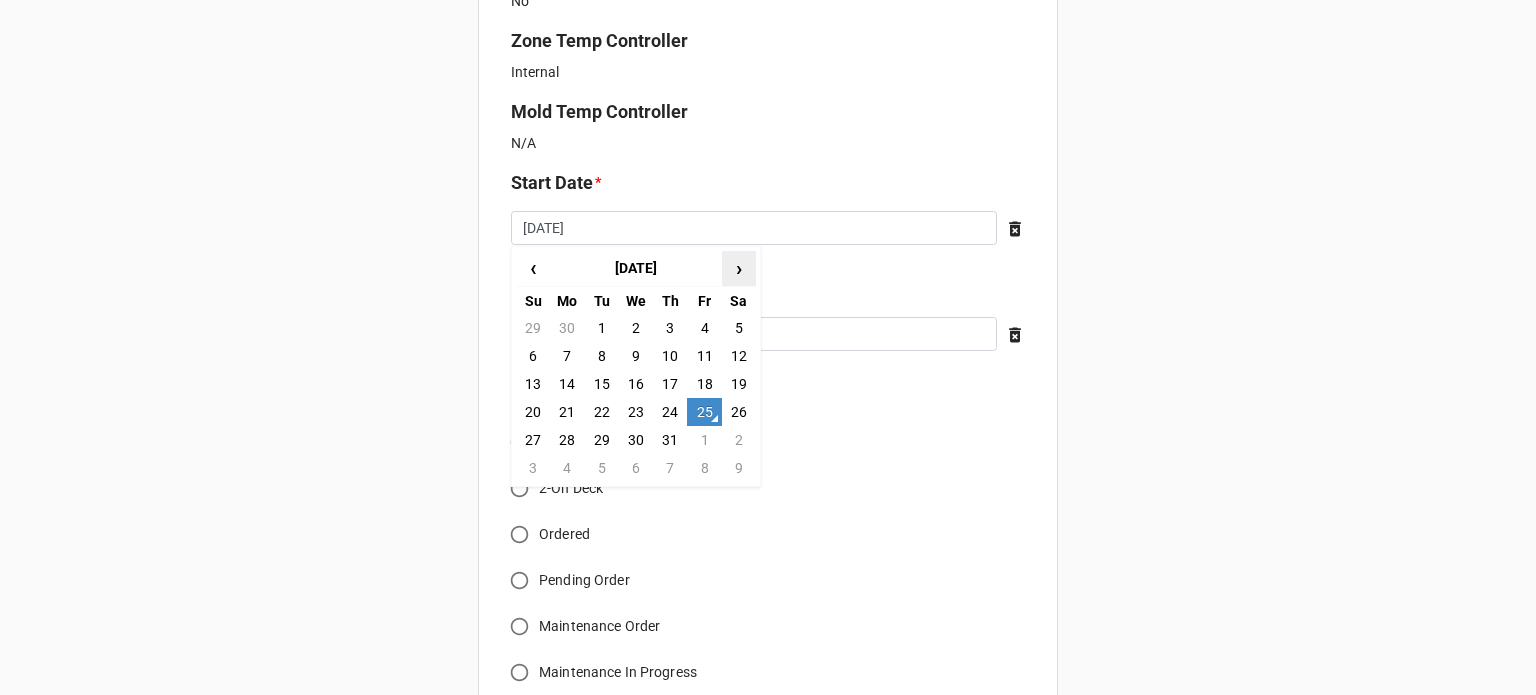 click on "›" at bounding box center [739, 268] 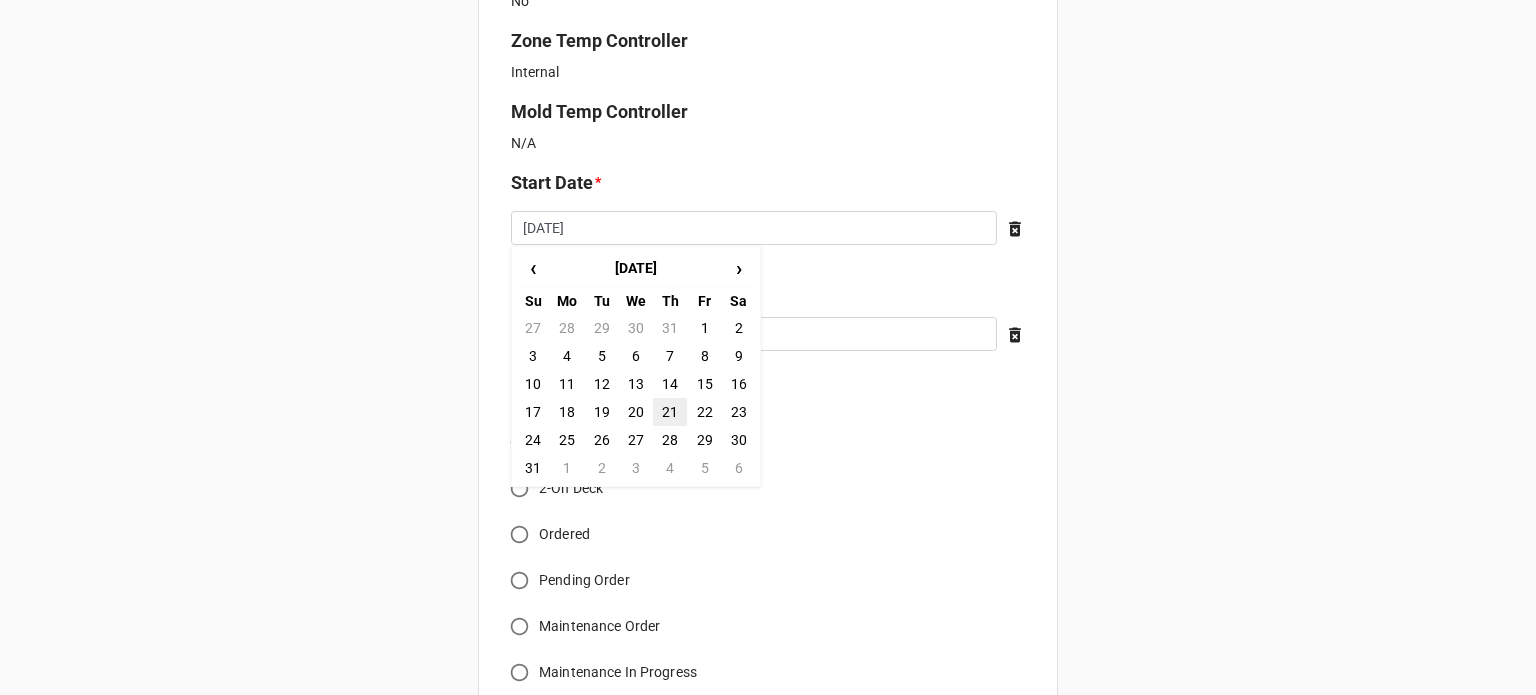 click on "21" at bounding box center (670, 412) 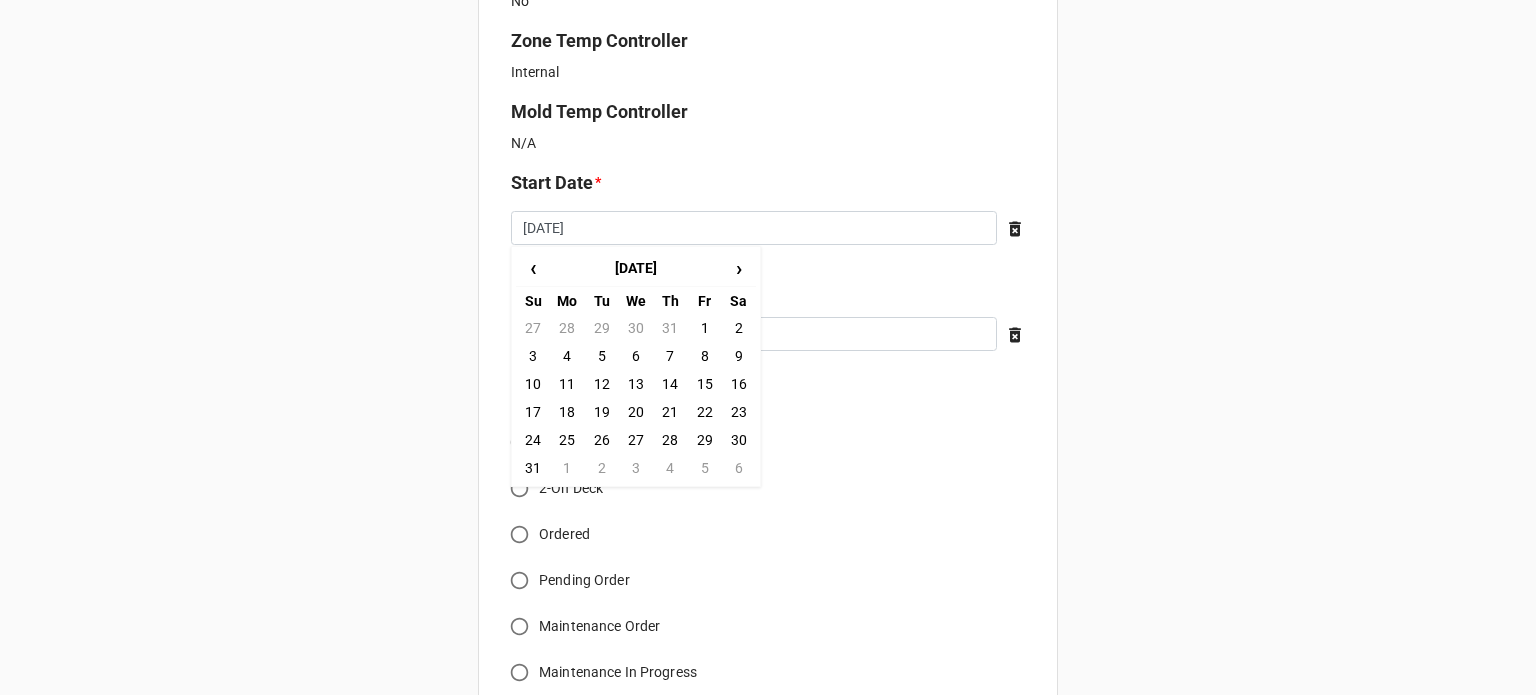 type on "2025-08-21" 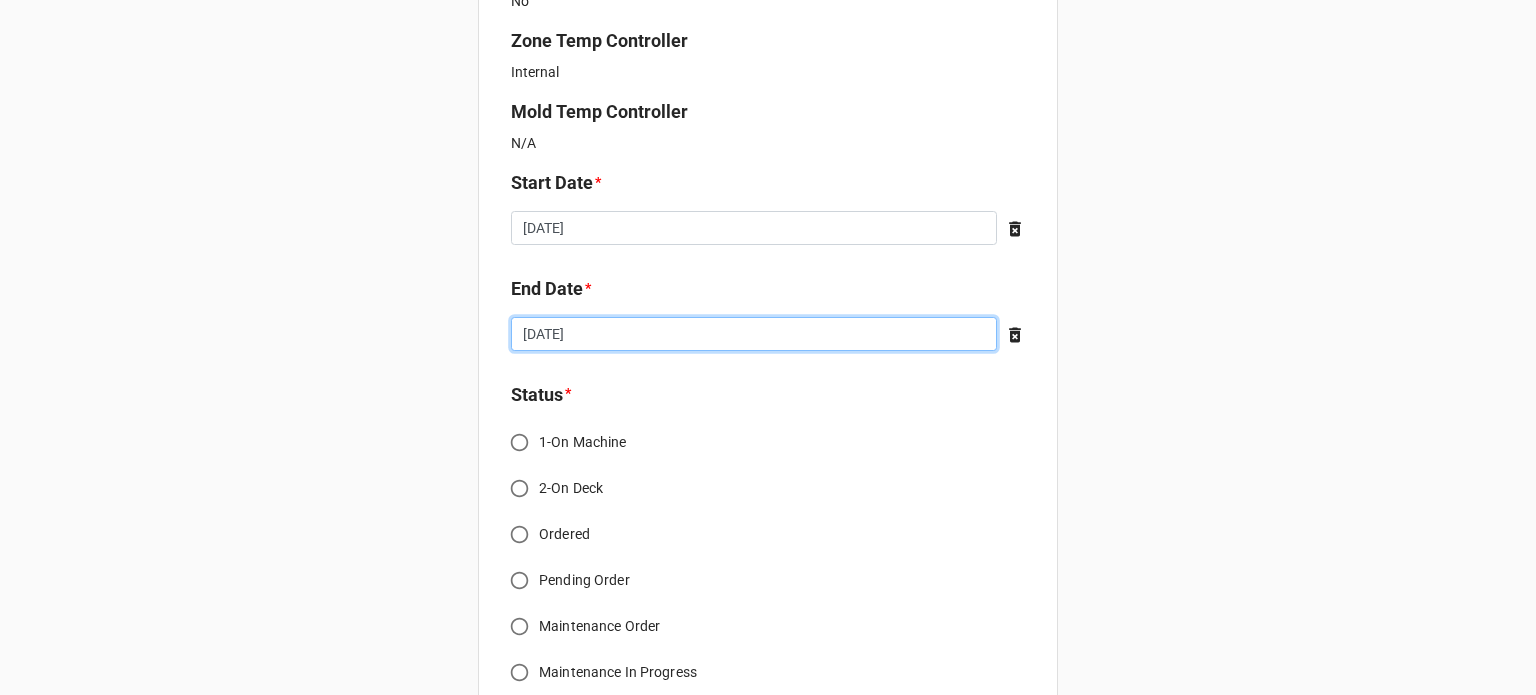 click on "[DATE]" at bounding box center (754, 334) 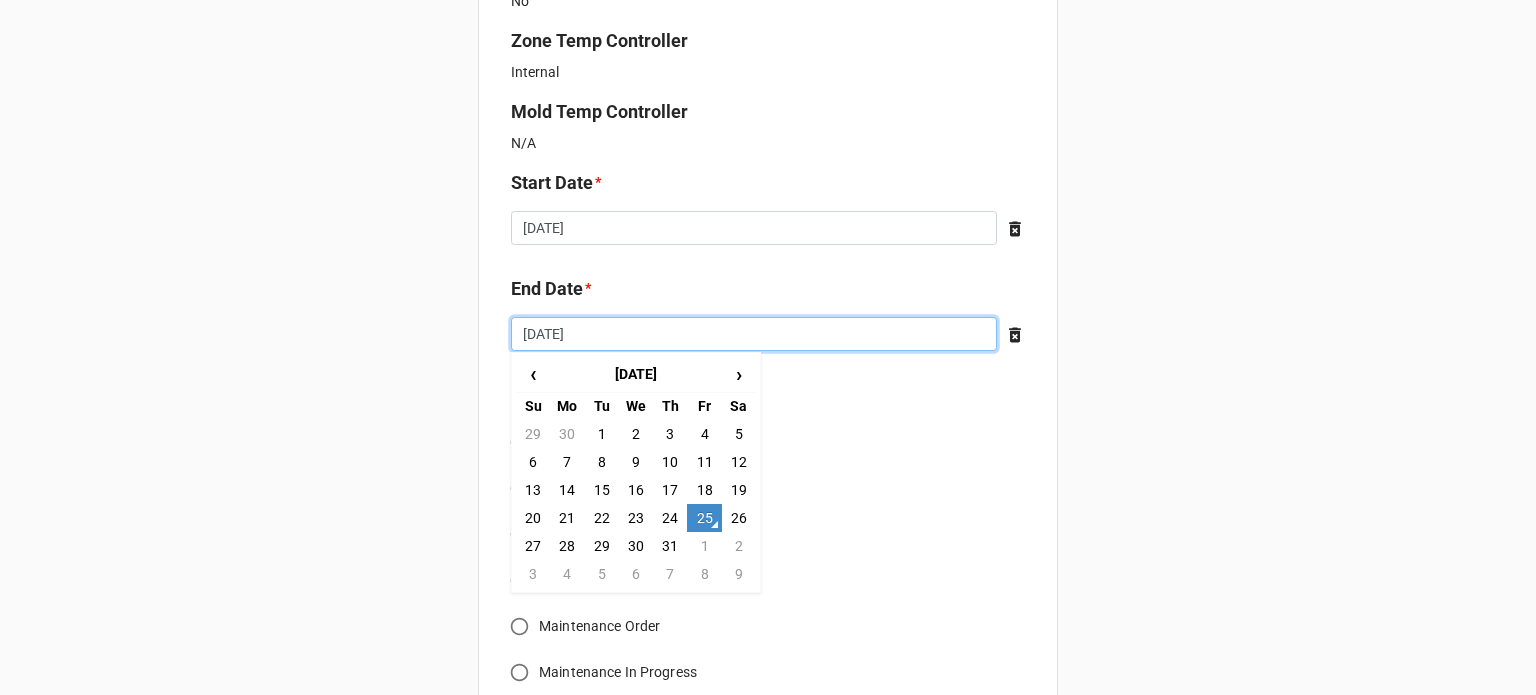 click on "[DATE]" at bounding box center [754, 334] 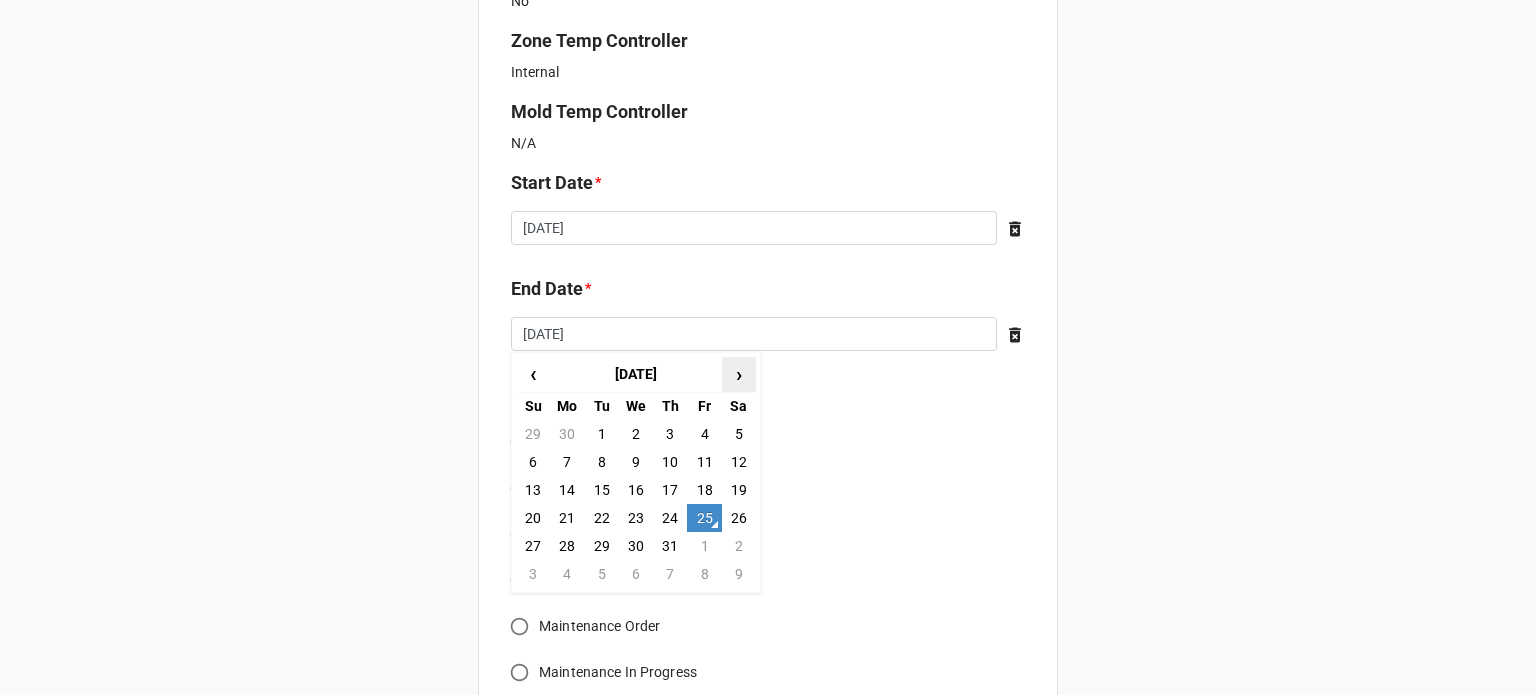 click on "›" at bounding box center (739, 374) 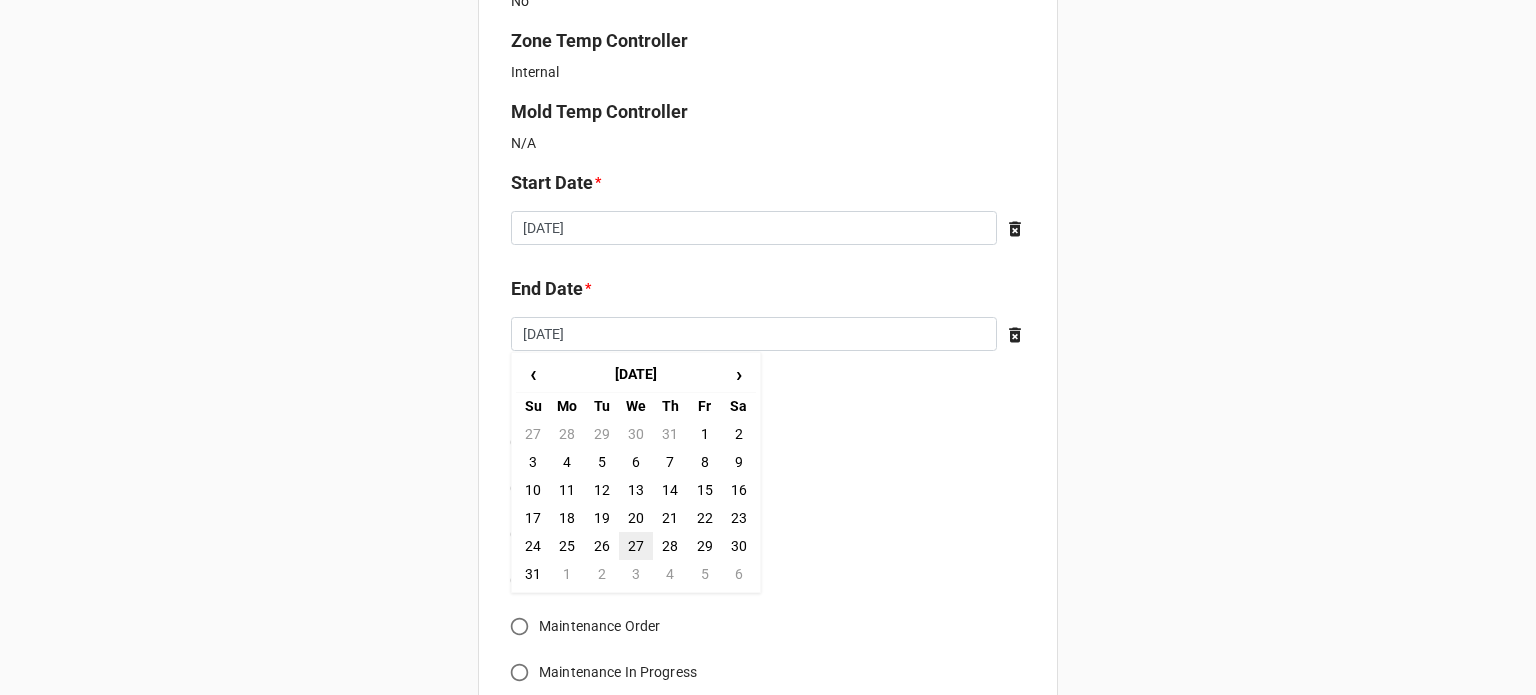 click on "27" at bounding box center [636, 546] 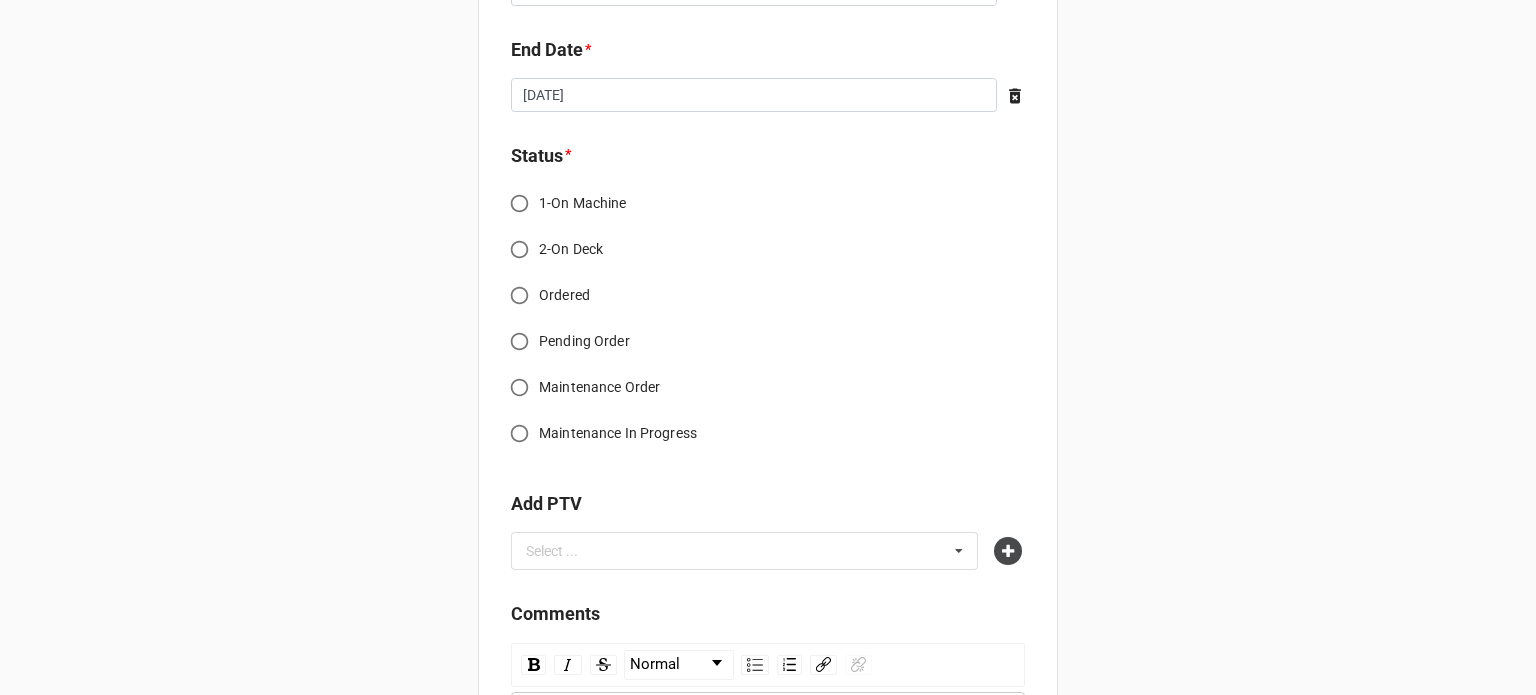 scroll, scrollTop: 1700, scrollLeft: 0, axis: vertical 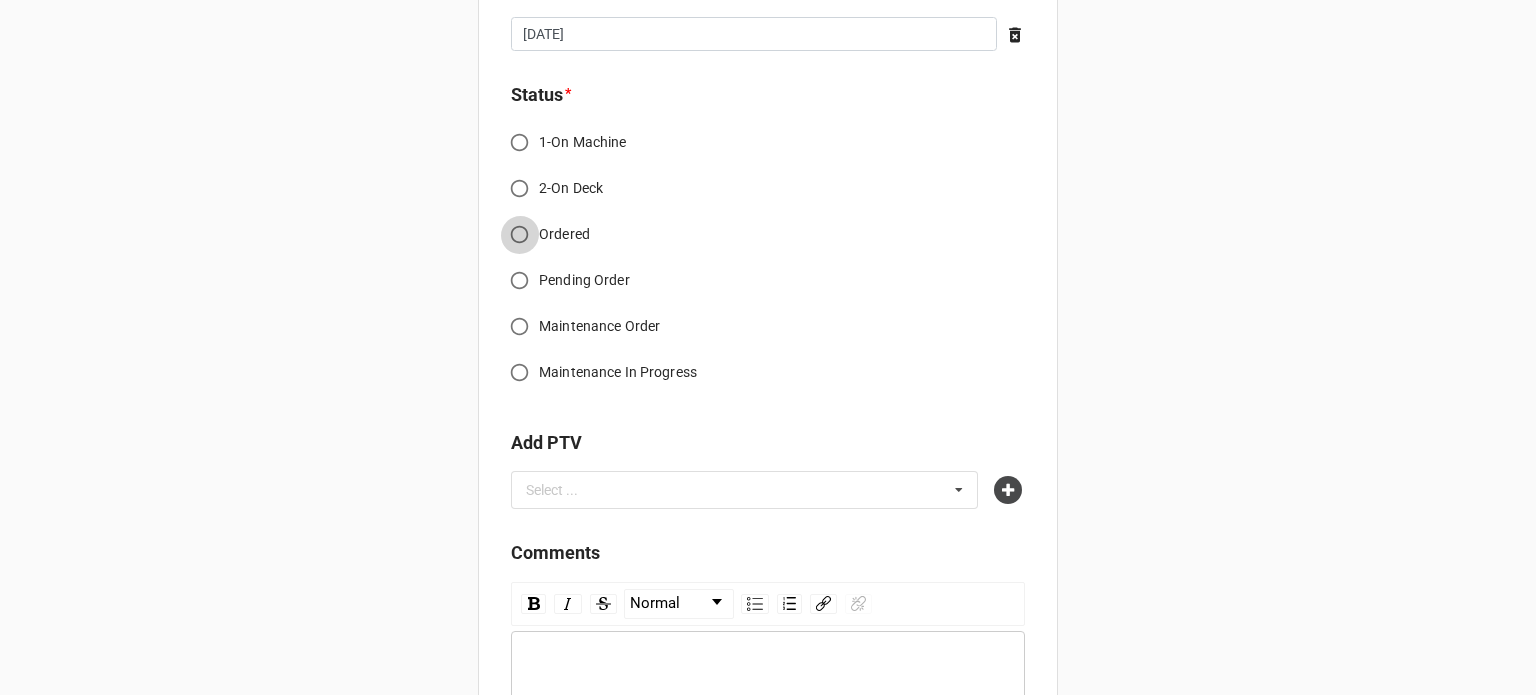 click on "Ordered" at bounding box center [519, 234] 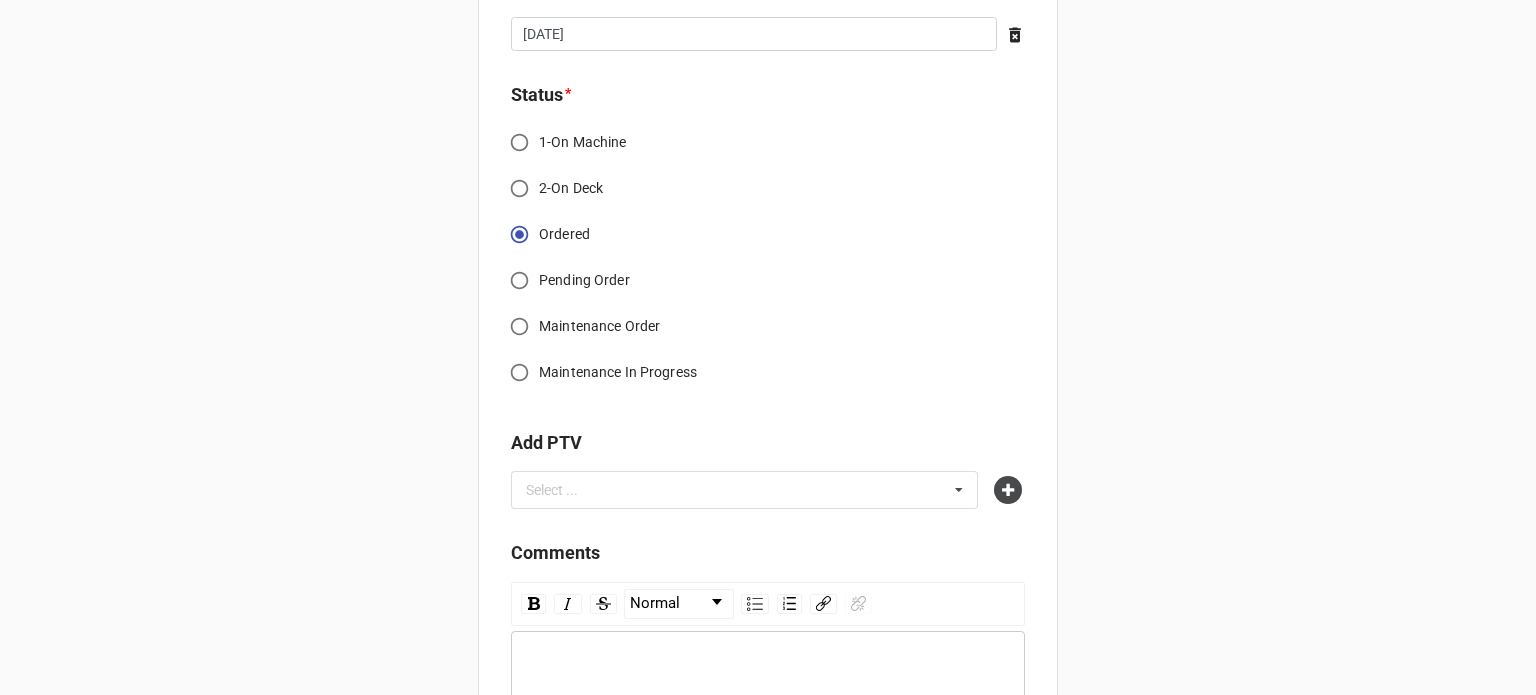 click on "2-On Deck" at bounding box center (519, 188) 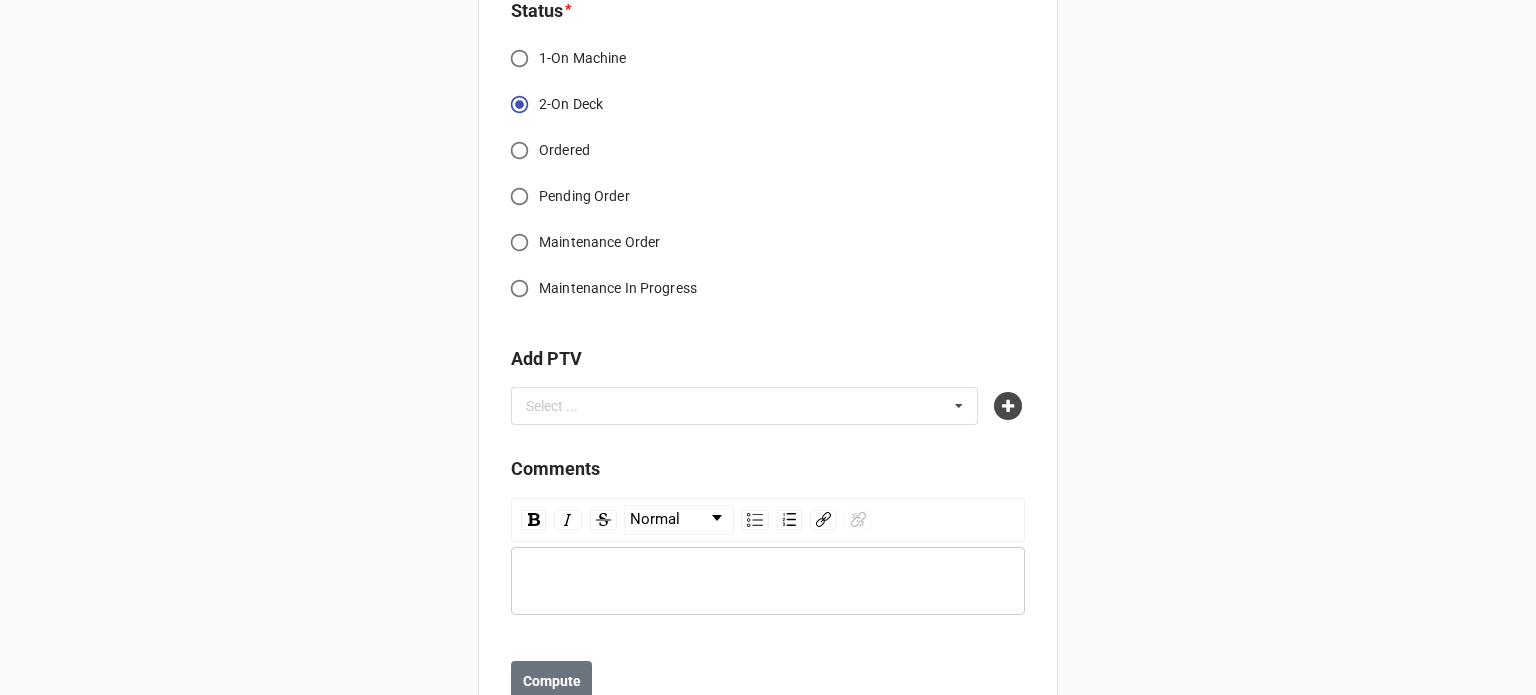 scroll, scrollTop: 1855, scrollLeft: 0, axis: vertical 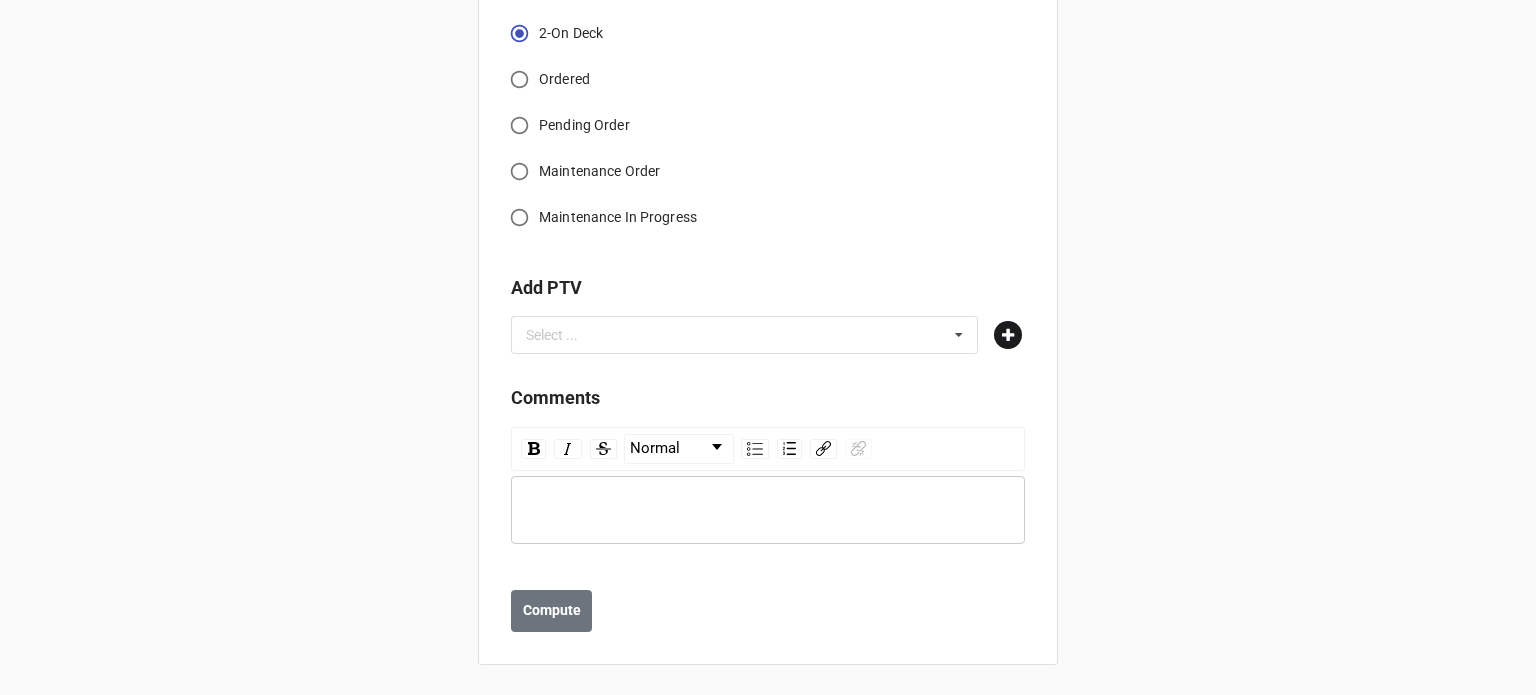 click at bounding box center (1008, 335) 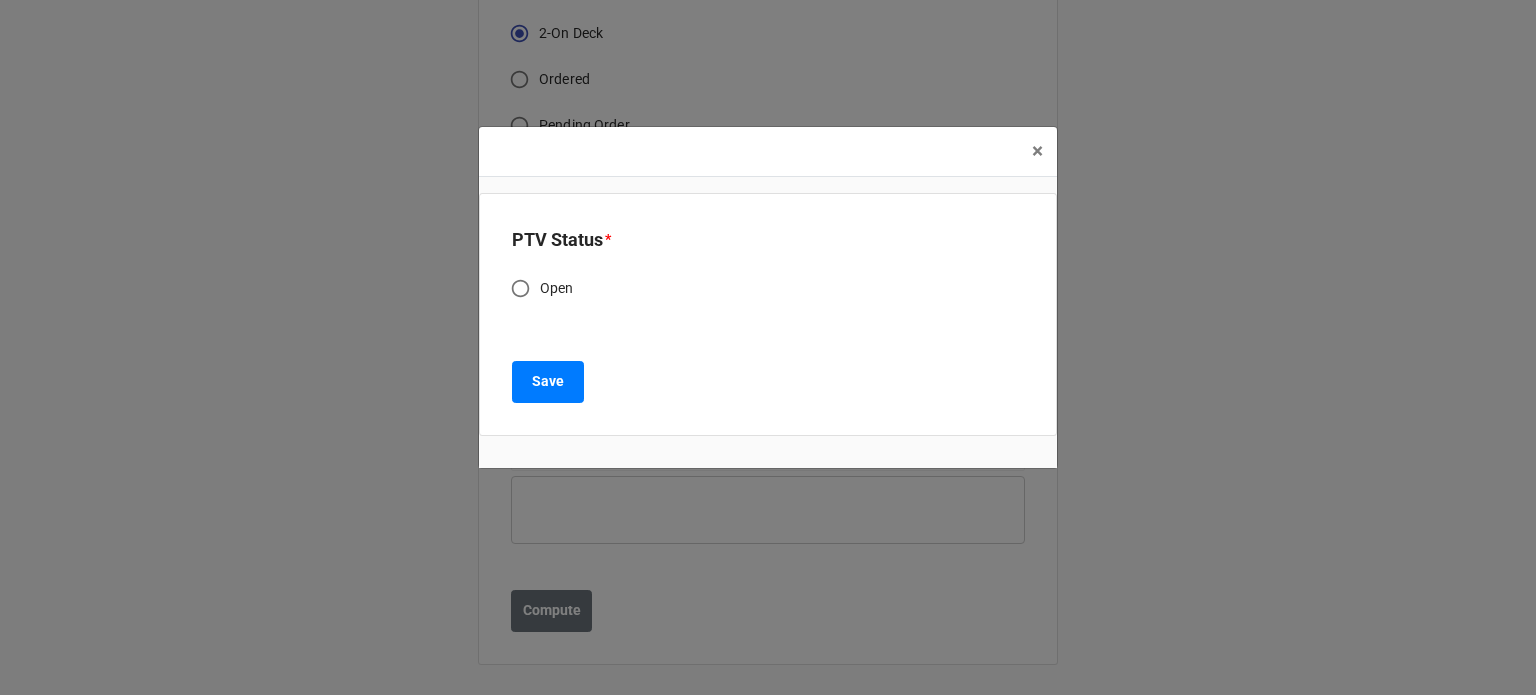 click on "Open" at bounding box center [557, 288] 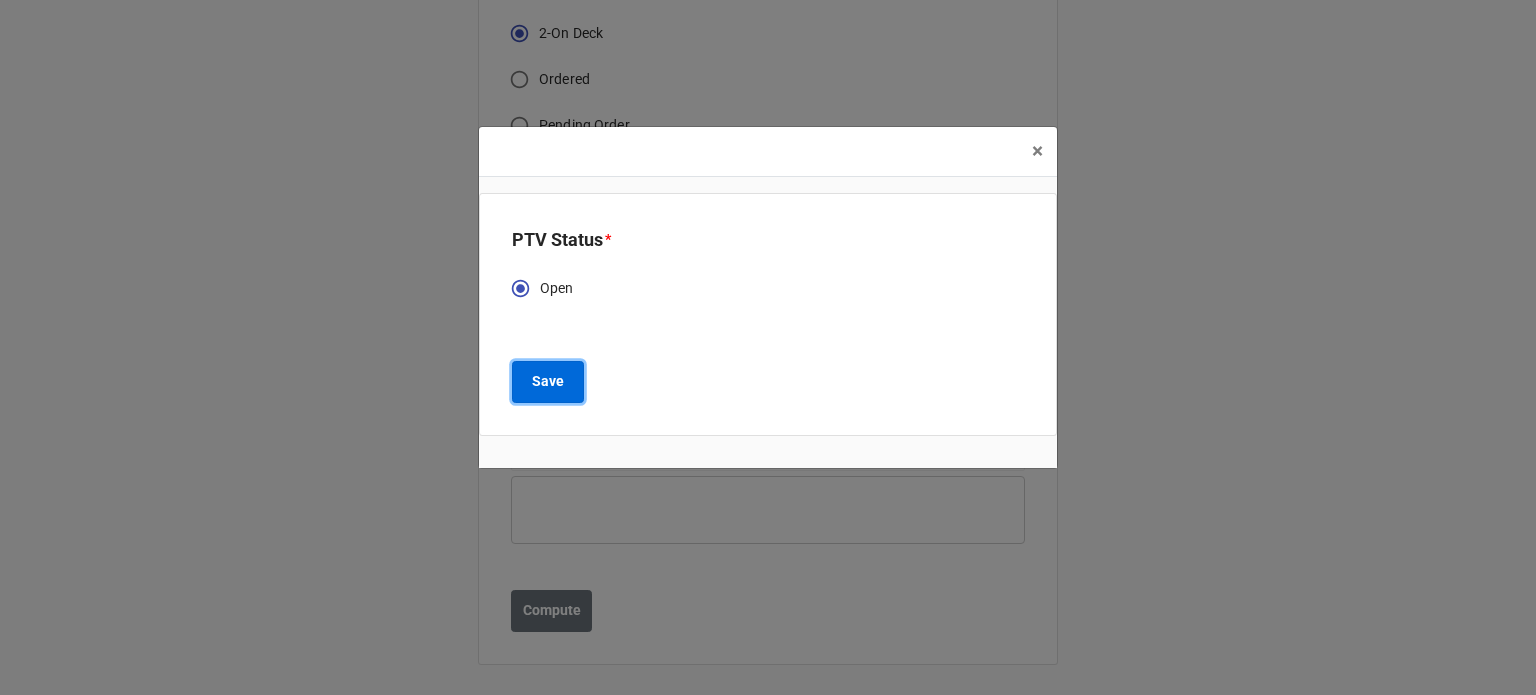click on "Save" at bounding box center [548, 382] 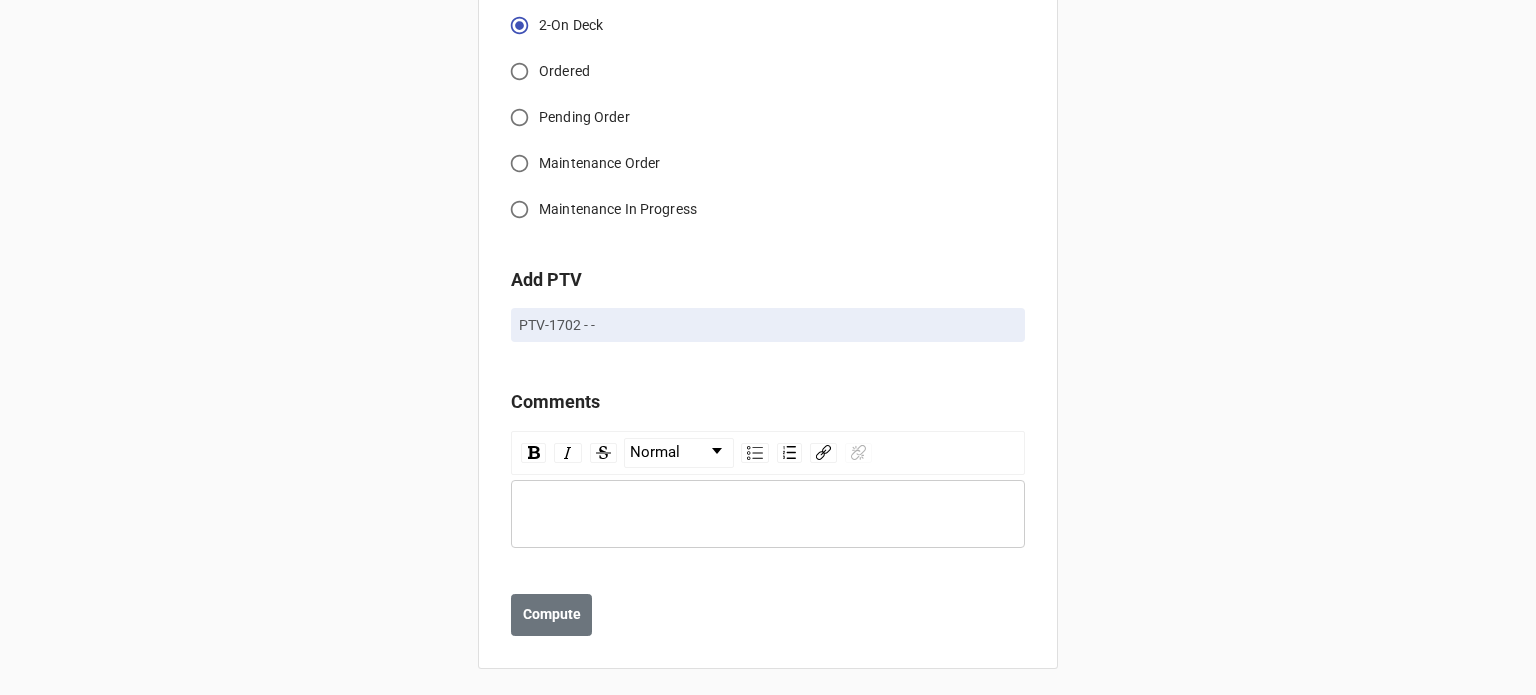 scroll, scrollTop: 1867, scrollLeft: 0, axis: vertical 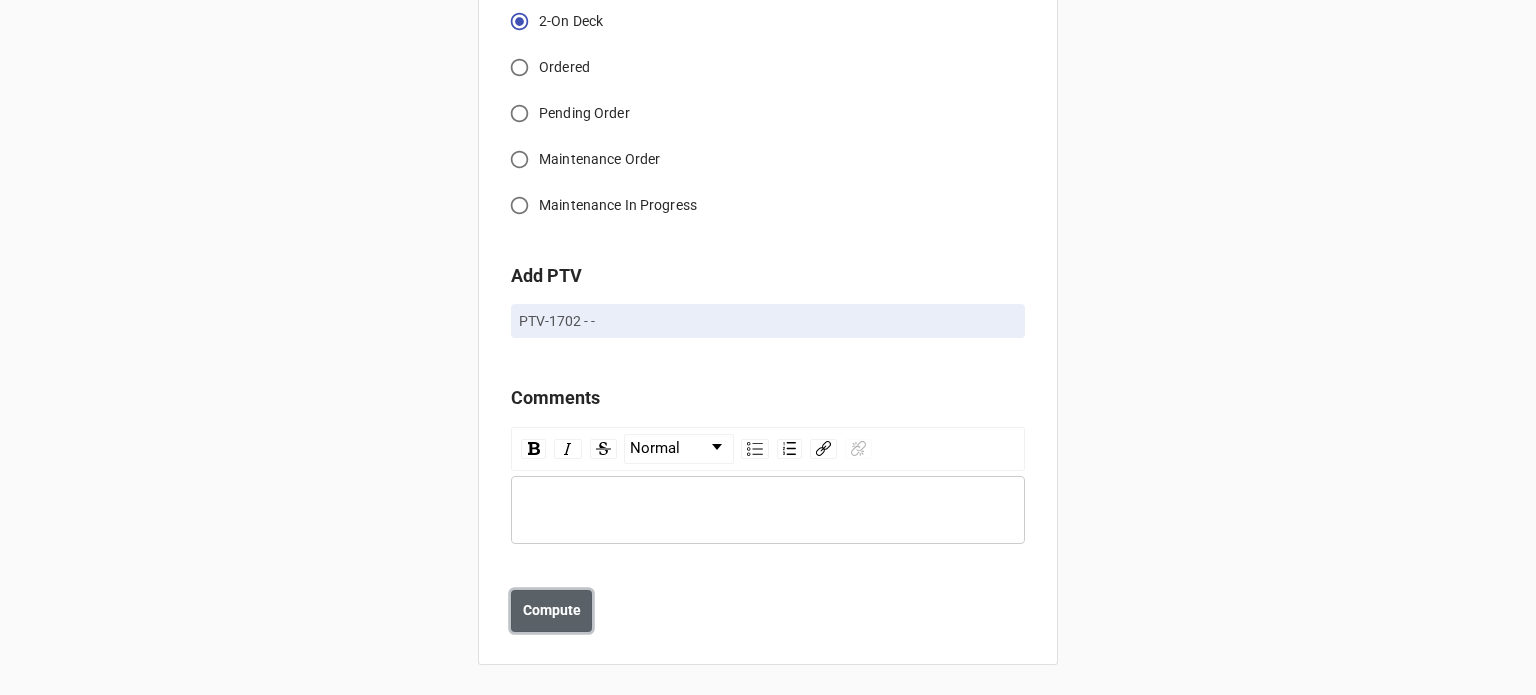 click on "Compute" at bounding box center (551, 611) 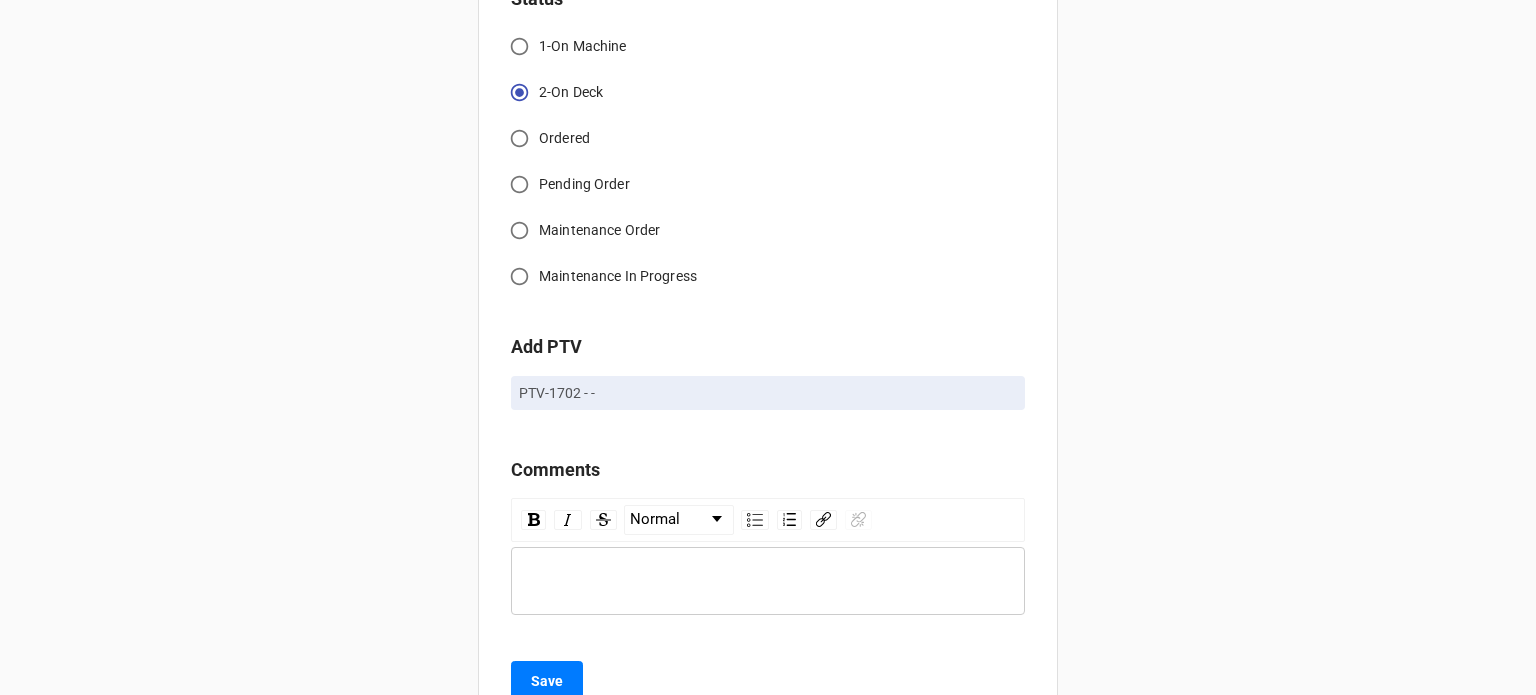 scroll, scrollTop: 1938, scrollLeft: 0, axis: vertical 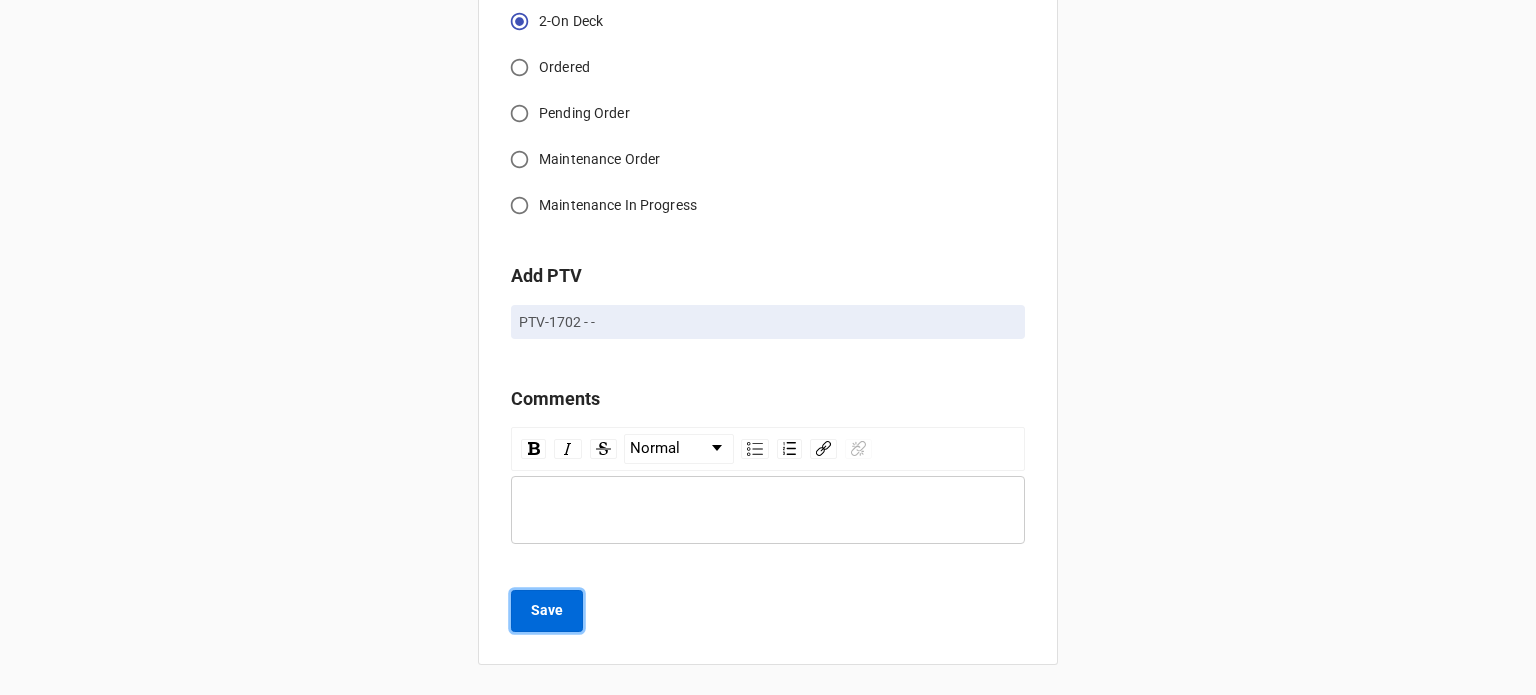 click on "Save" at bounding box center (547, 610) 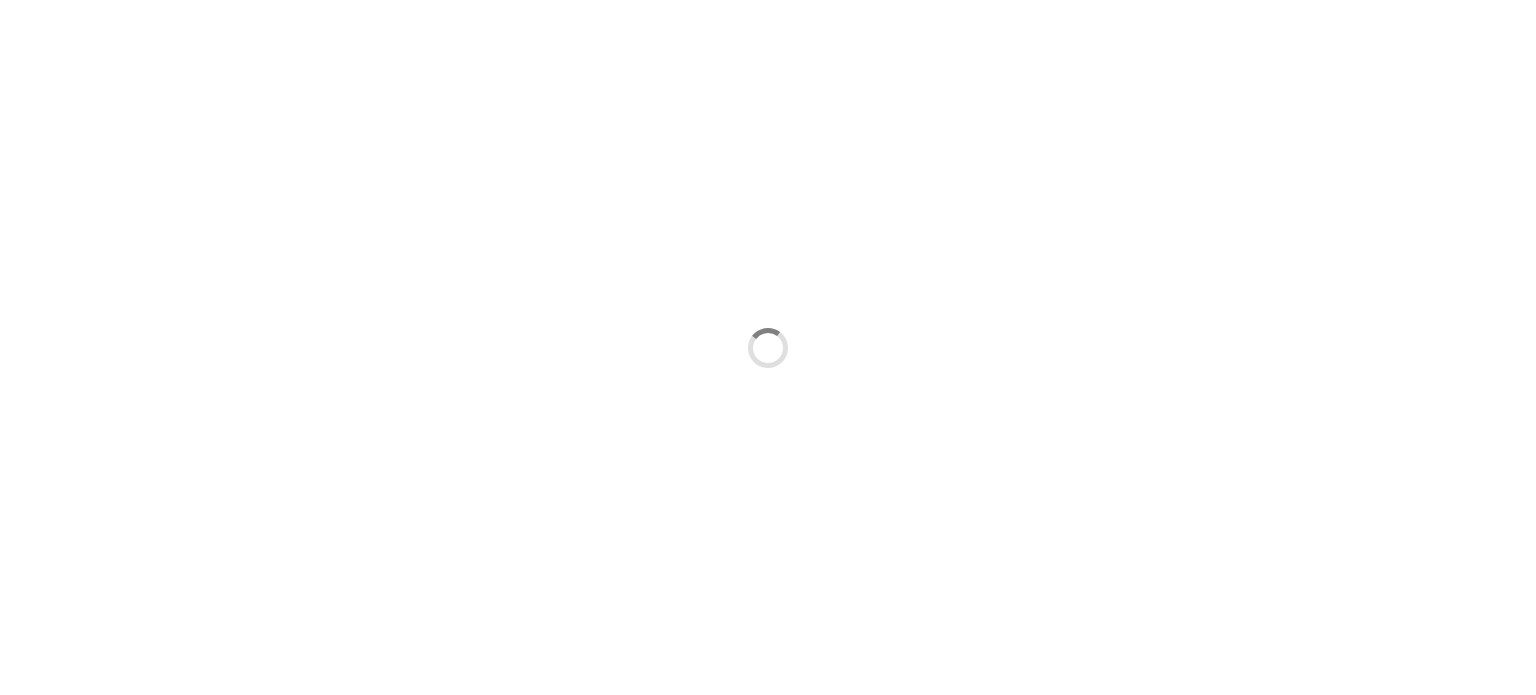 scroll, scrollTop: 0, scrollLeft: 0, axis: both 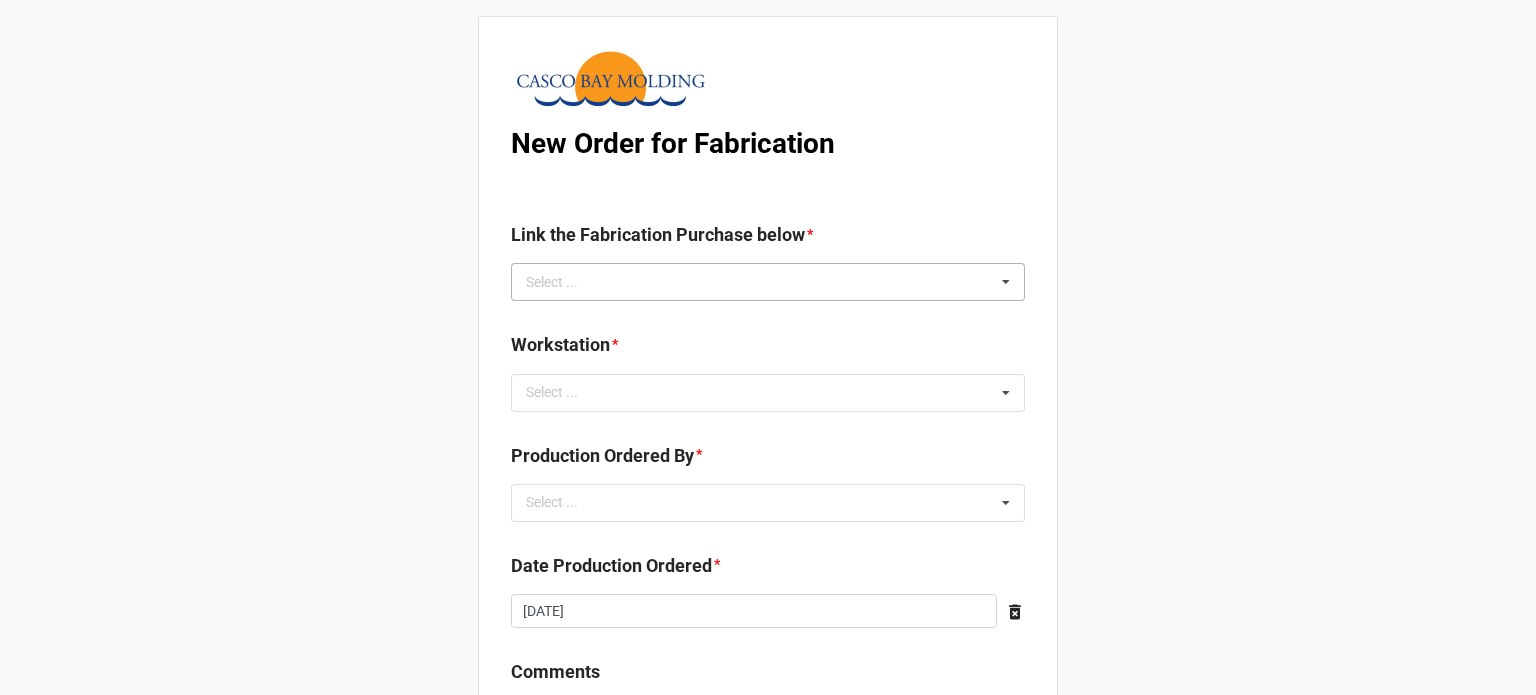 click on "Select ... No results found." at bounding box center (768, 282) 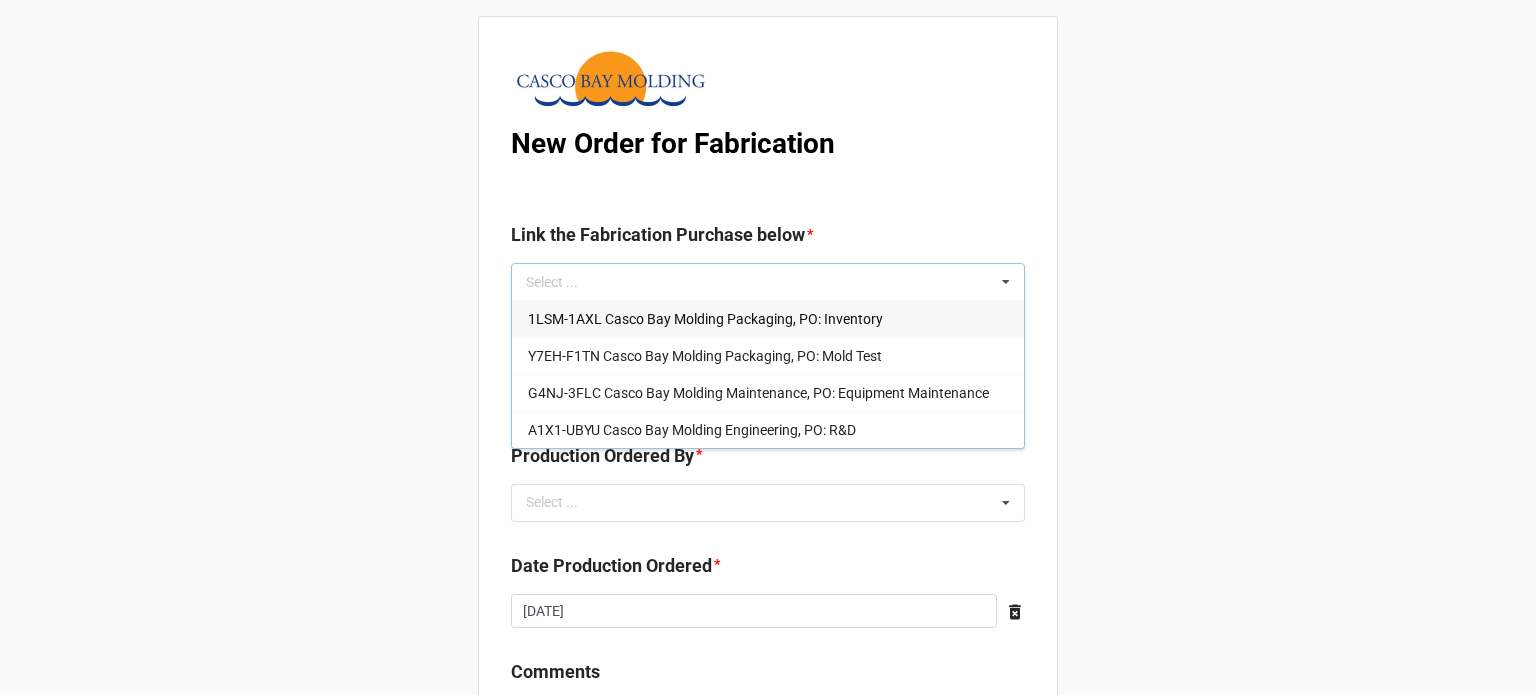 click on "1LSM-1AXL Casco Bay Molding Packaging, PO: Inventory" at bounding box center (705, 319) 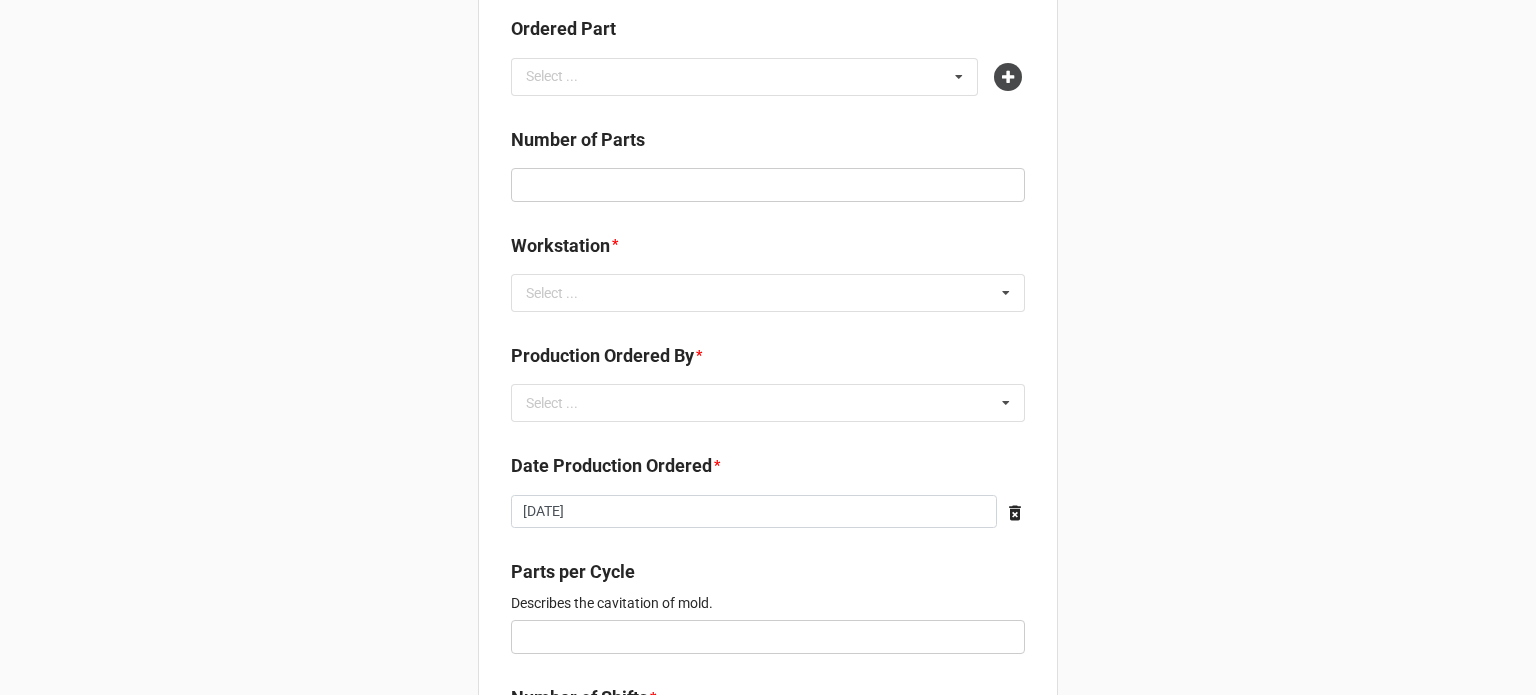 scroll, scrollTop: 200, scrollLeft: 0, axis: vertical 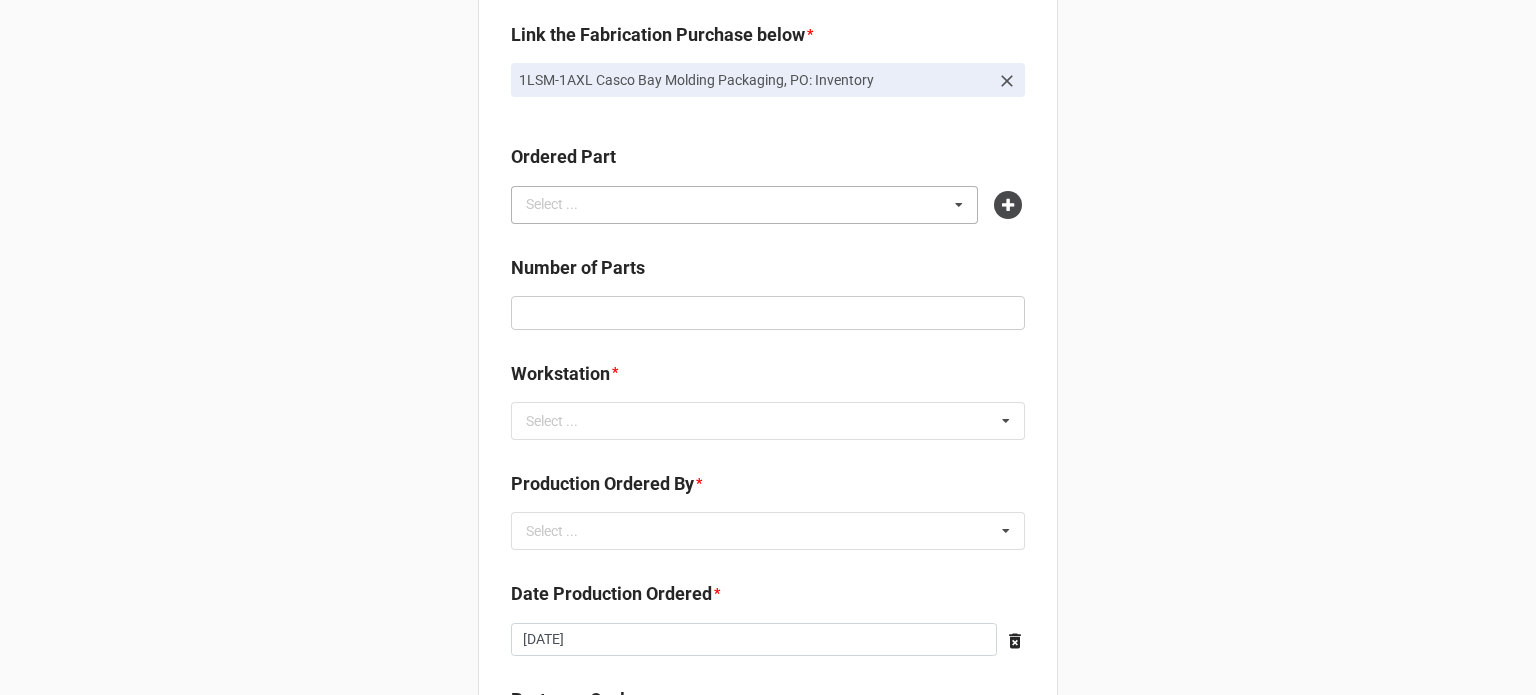 click on "Select ... No results found." at bounding box center [744, 205] 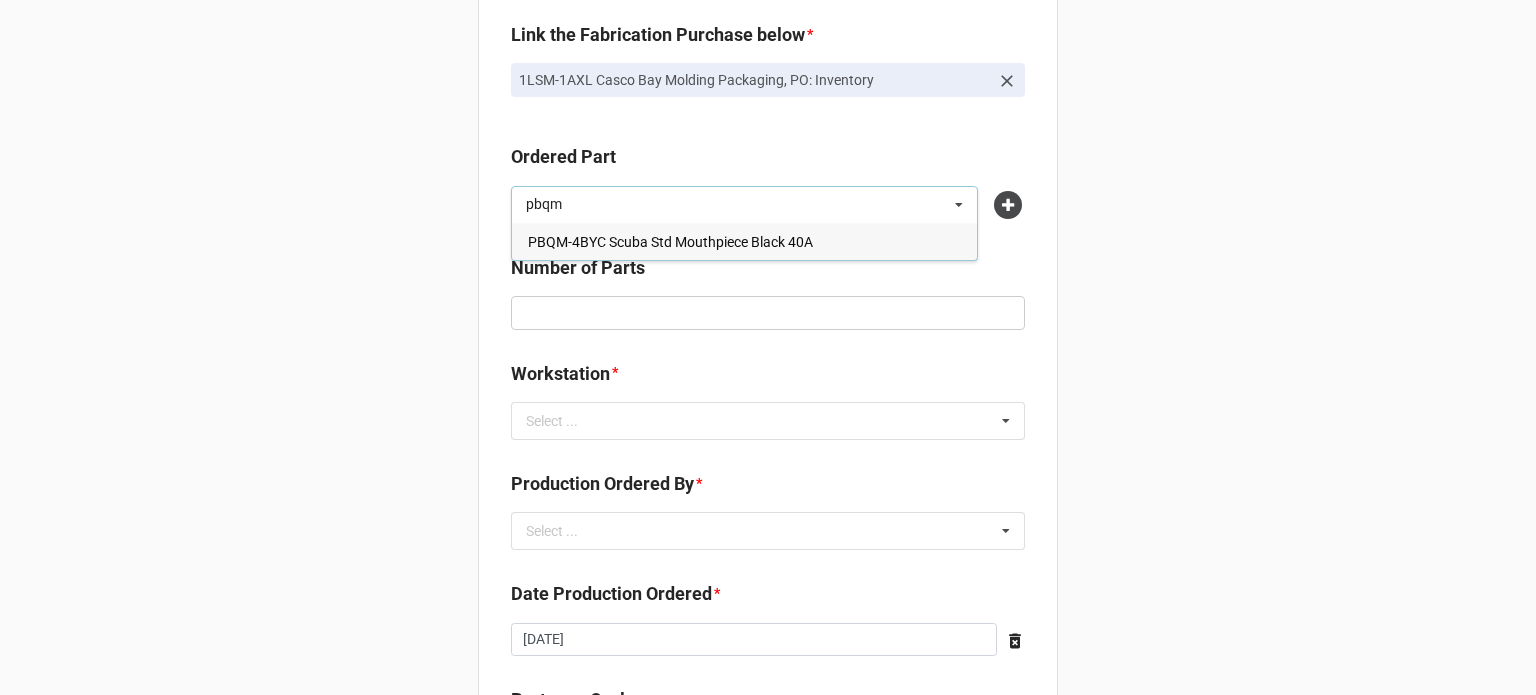 type on "pbqm" 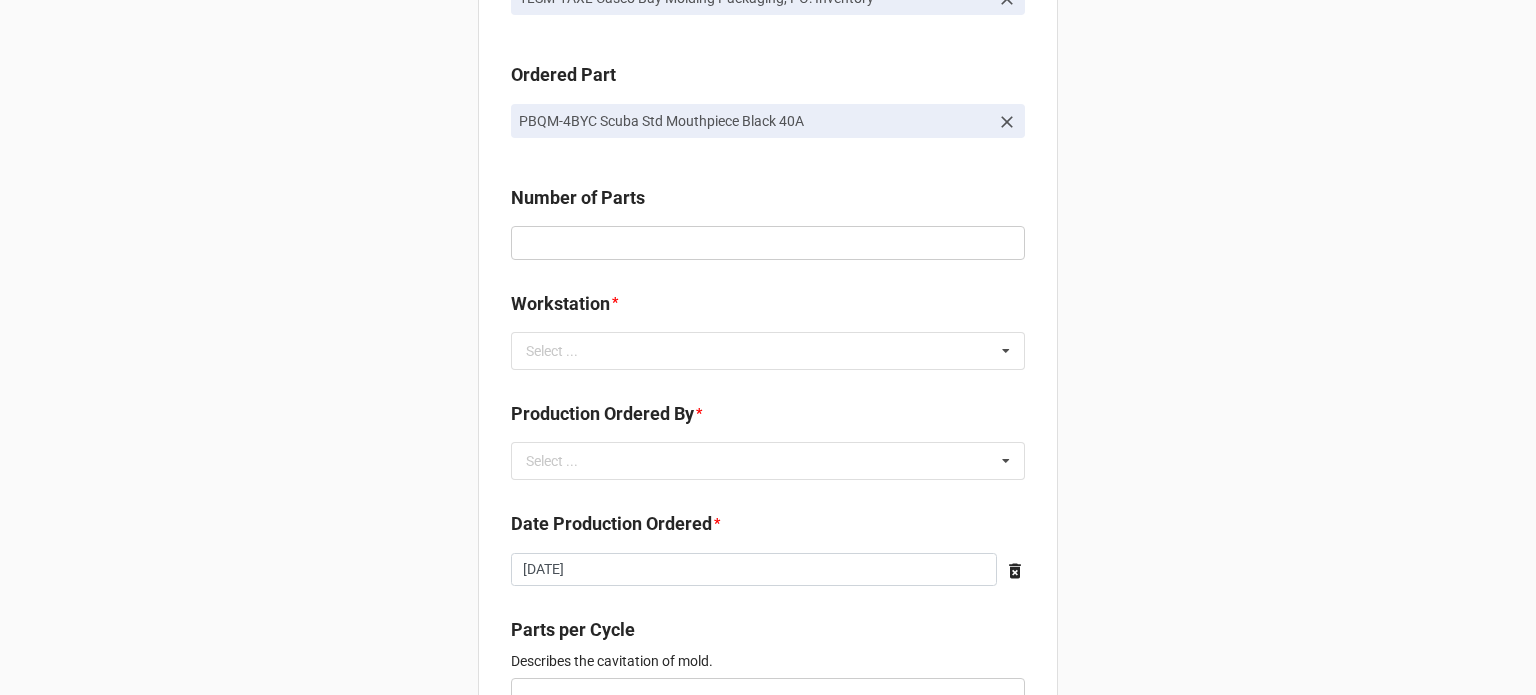 scroll, scrollTop: 400, scrollLeft: 0, axis: vertical 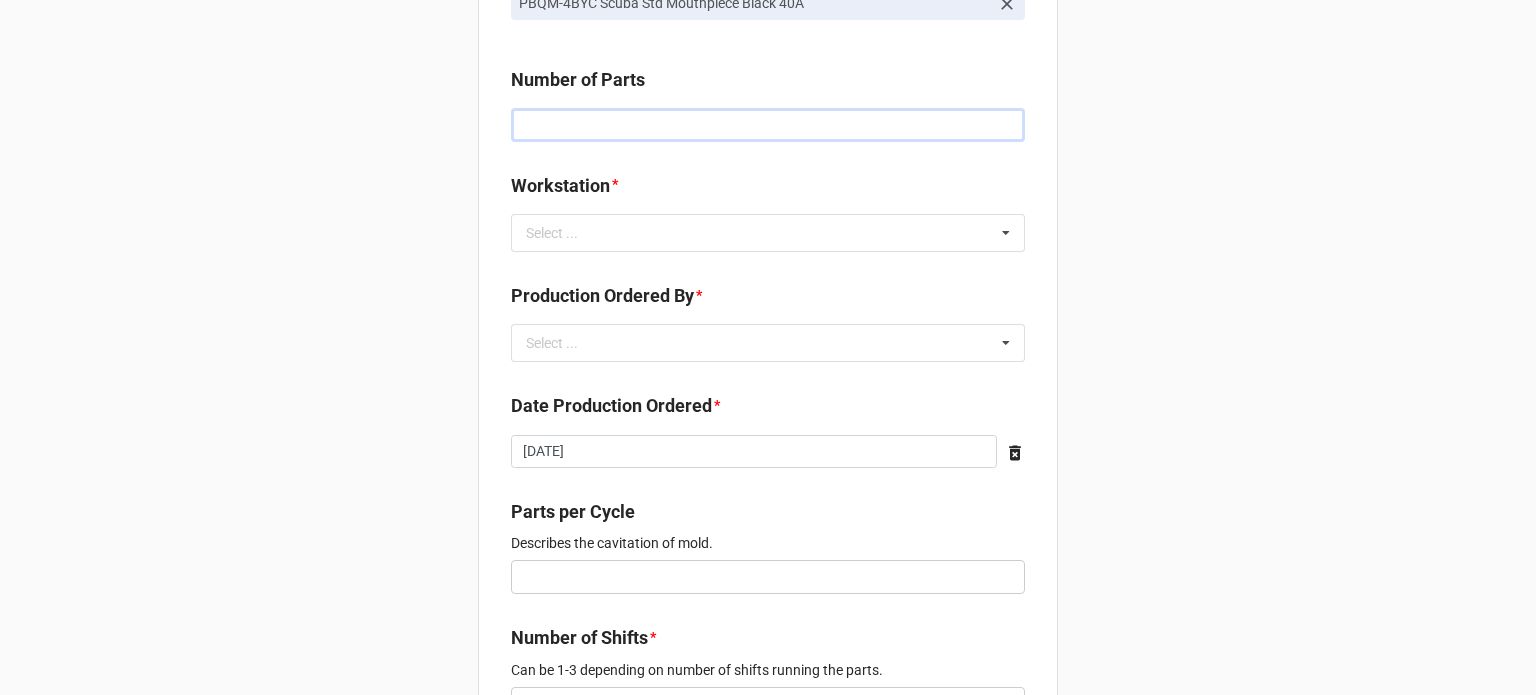 click at bounding box center (768, 125) 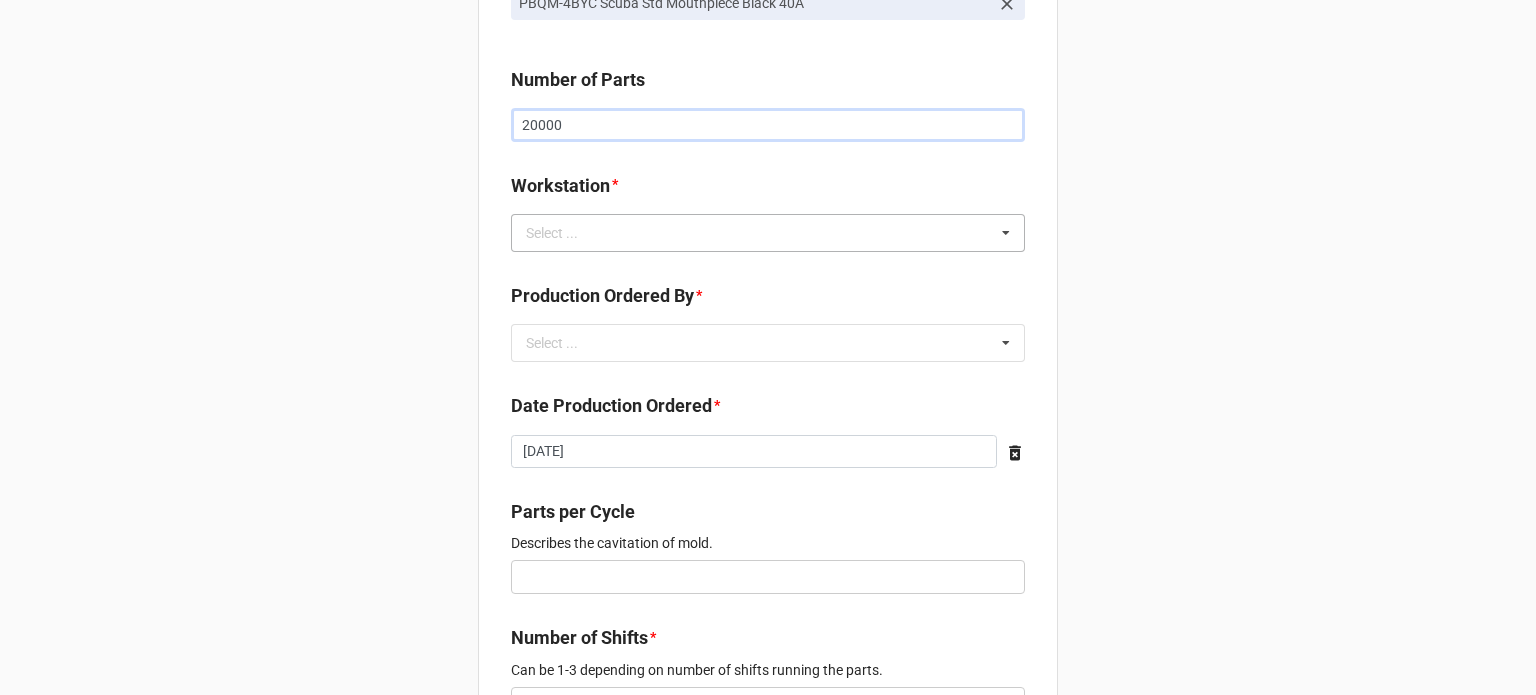 type on "20000" 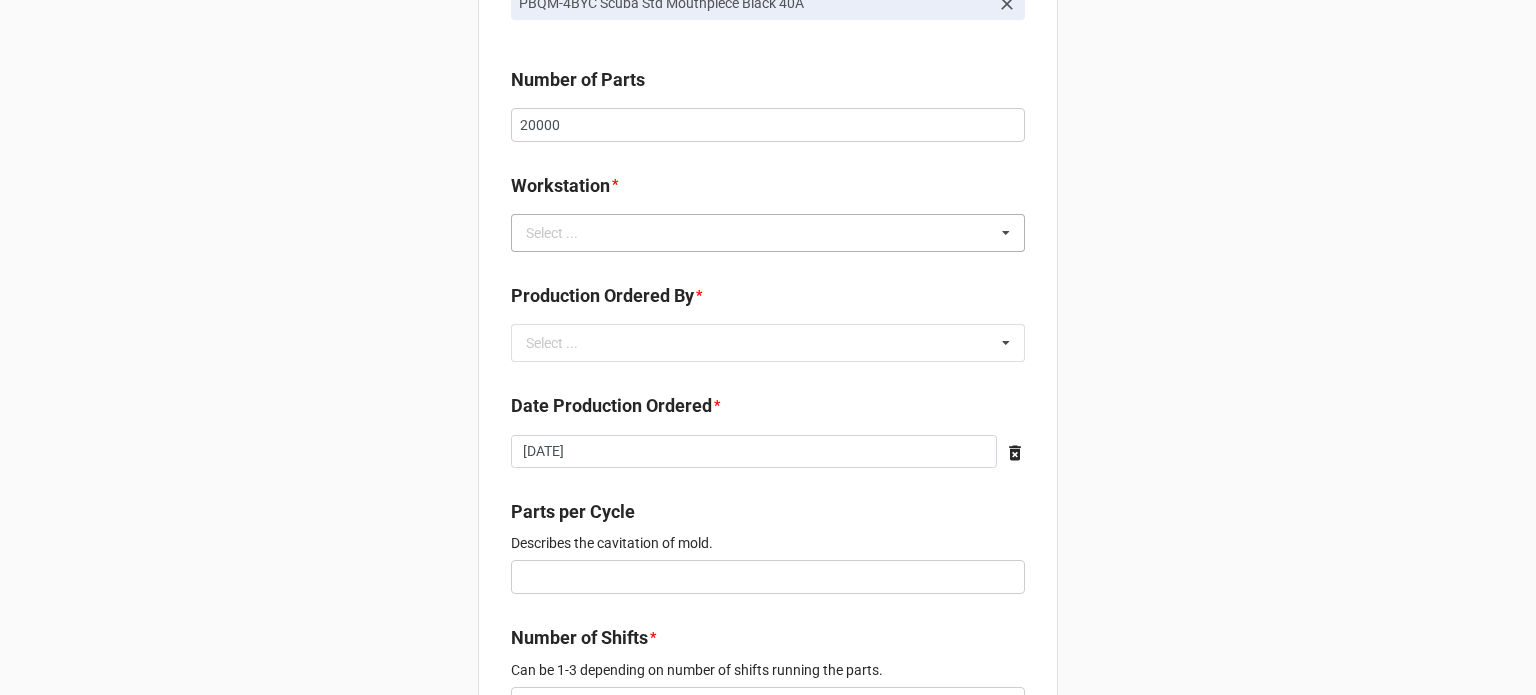click on "Select ..." at bounding box center (564, 232) 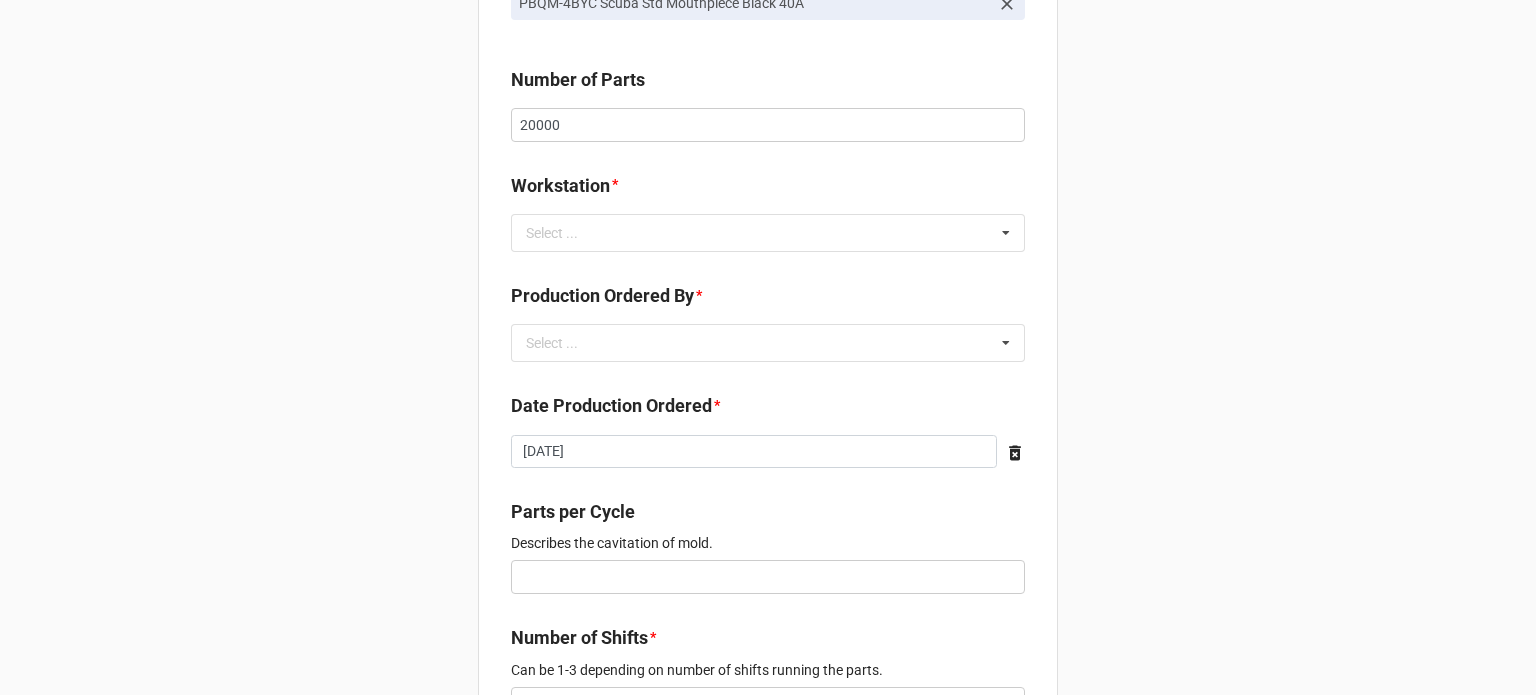 click on "New Order for Fabrication Link the Fabrication Purchase below * 1LSM-1AXL Casco Bay Molding Packaging, PO: Inventory Ordered Part PBQM-4BYC Scuba Std Mouthpiece Black 40A Number of Parts 20000 Workstation * Select ... Press 1 Press 3 Press 4 Press 5 Press 6 Press 7 Press 8 Press 9 Press 10 Press 11 Press 12 Press 13 Production Floor Production Ordered By * Select ... No results found. Date Production Ordered * [DATE] ‹ [DATE] › Su Mo Tu We Th Fr Sa 29 30 1 2 3 4 5 6 7 8 9 10 11 12 13 14 15 16 17 18 19 20 21 22 23 24 25 26 27 28 29 30 31 1 2 3 4 5 6 7 8 9 Parts per Cycle Describes the cavitation of mold.
Number of Shifts * Can be 1-3 depending on number of shifts running the parts.
Robot Required Yes Conveyor Required No Fixtures Required No Zone Temp Controller Internal Mold Temp Controller N/A Comments Normal Compute" at bounding box center [768, 509] 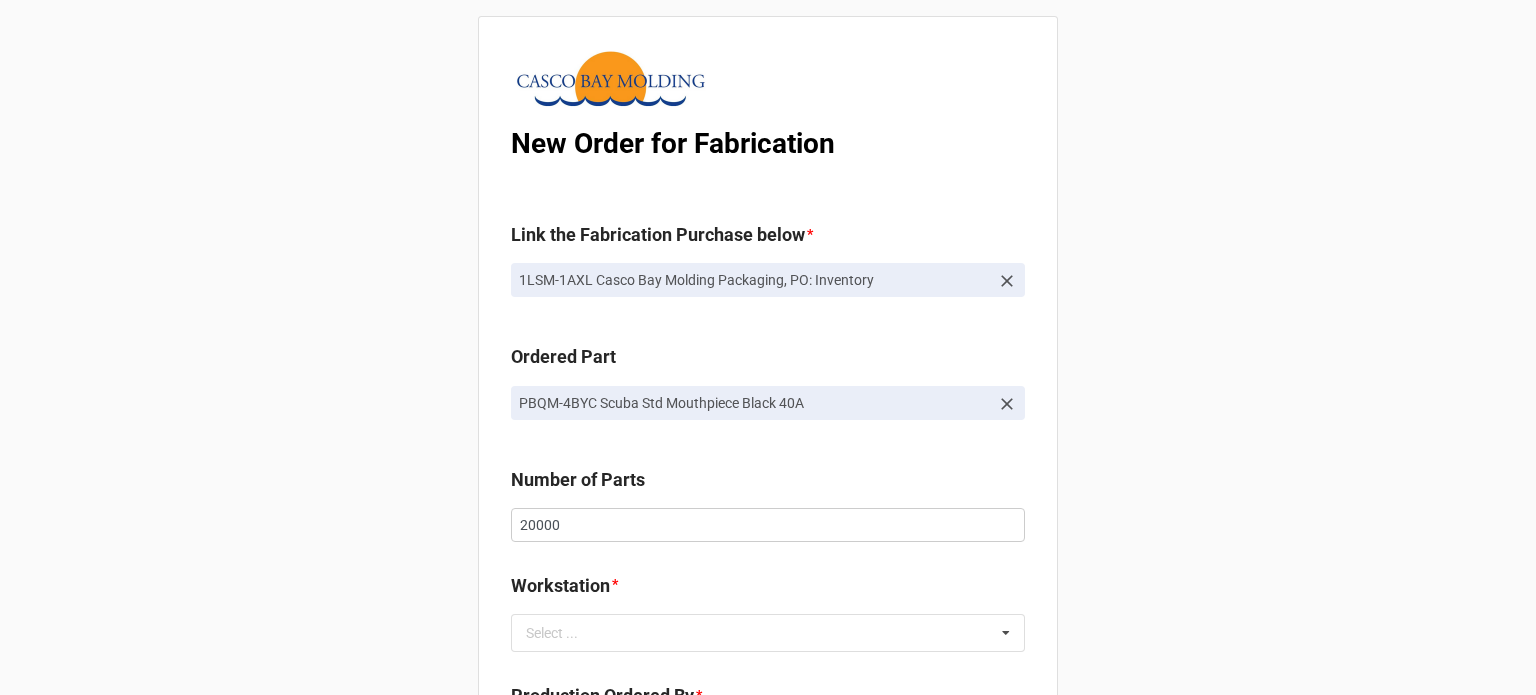 click 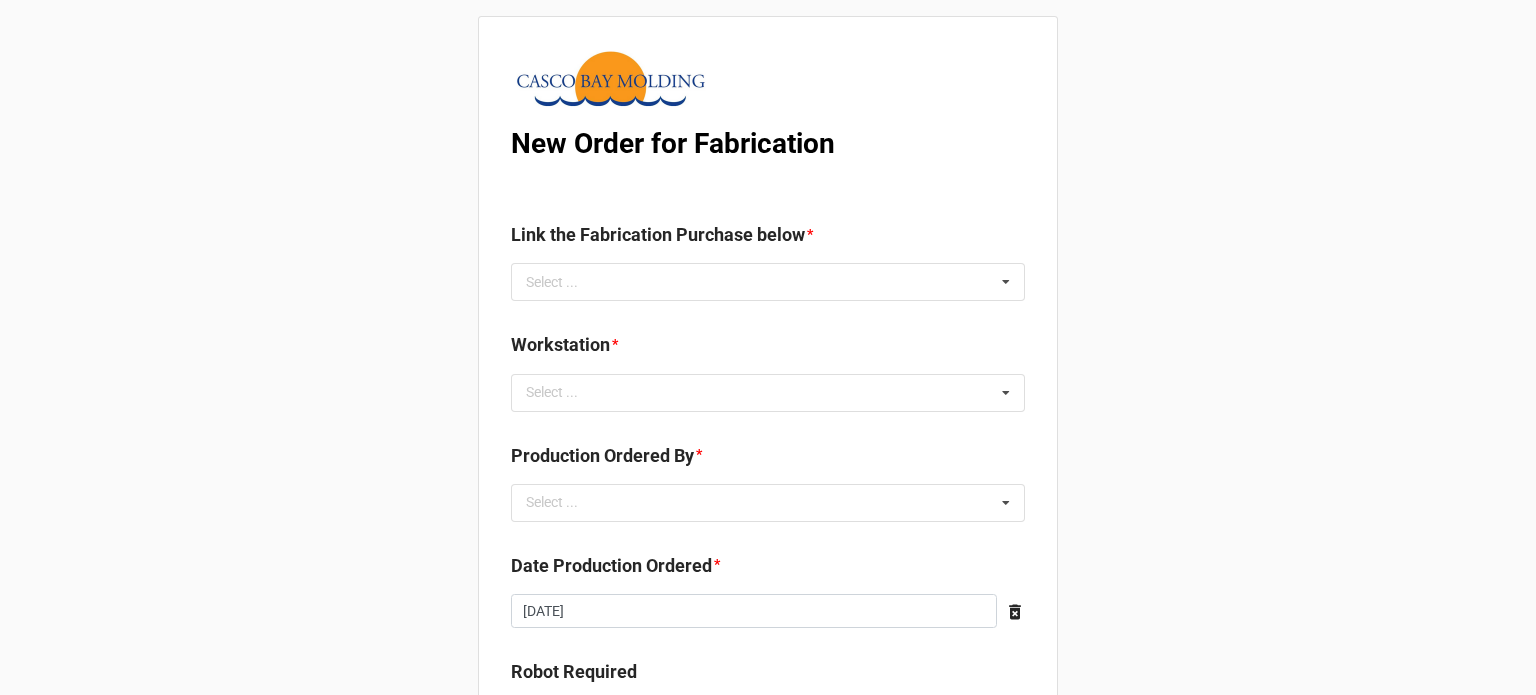 click at bounding box center [1006, 282] 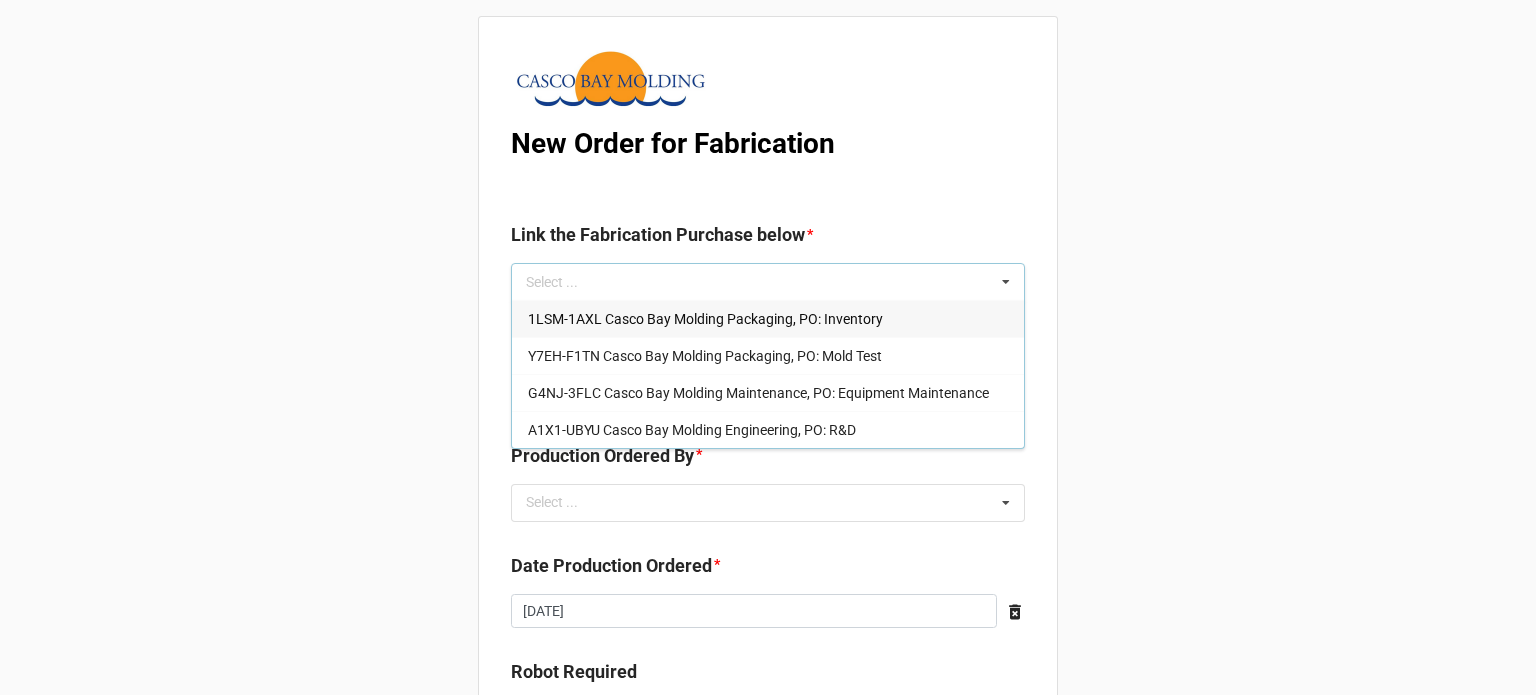 click at bounding box center [1006, 282] 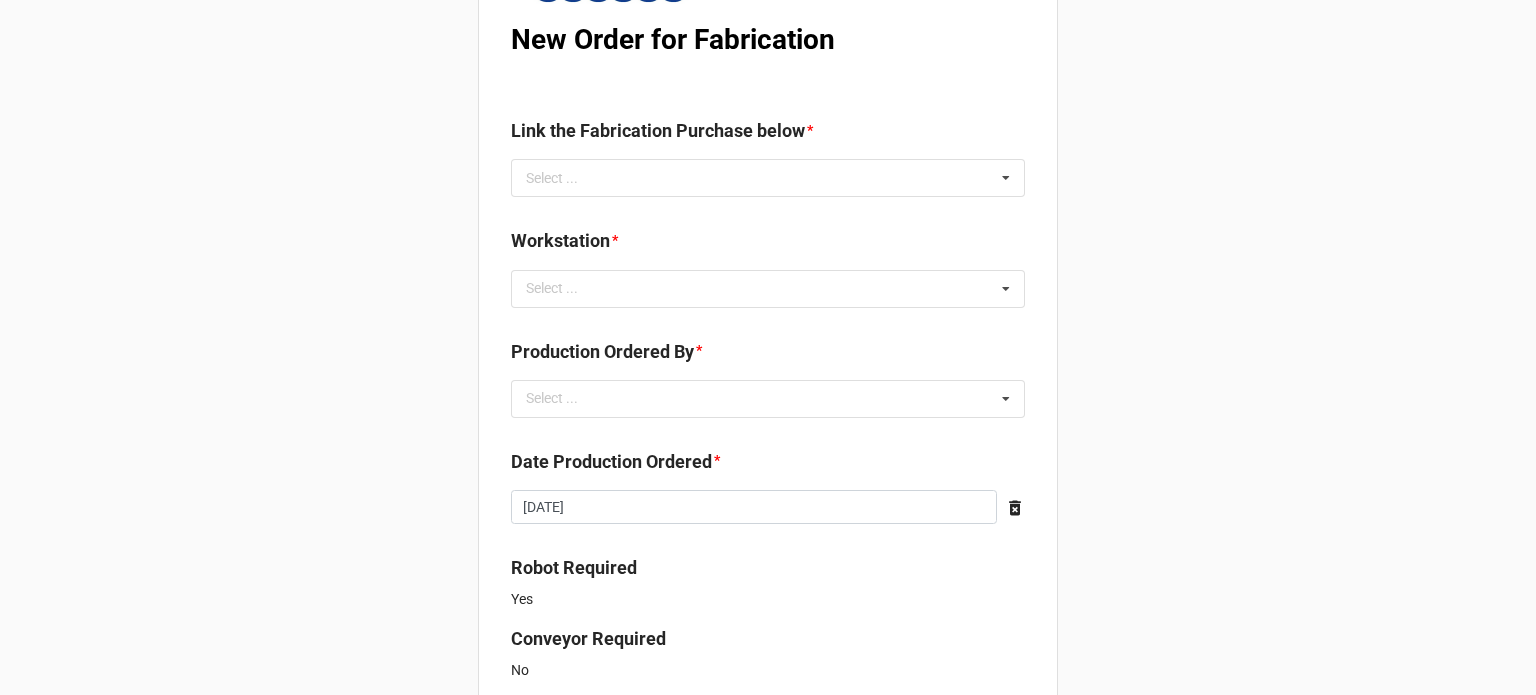 scroll, scrollTop: 0, scrollLeft: 0, axis: both 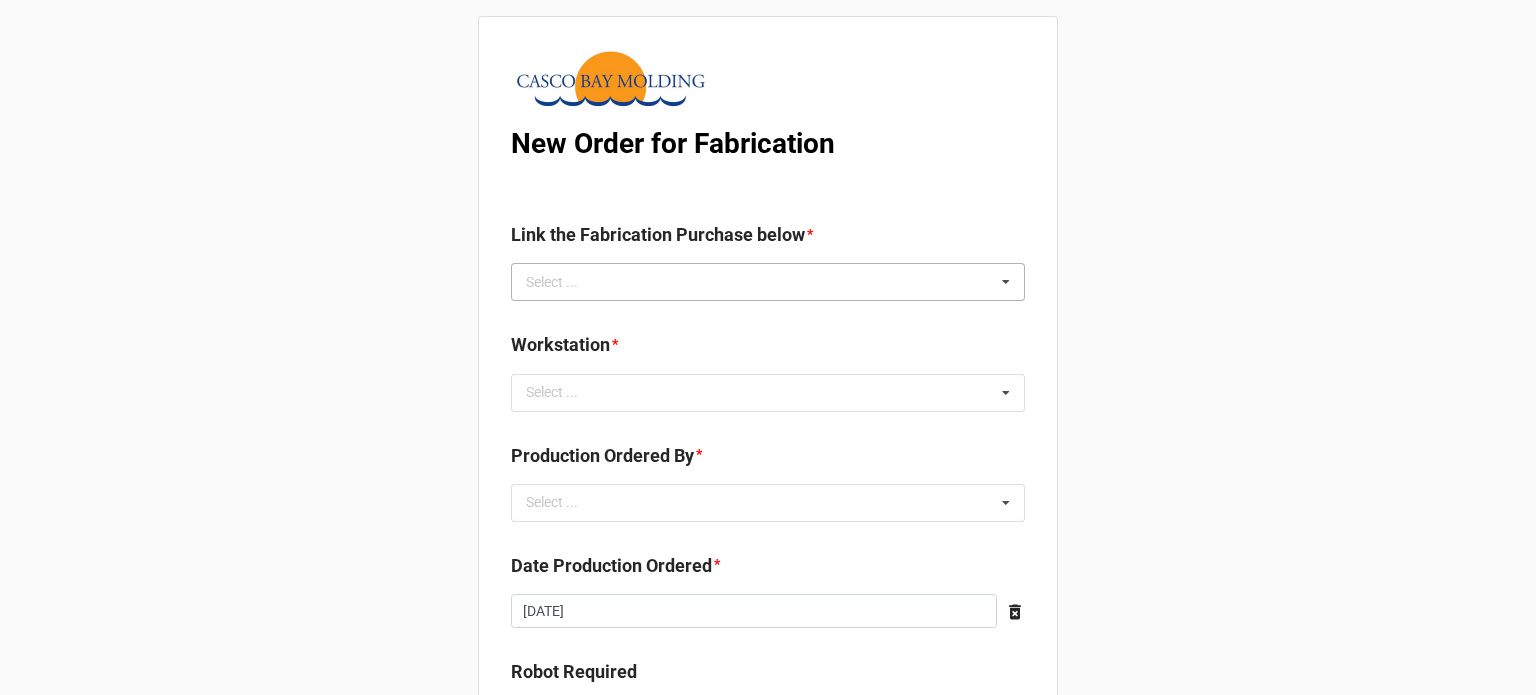 click on "Select ... 1LSM-1AXL Casco Bay Molding Packaging, PO: Inventory Y7EH-F1TN Casco Bay Molding Packaging, PO: Mold Test G4NJ-3FLC [GEOGRAPHIC_DATA] Molding Maintenance, [GEOGRAPHIC_DATA]: Equipment Maintenance A1X1-UBYU [GEOGRAPHIC_DATA] Molding Engineering, [GEOGRAPHIC_DATA]: R&D" at bounding box center (768, 282) 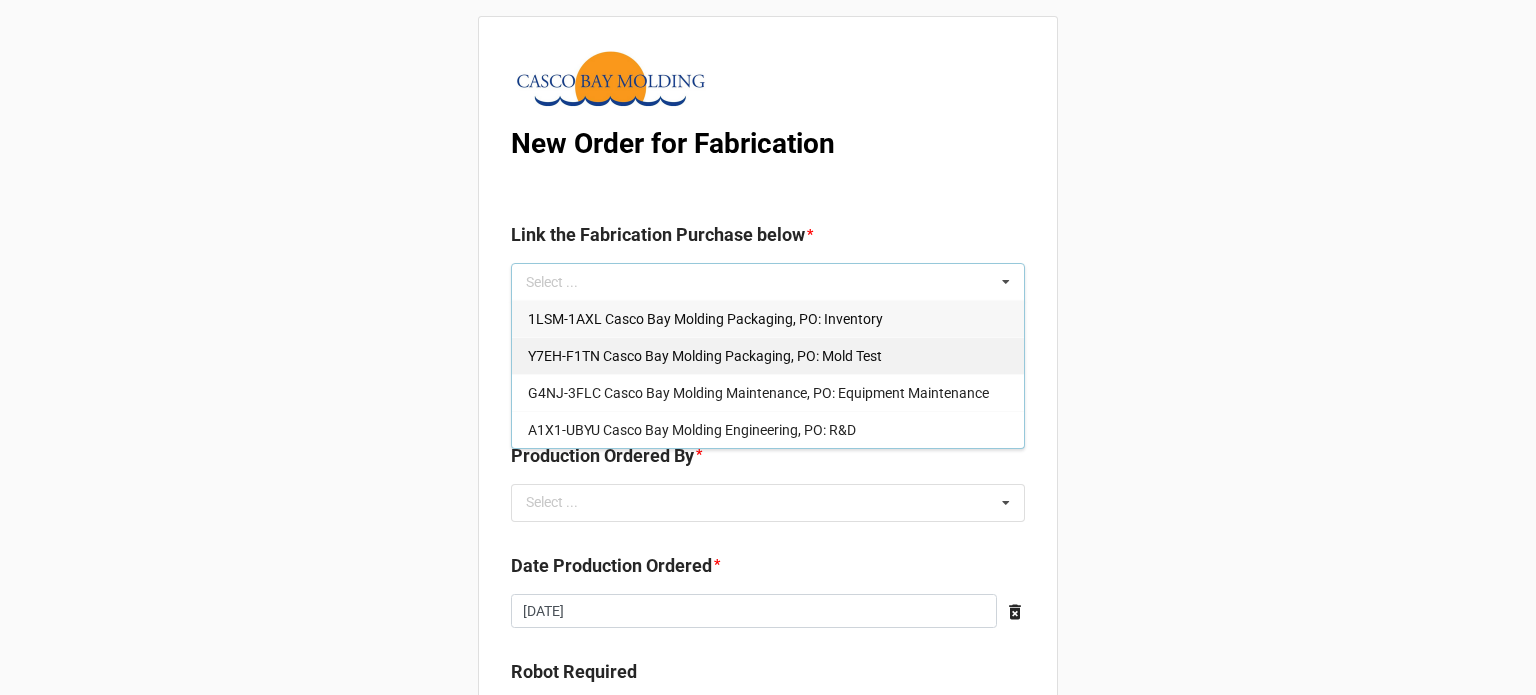 click on "Y7EH-F1TN Casco Bay Molding Packaging, PO: Mold Test" at bounding box center (768, 355) 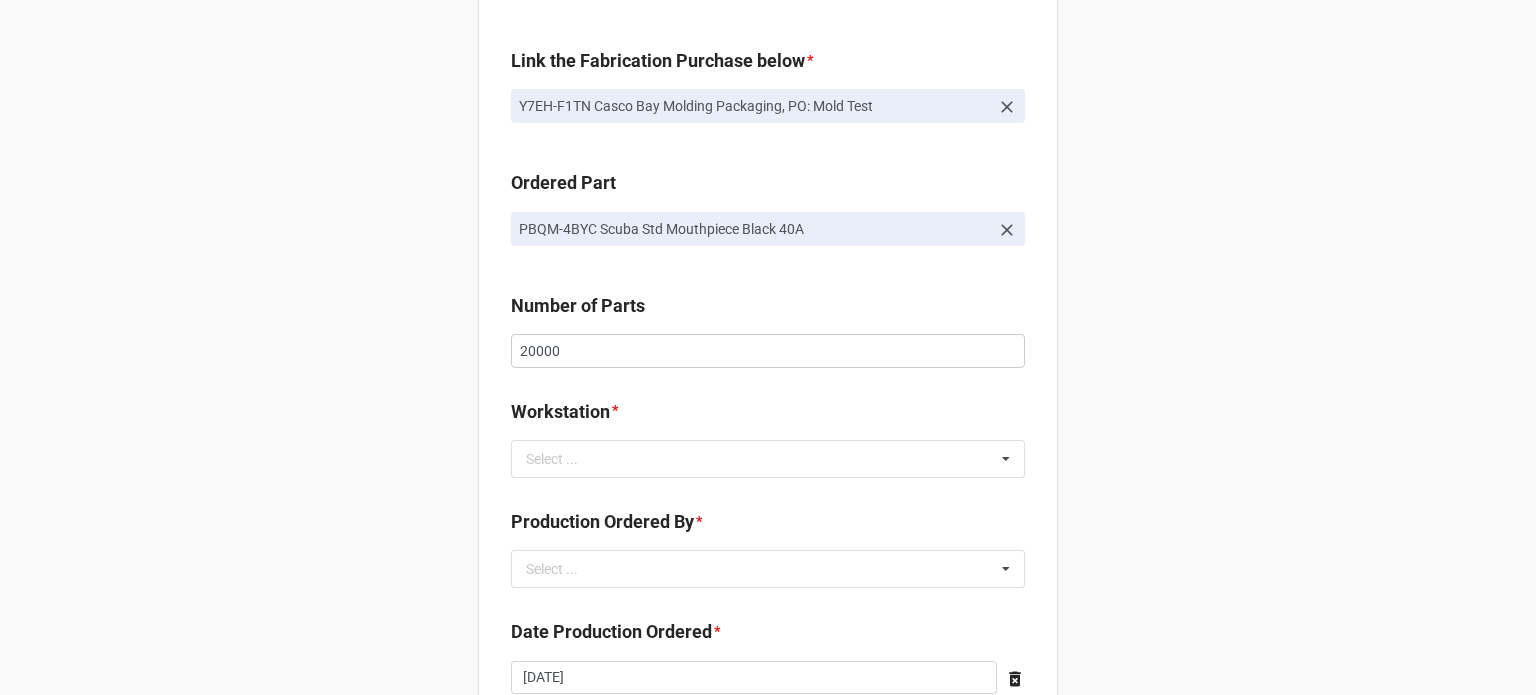 scroll, scrollTop: 300, scrollLeft: 0, axis: vertical 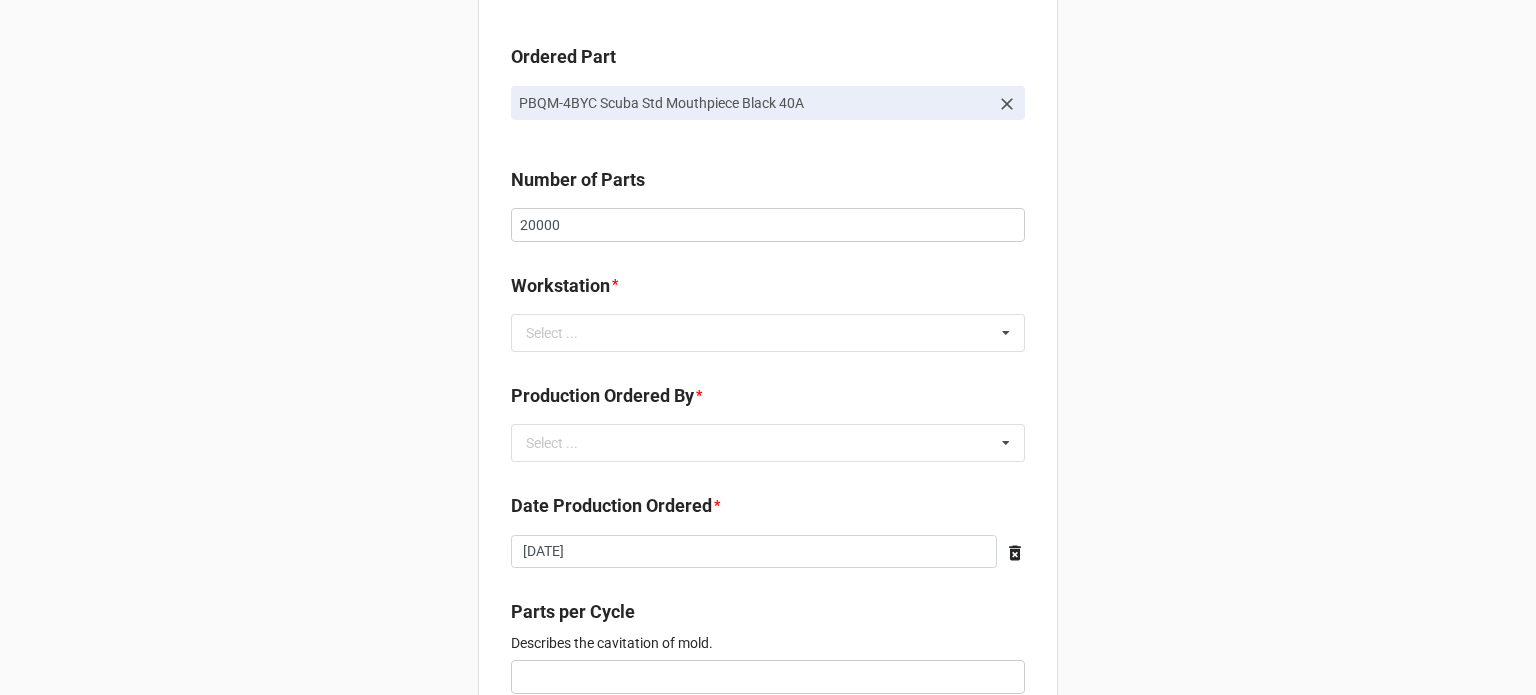 click 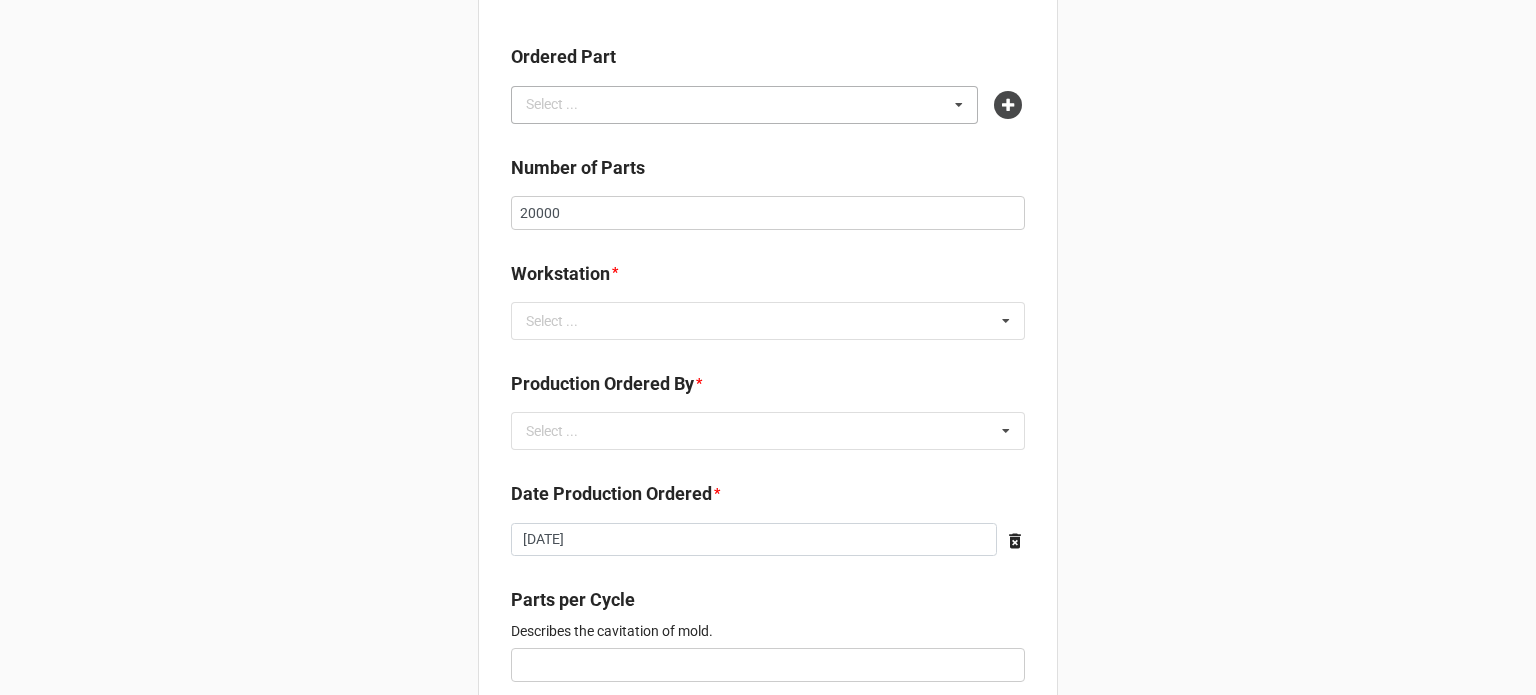 click on "Select ..." at bounding box center (564, 104) 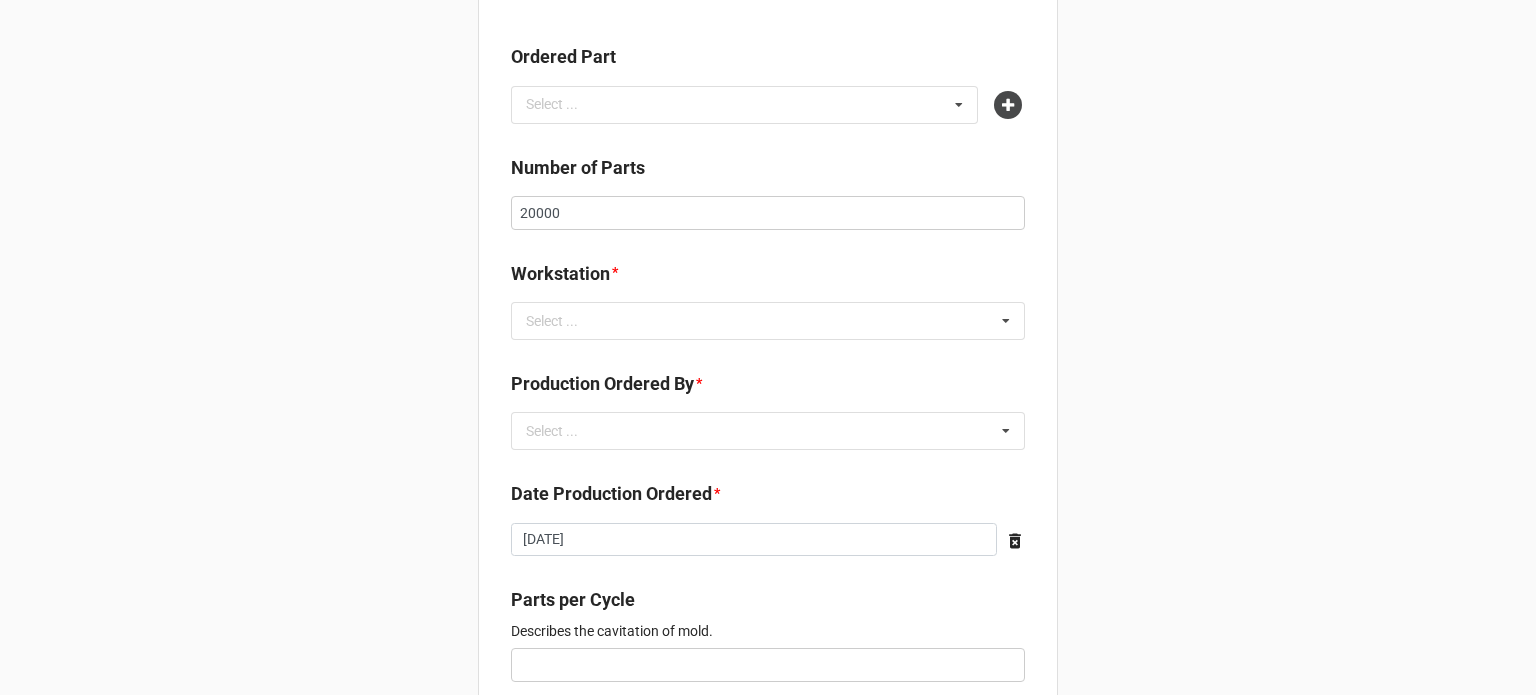 click on "New Order for Fabrication Link the Fabrication Purchase below * Y7EH-F1TN Casco Bay Molding Packaging, PO: Mold Test Ordered Part Select ... 3SD9-6385 Cheremi Maka Cup Small Natural 40A 6QMX-DFXV Cheremi Maka Cup Mini Natural 40A EJJ3-TX64 Cheremi Maka Cup Large Natural 40A B75R-BL2Y Custom Color Samples Natural Q0Z6-MPNP R&D Natural FAPE-WNT8 Casco Menstrual Disc Violet 50A (Inactive) RXFN-2Q8F Casco Single Duro 62mm FlipDisc  Natural 50A (Prototype) DJNP-DQGZ [PERSON_NAME] Menstrual Disc Blue 50A NGK5-FT1W Universal Precision Drop Eye Dropper Natural 30A NMPJ-GXR5 Casco Menstrual Disc Pink * 50A (Inactive) 05LS-JEDY Casco Menstrual Disc Green 50A (Inactive) RZCP-V9SM Casco Menstrual Disc Blue 50A (Inactive) JCAA-NQRD Casco Menstrual Disc Red 50A (Inactive) EUDS-YJBX Casco Menstrual Disc Black 50A (Inactive) U1Z5-DTSW Casco Menstrual Disc Blue 50A (Inactive) 4QBX-DVE1 2.25 x 2.25 Square Patch Natural 70A 5SNZ-RR0U [PERSON_NAME] Disc [PERSON_NAME] 70A (Inactive) TGGY-GWYW Casco Single Duro 62mm FlipDisc  Violet 70A (Prototype)" at bounding box center [768, 425] 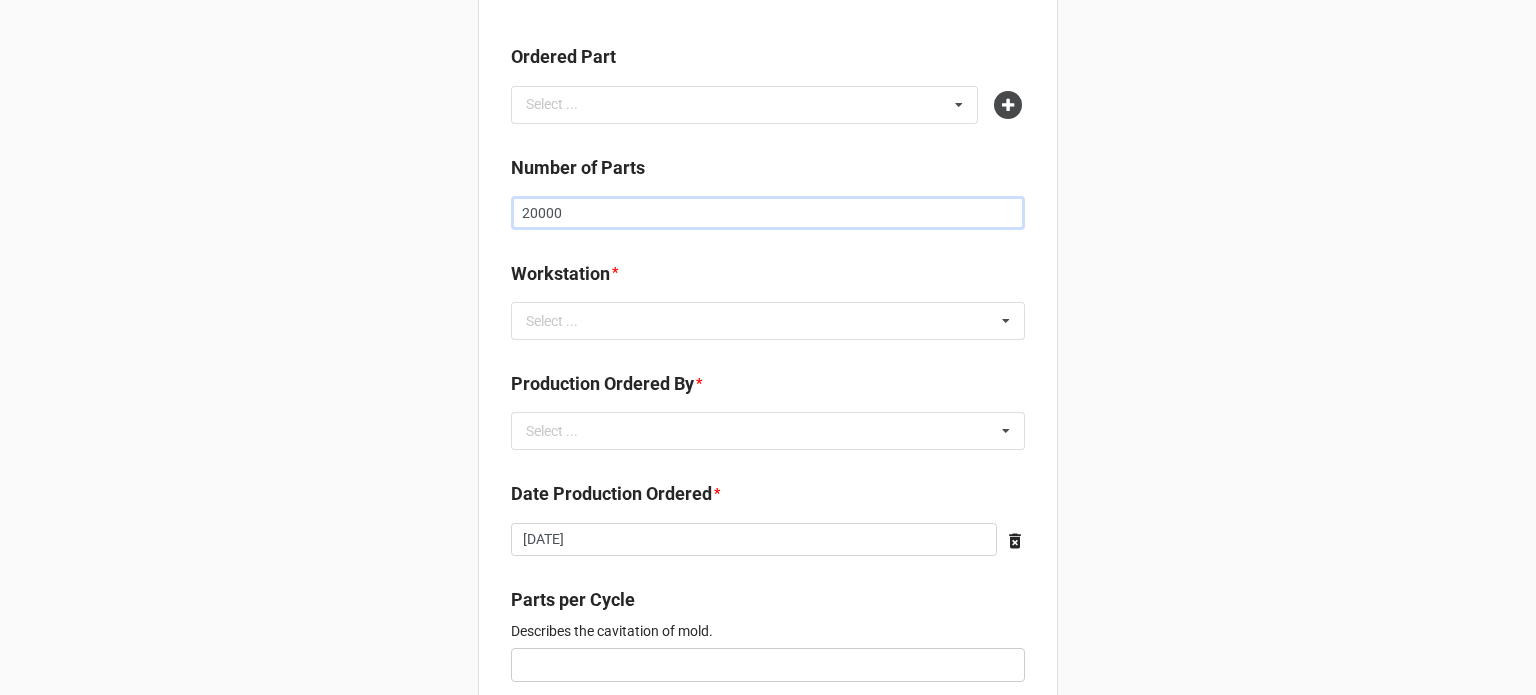 drag, startPoint x: 578, startPoint y: 215, endPoint x: 436, endPoint y: 184, distance: 145.34442 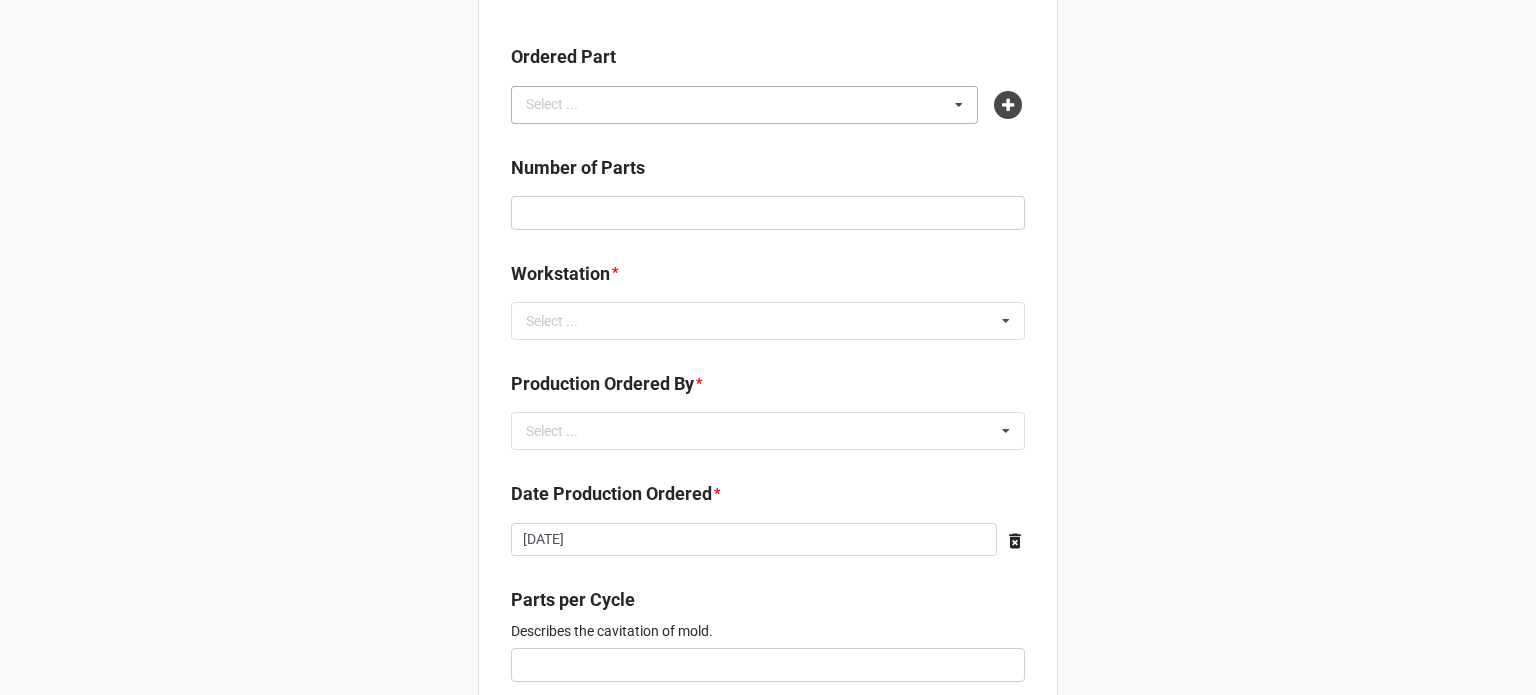 click on "Select ..." at bounding box center (564, 104) 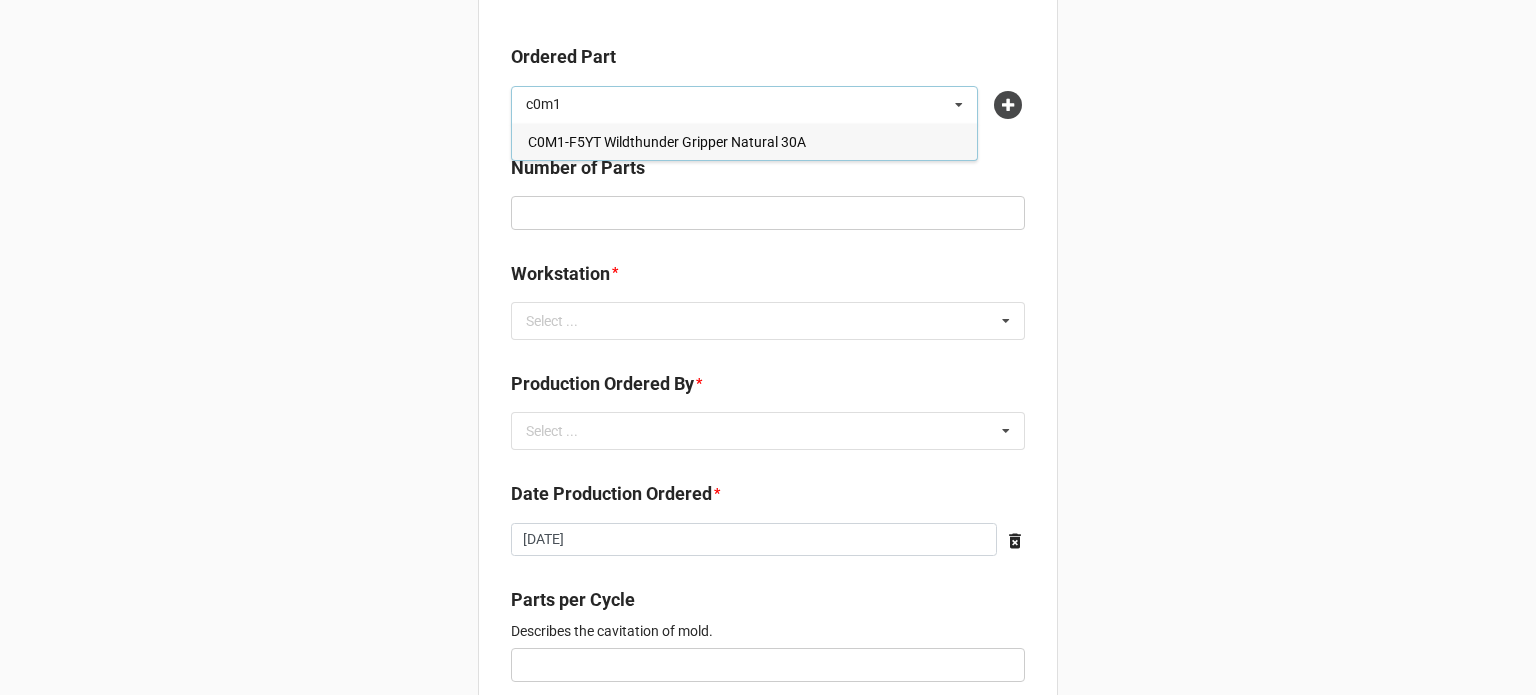 type on "c0m1" 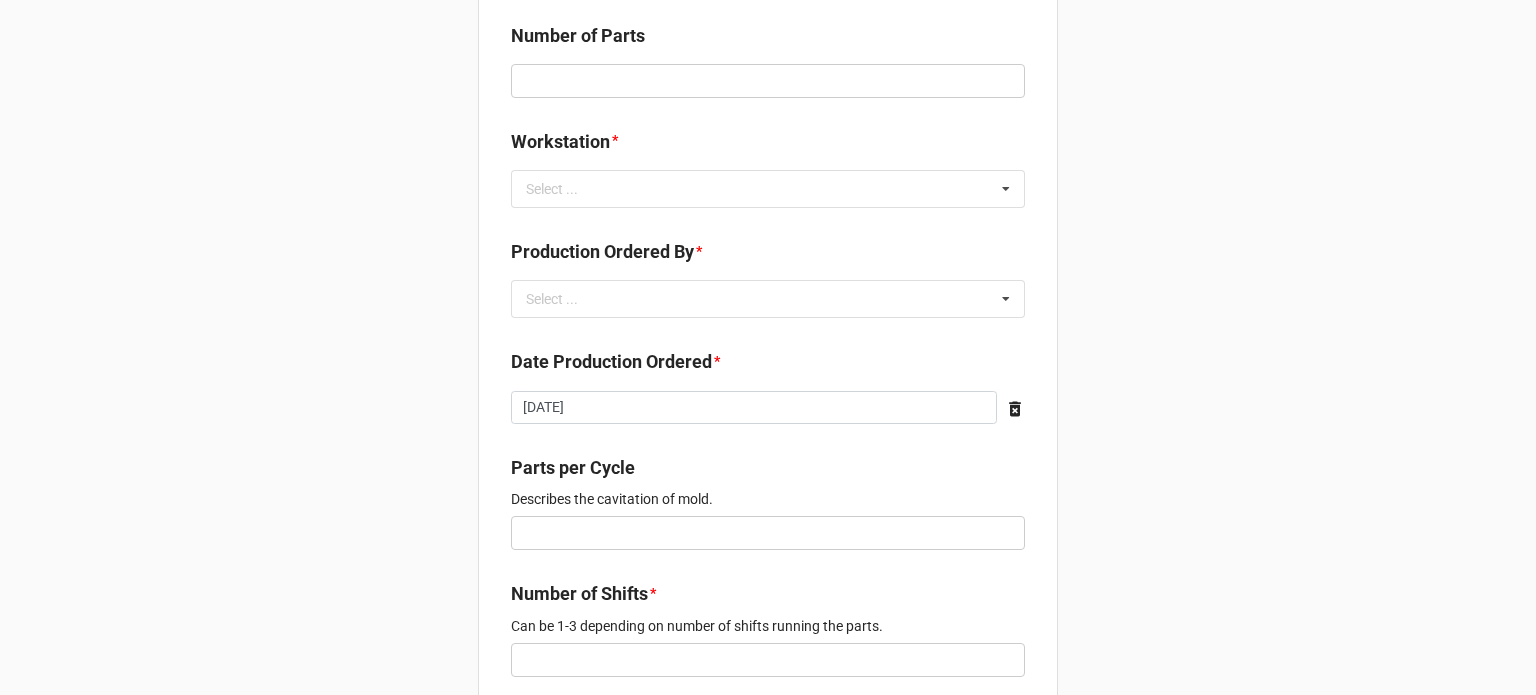 scroll, scrollTop: 400, scrollLeft: 0, axis: vertical 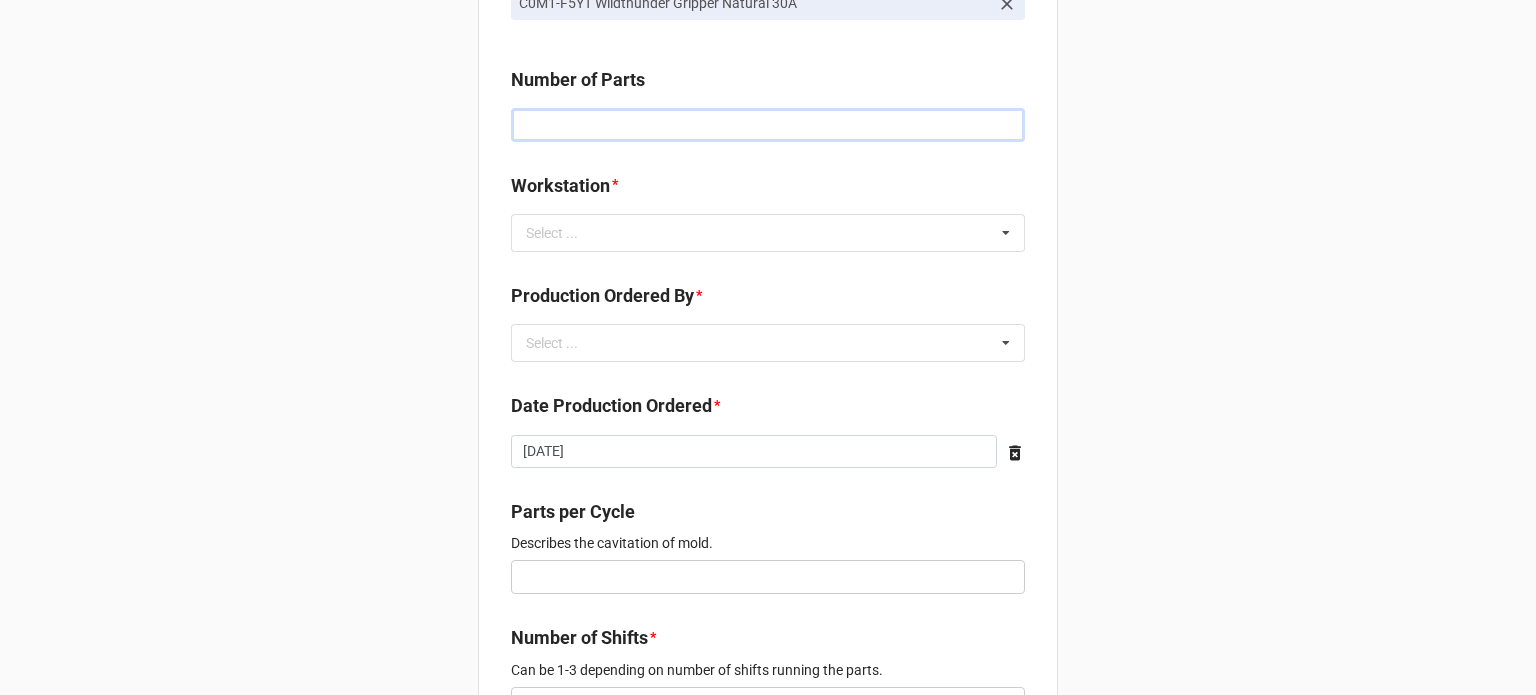 click at bounding box center (768, 125) 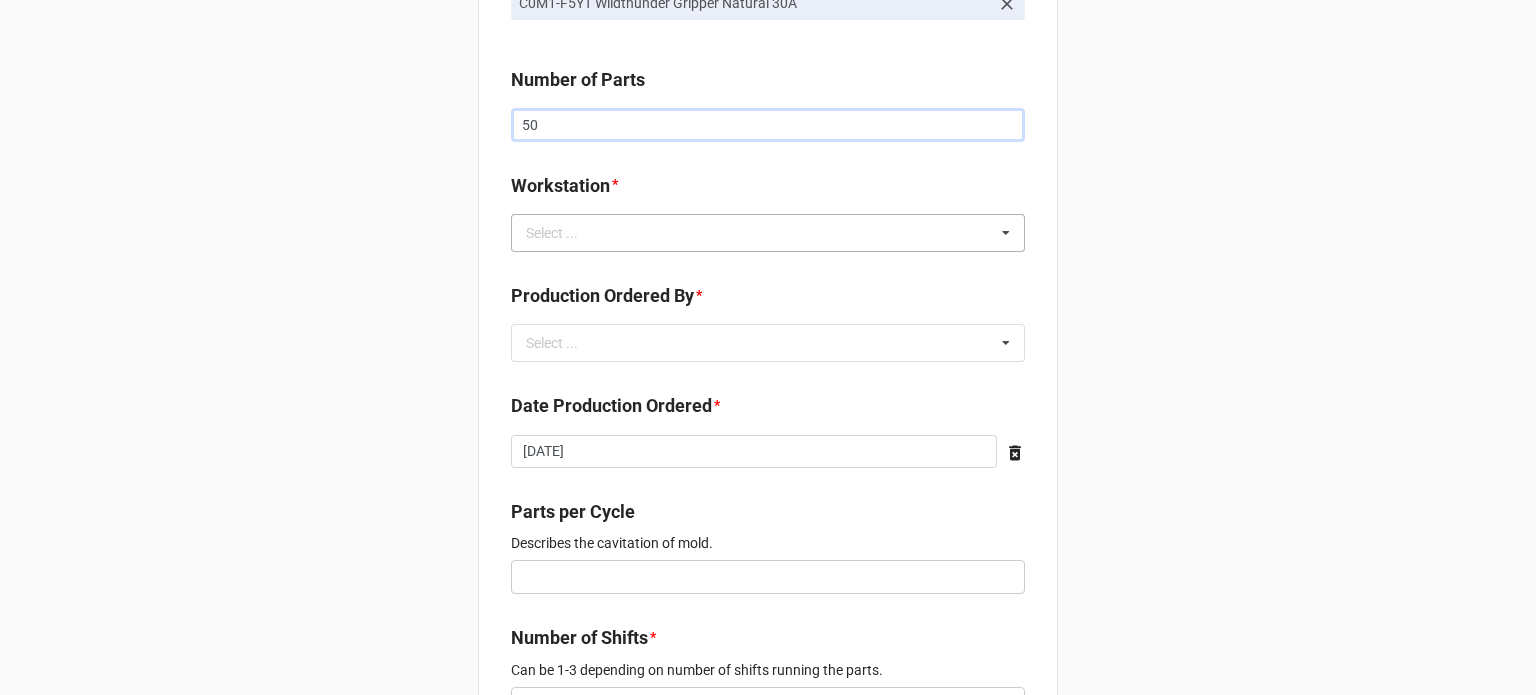 type on "50" 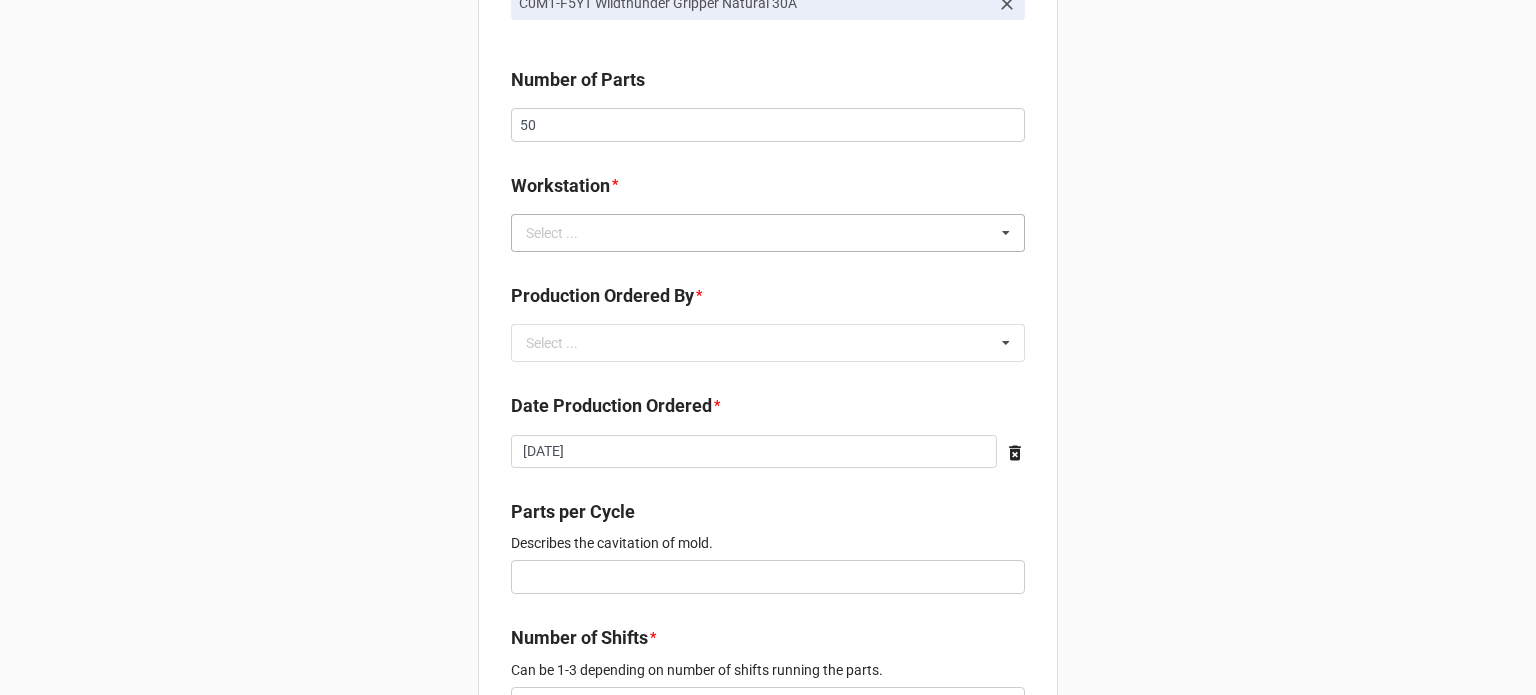 click on "Select ..." at bounding box center (564, 232) 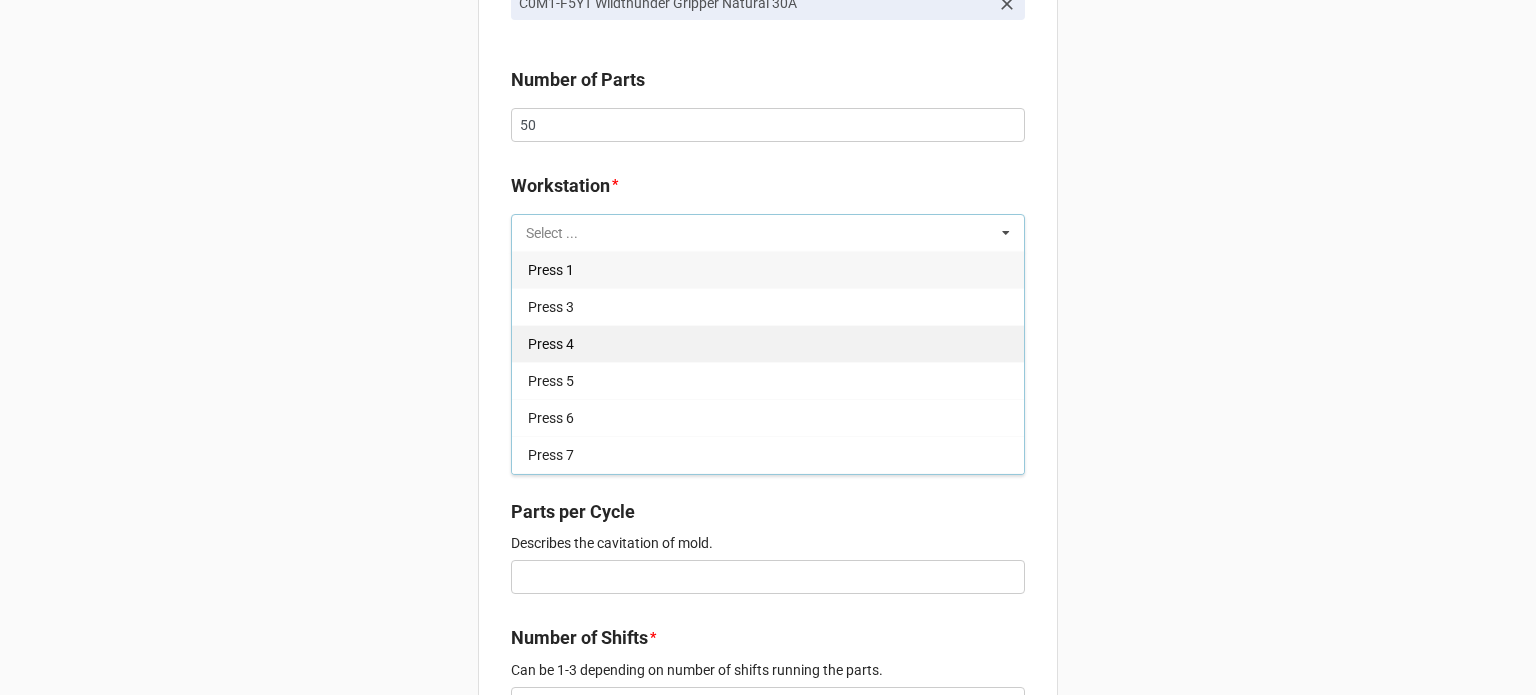 scroll, scrollTop: 254, scrollLeft: 0, axis: vertical 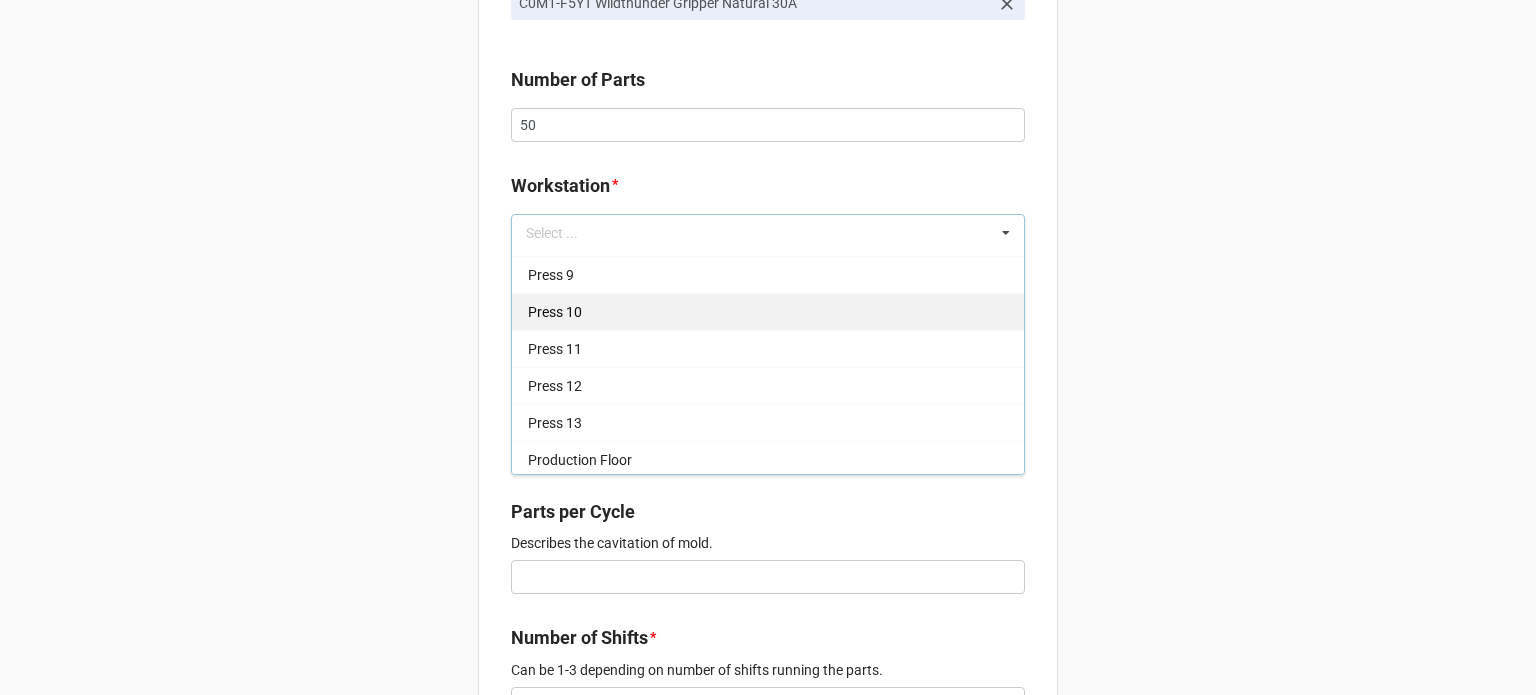 click on "Press 10" at bounding box center (768, 311) 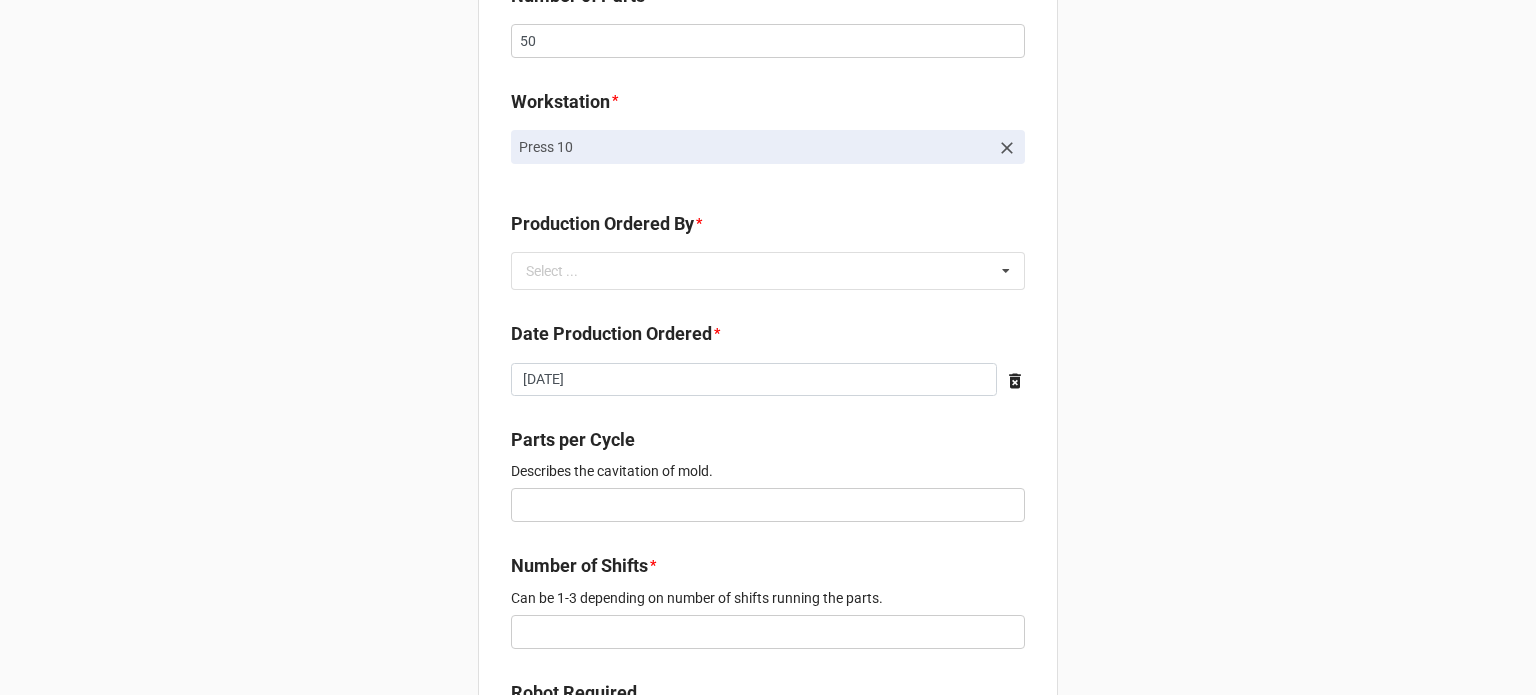 scroll, scrollTop: 600, scrollLeft: 0, axis: vertical 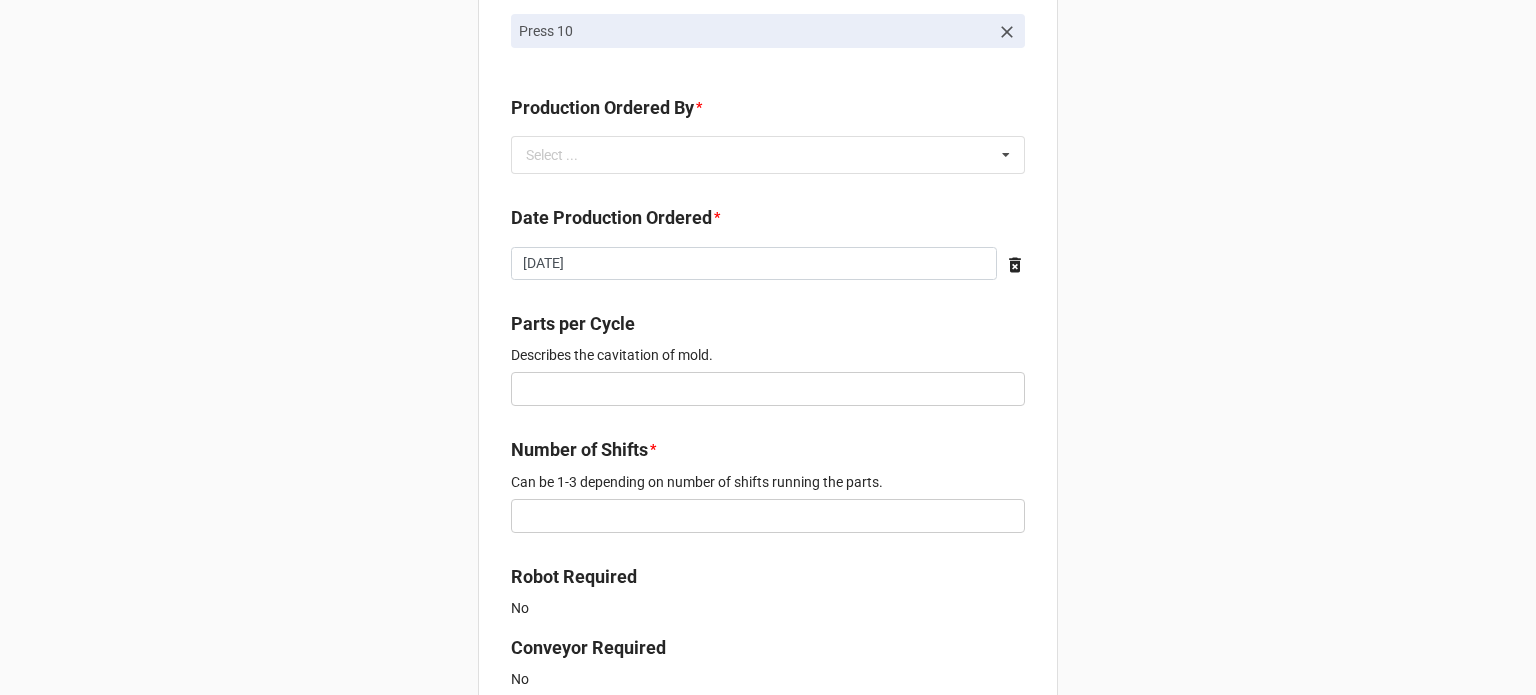 click on "Production Ordered By * Select ... No results found." at bounding box center [768, 141] 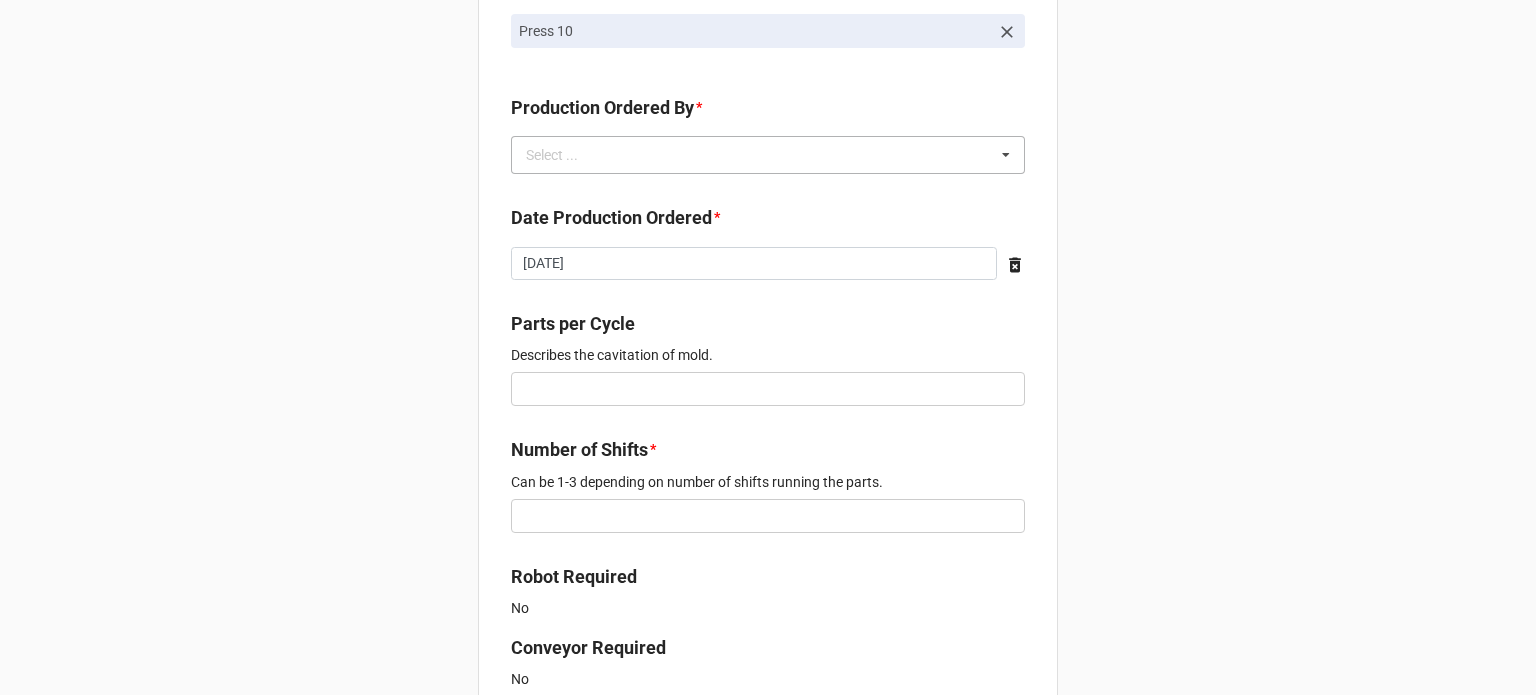 click on "Select ... No results found." at bounding box center [768, 155] 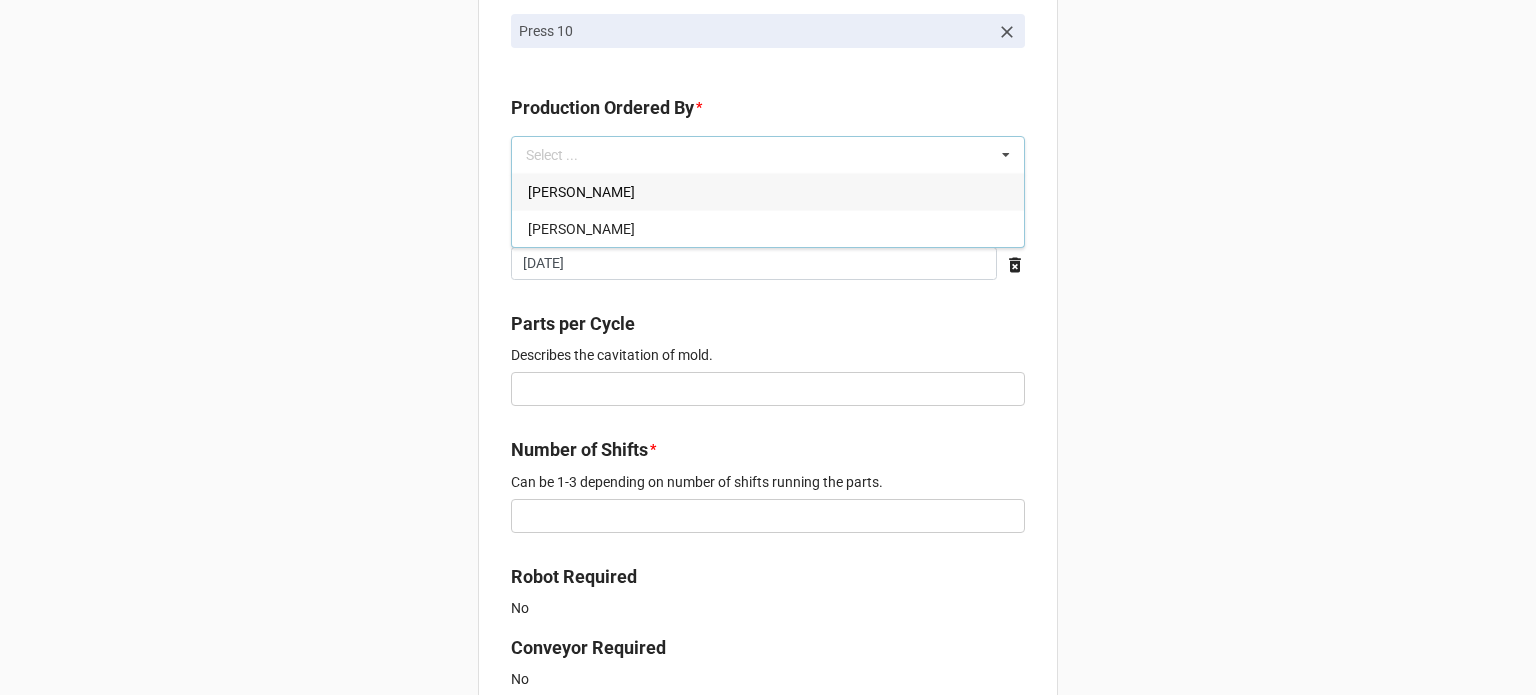 drag, startPoint x: 592, startPoint y: 167, endPoint x: 593, endPoint y: 185, distance: 18.027756 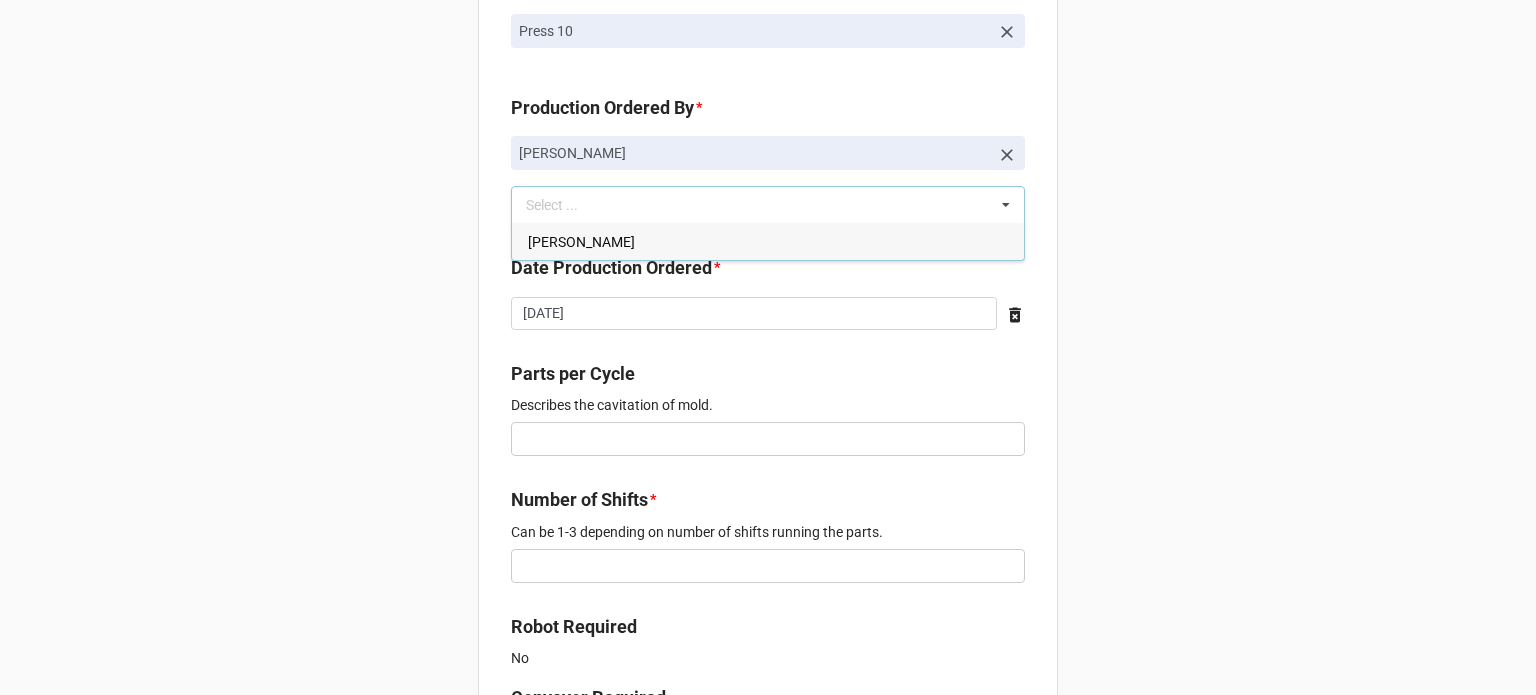 click on "New Order for Fabrication Link the Fabrication Purchase below * Y7EH-F1TN Casco Bay Molding Packaging, PO: Mold Test Ordered Part C0M1-F5YT Wildthunder Gripper Natural 30A Number of Parts 50 Workstation * Press 10 Production Ordered By * [PERSON_NAME] Select ... [PERSON_NAME] Date Production Ordered * [DATE] ‹ [DATE] › Su Mo Tu We Th Fr Sa 29 30 1 2 3 4 5 6 7 8 9 10 11 12 13 14 15 16 17 18 19 20 21 22 23 24 25 26 27 28 29 30 31 1 2 3 4 5 6 7 8 9 Parts per Cycle Describes the cavitation of mold.
Number of Shifts * Can be 1-3 depending on number of shifts running the parts.
Robot Required No Conveyor Required No Fixtures Required No Zone Temp Controller Internal Mold Temp Controller N/A Start Date * [DATE] ‹ [DATE] › Su Mo Tu We Th Fr Sa 29 30 1 2 3 4 5 6 7 8 9 10 11 12 13 14 15 16 17 18 19 20 21 22 23 24 25 26 27 28 29 30 31 1 2 3 4 5 6 7 8 9 End Date * [DATE] ‹ [DATE] › Su Mo Tu We Th Fr Sa 29 30 1 2 3 4 5 6 7 8 9 10 11 12 13 14 15 16 17 18 19 20 21 22 23 24 25" at bounding box center [768, 676] 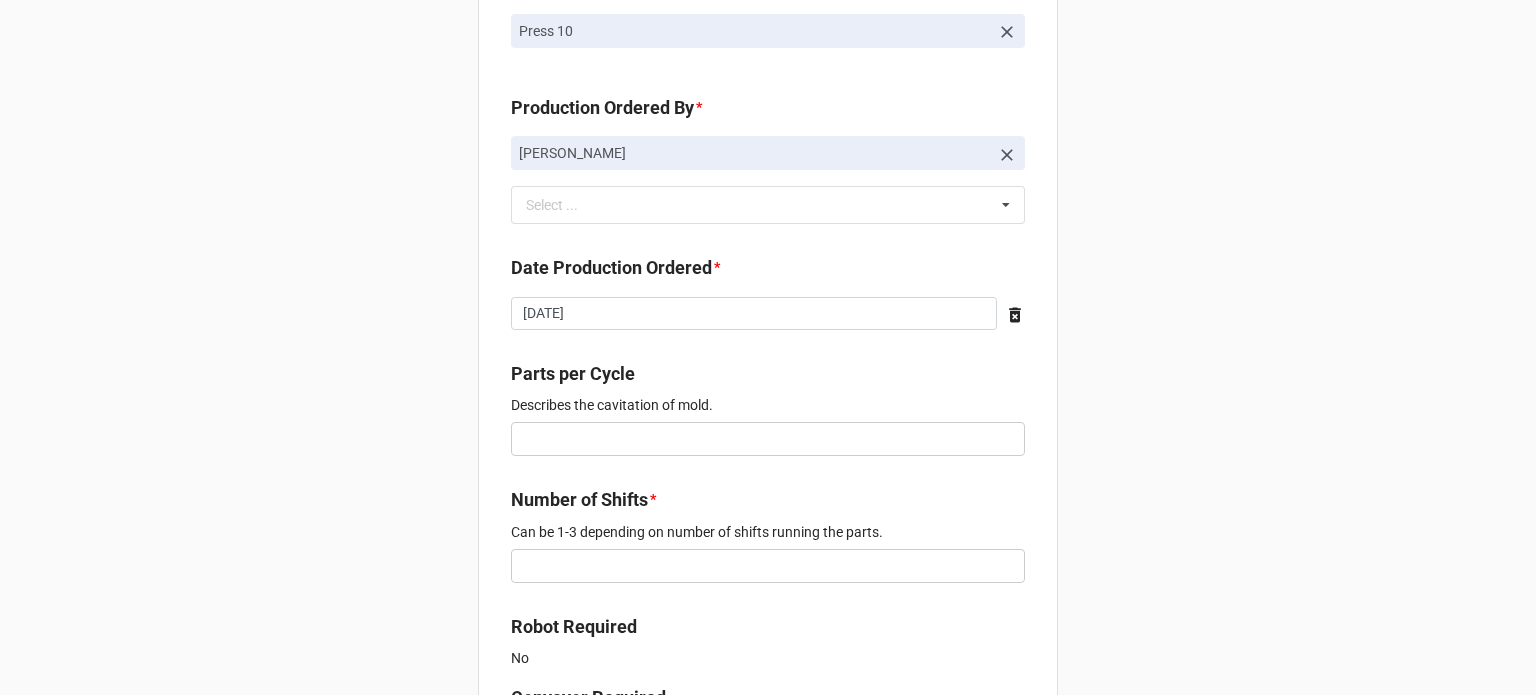 scroll, scrollTop: 700, scrollLeft: 0, axis: vertical 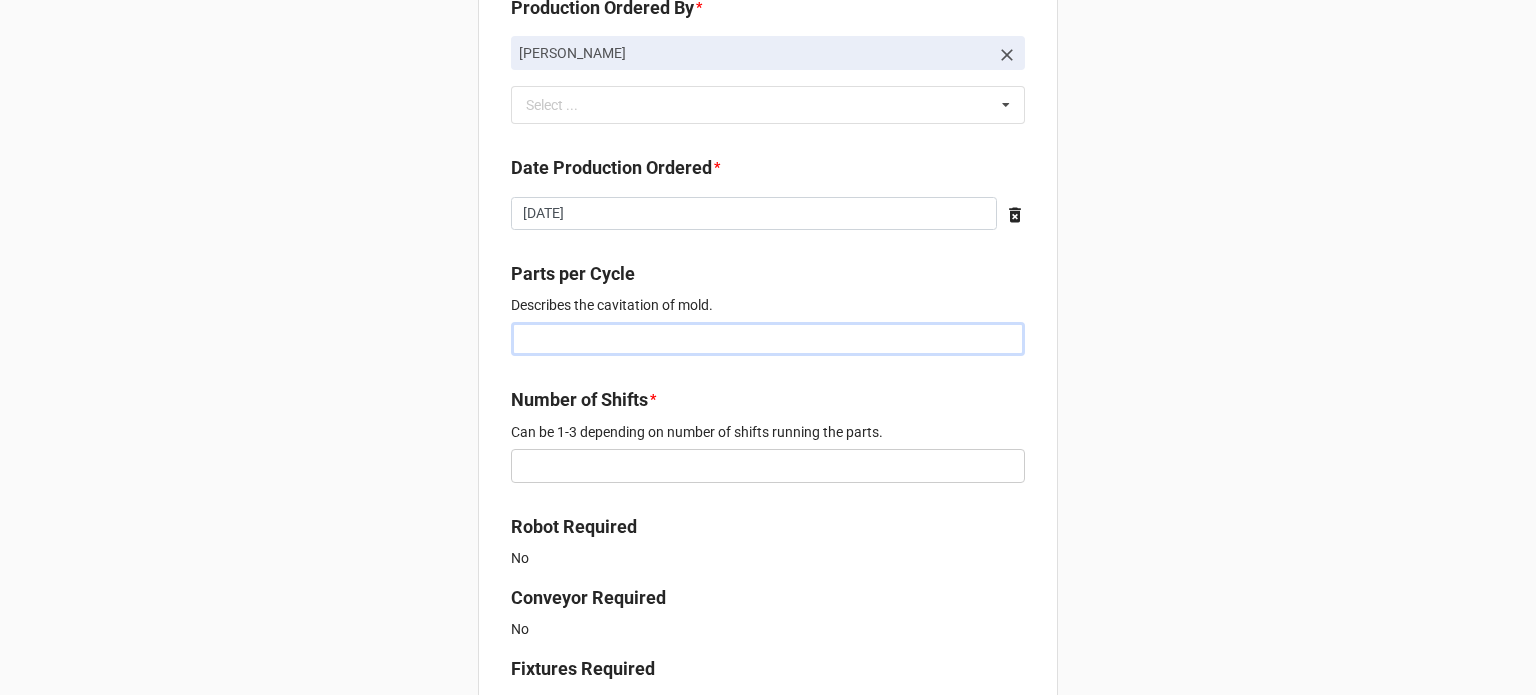 click at bounding box center [768, 339] 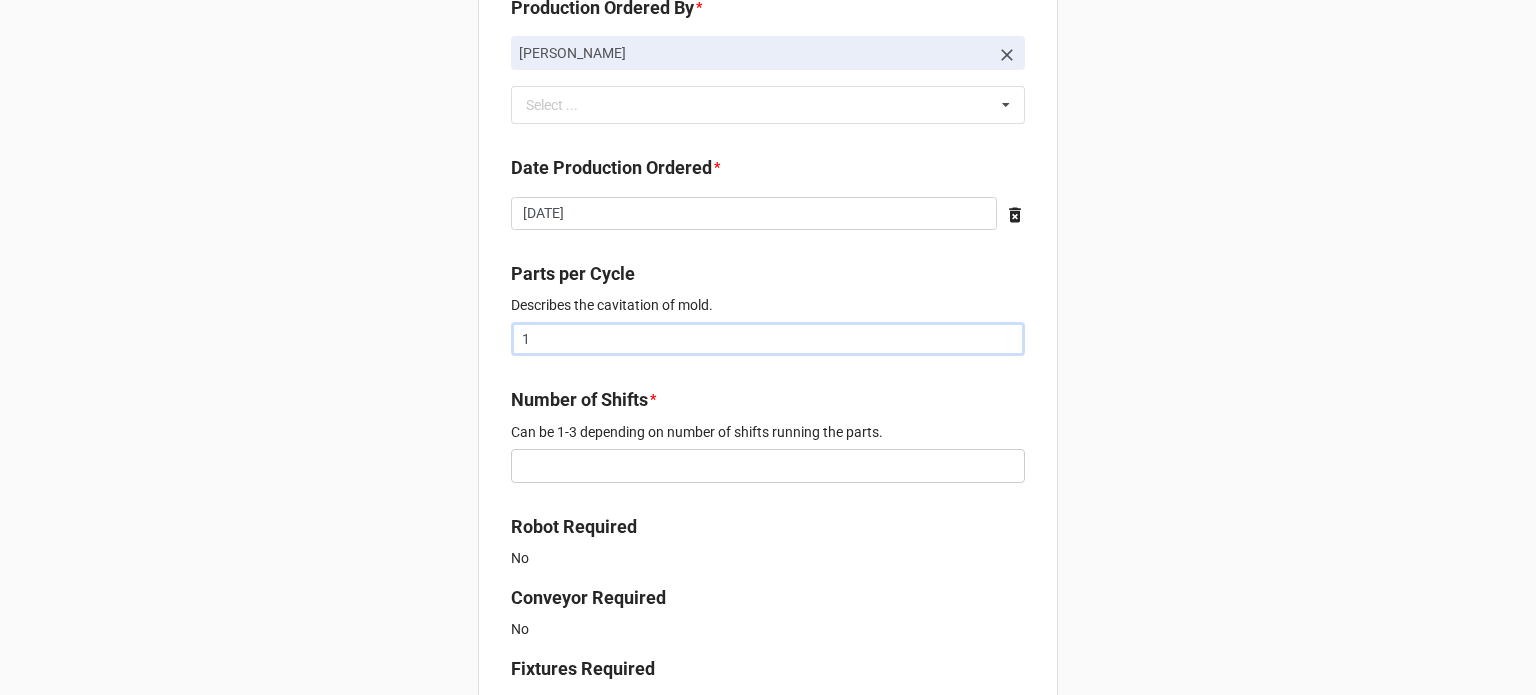 type on "1" 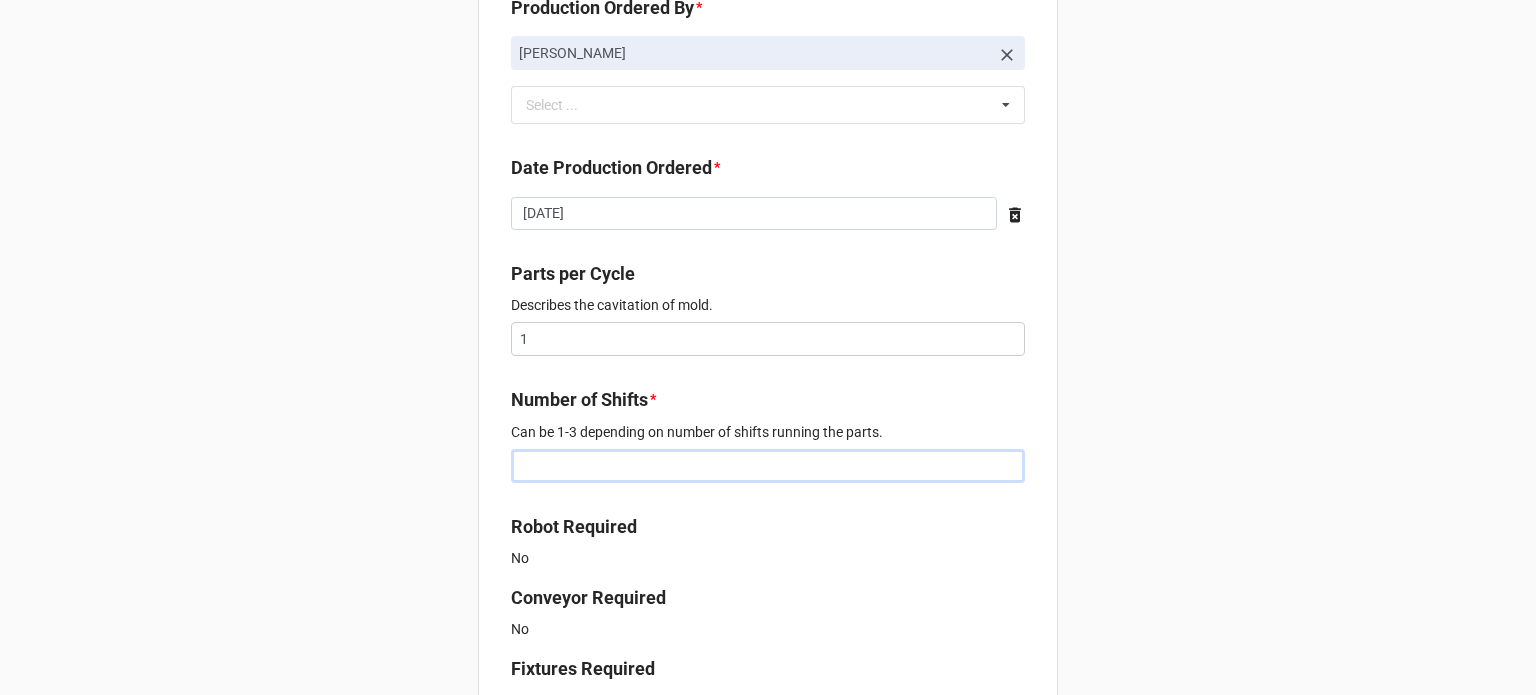 click at bounding box center (768, 466) 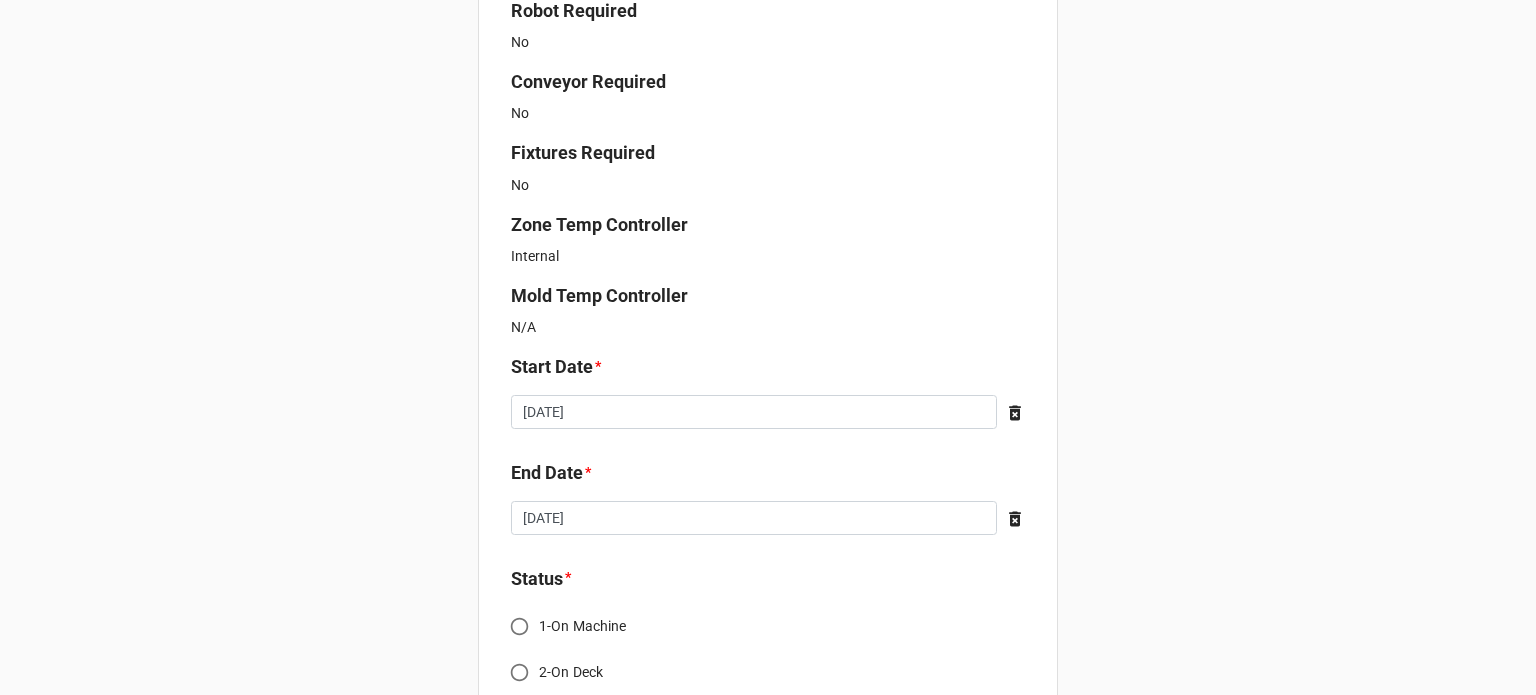 scroll, scrollTop: 1400, scrollLeft: 0, axis: vertical 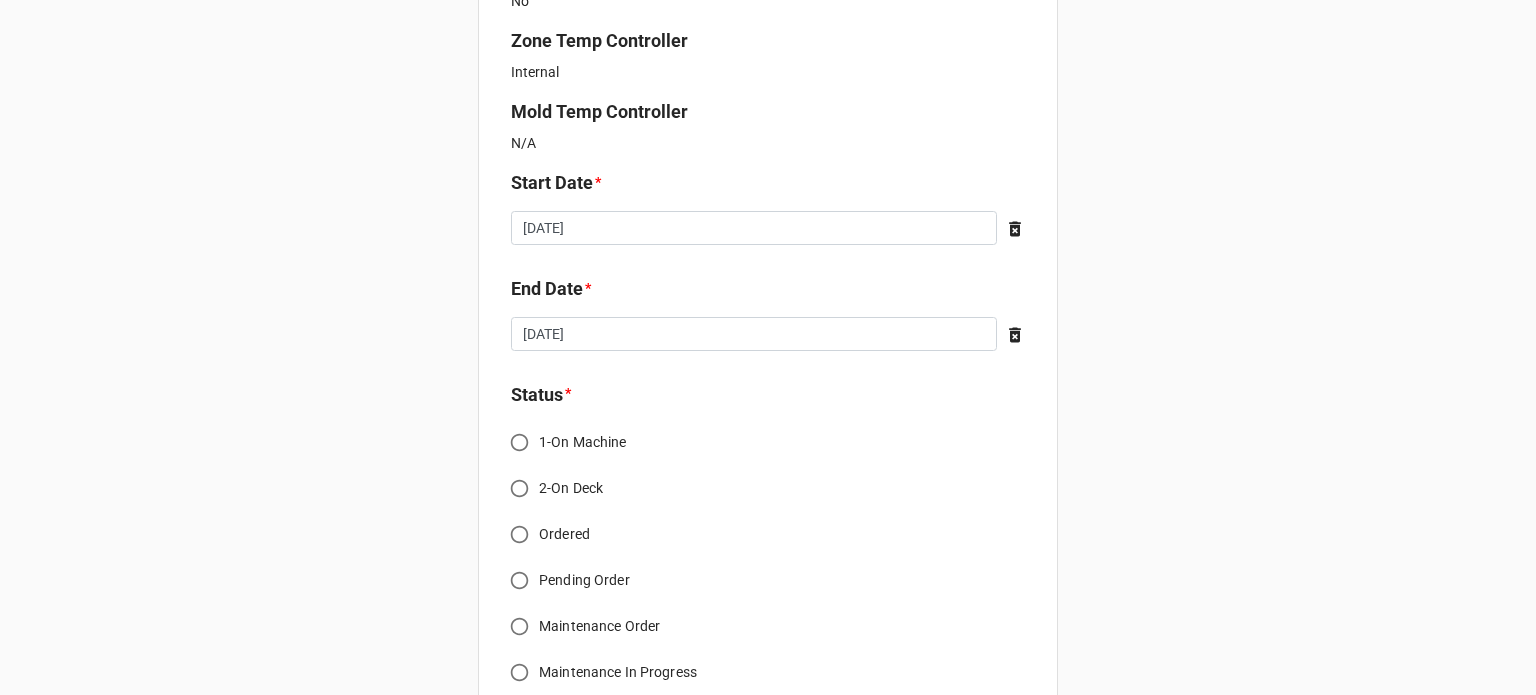 type on "1" 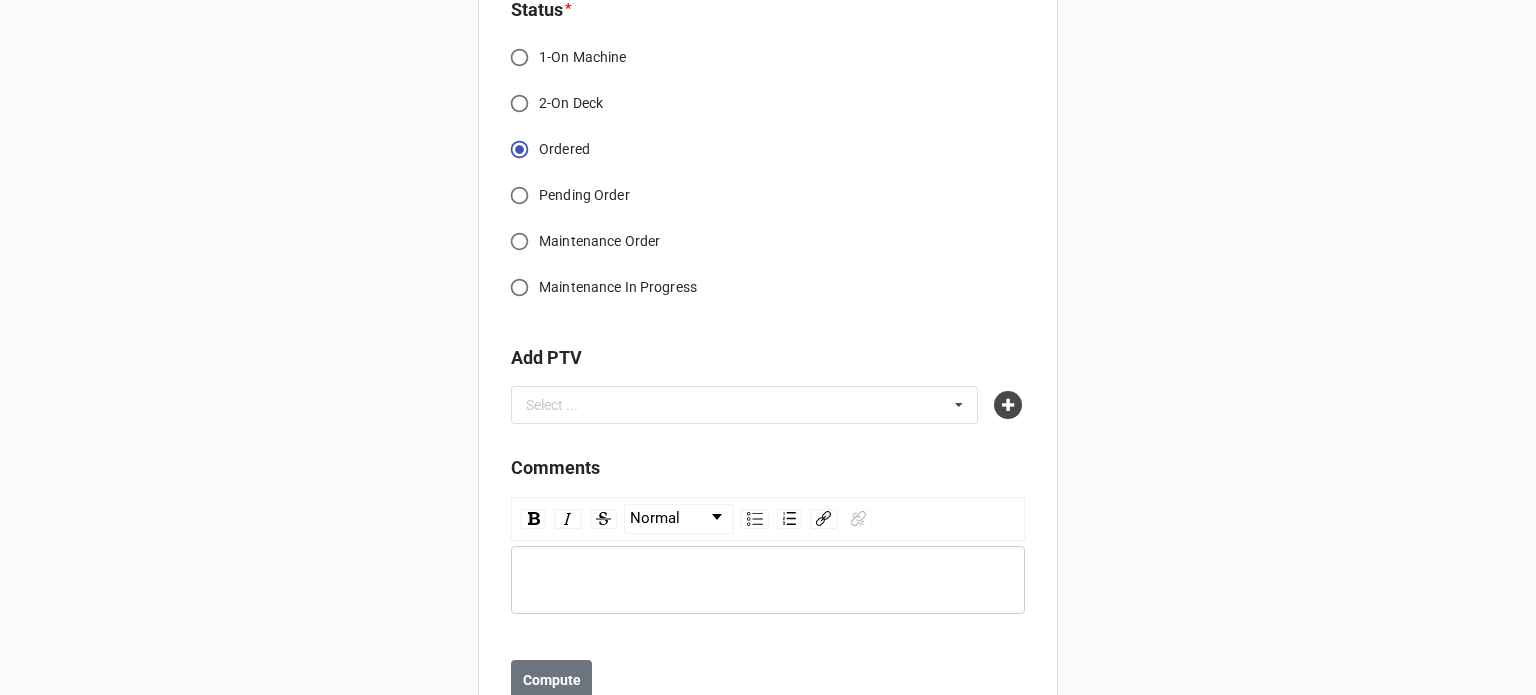 scroll, scrollTop: 1800, scrollLeft: 0, axis: vertical 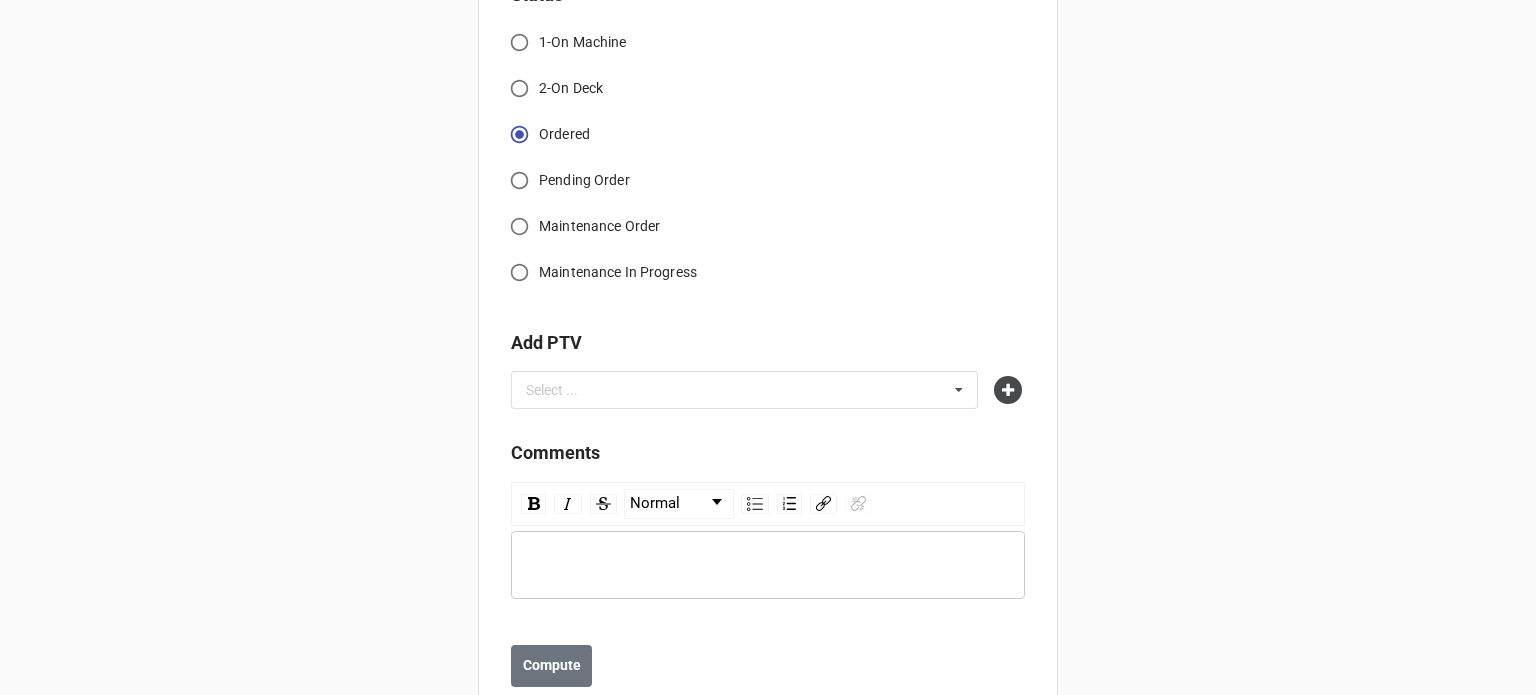 click on "1-On Machine" at bounding box center [519, 42] 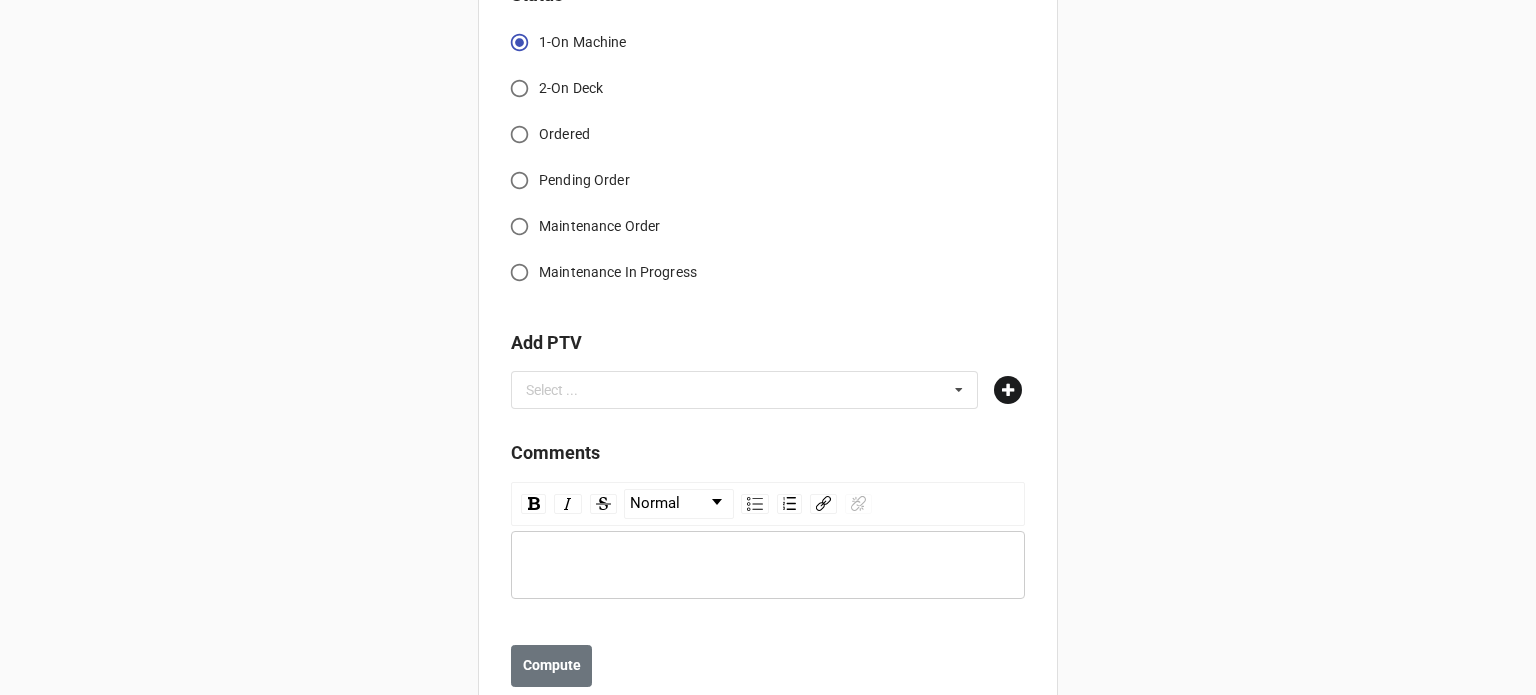 click at bounding box center (1008, 390) 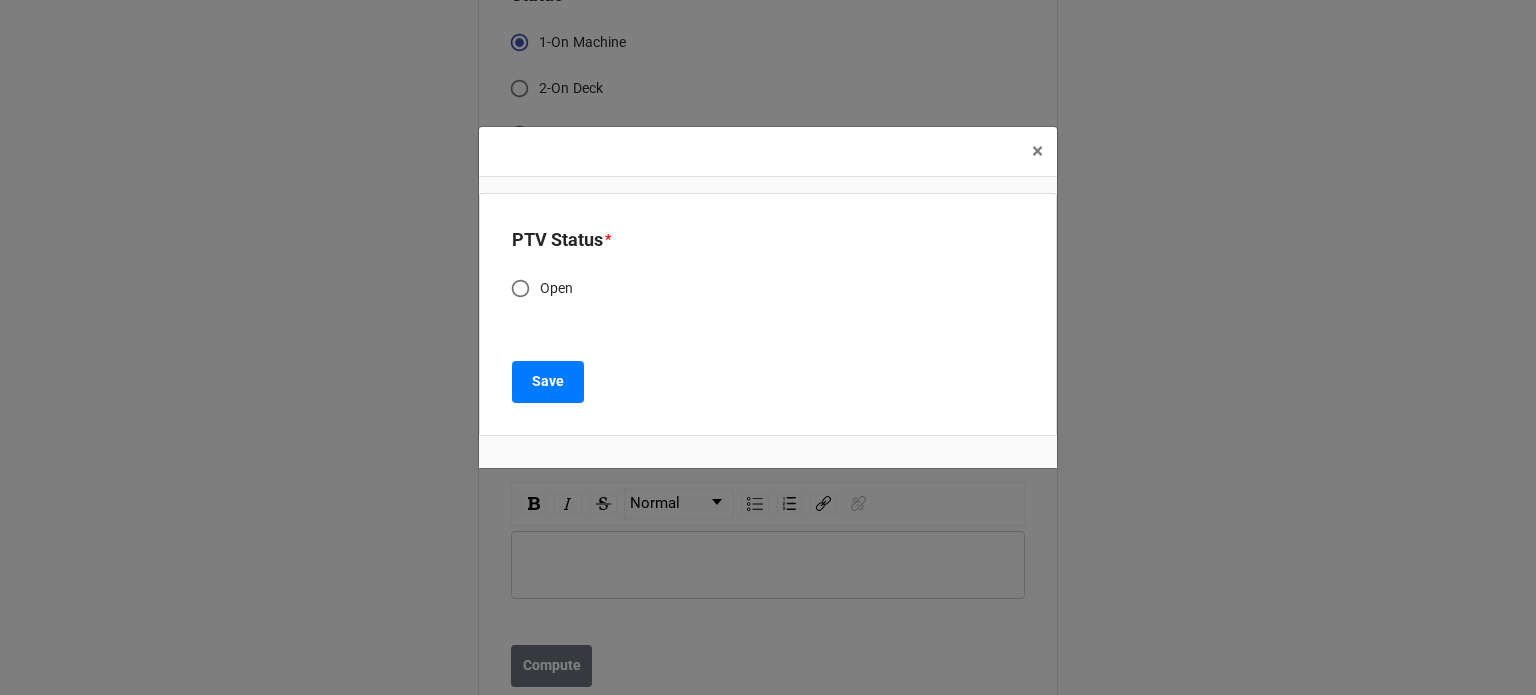 click on "Open" at bounding box center [520, 288] 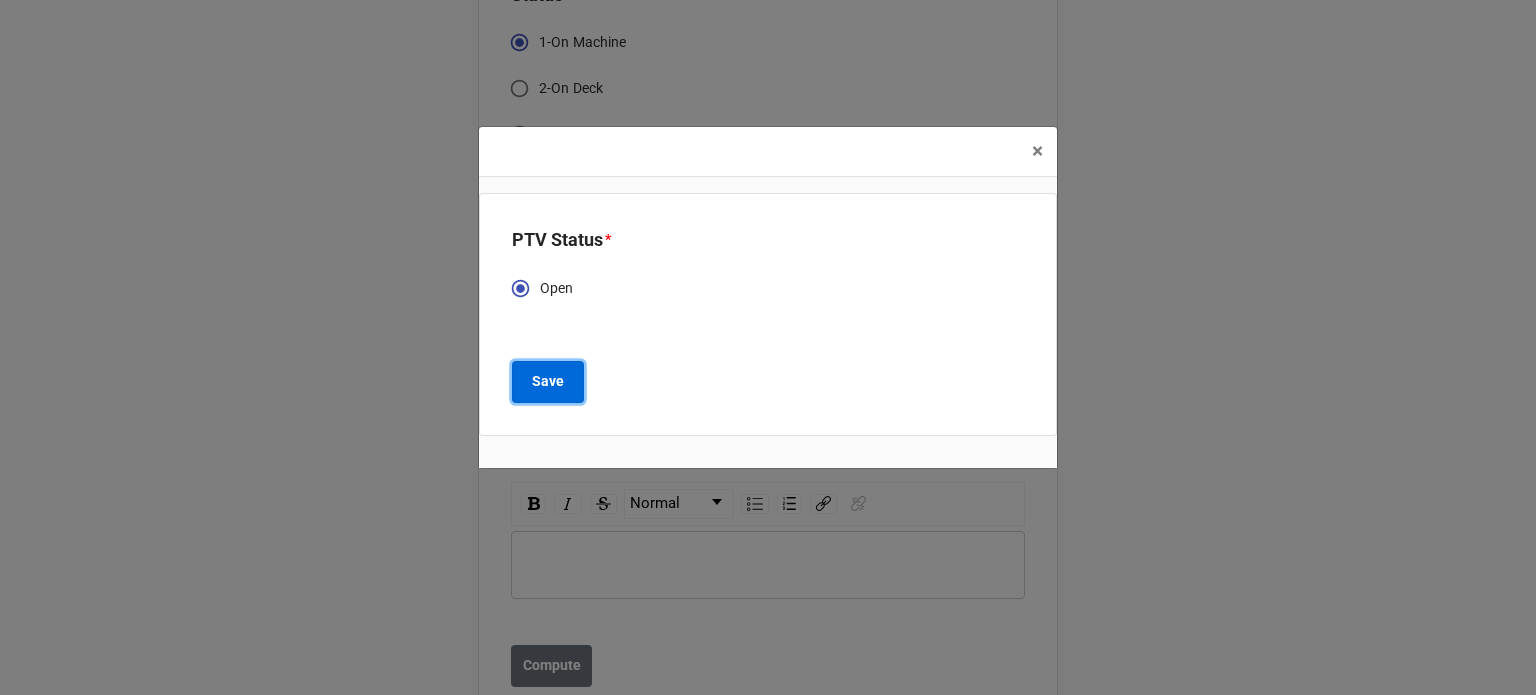 click on "Save" at bounding box center [548, 381] 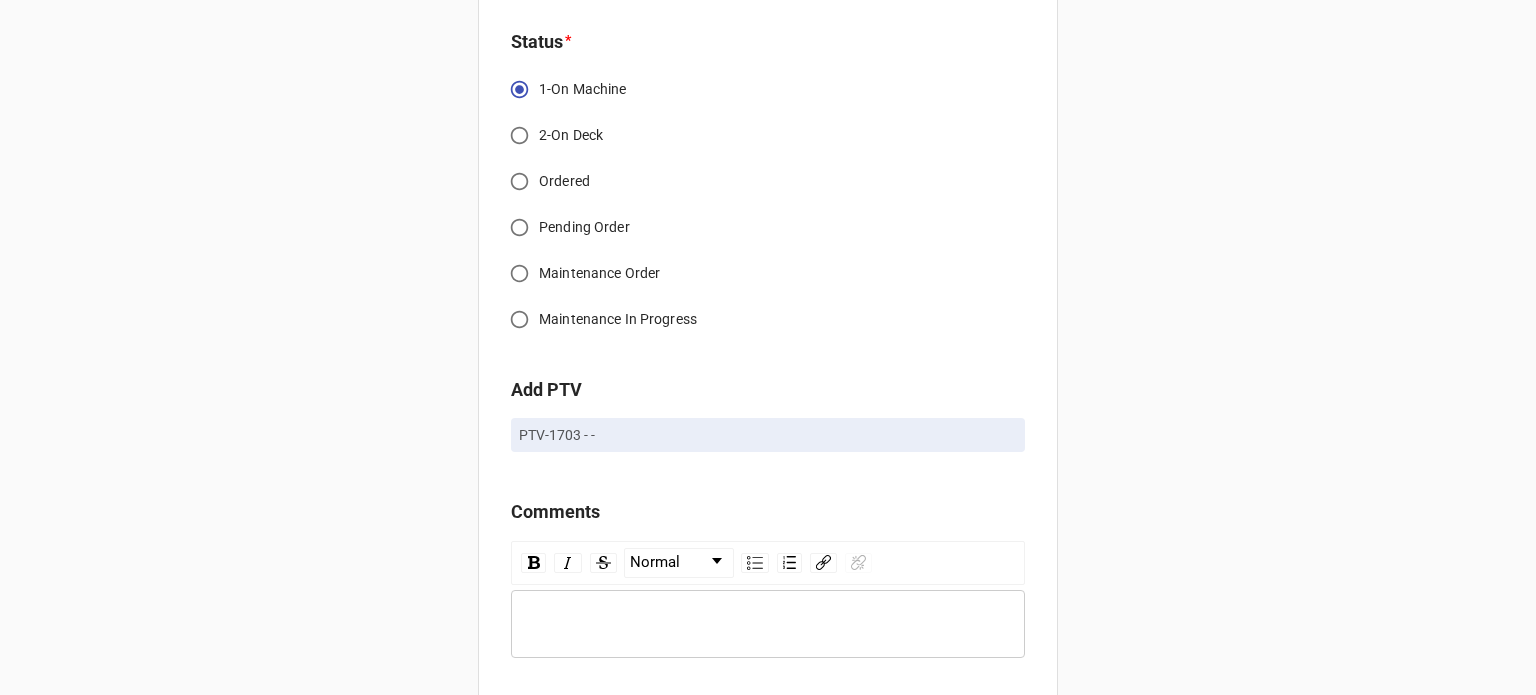 scroll, scrollTop: 1867, scrollLeft: 0, axis: vertical 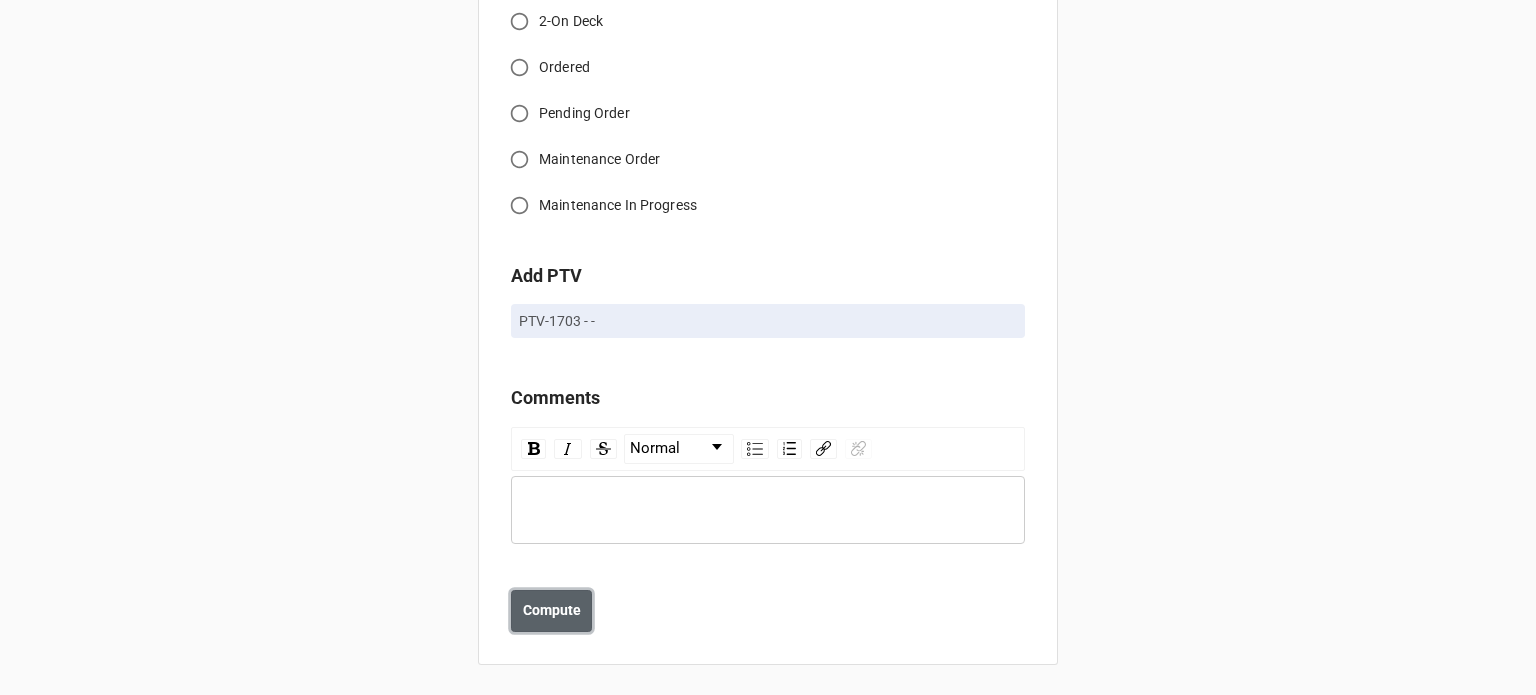 click on "Compute" at bounding box center [551, 611] 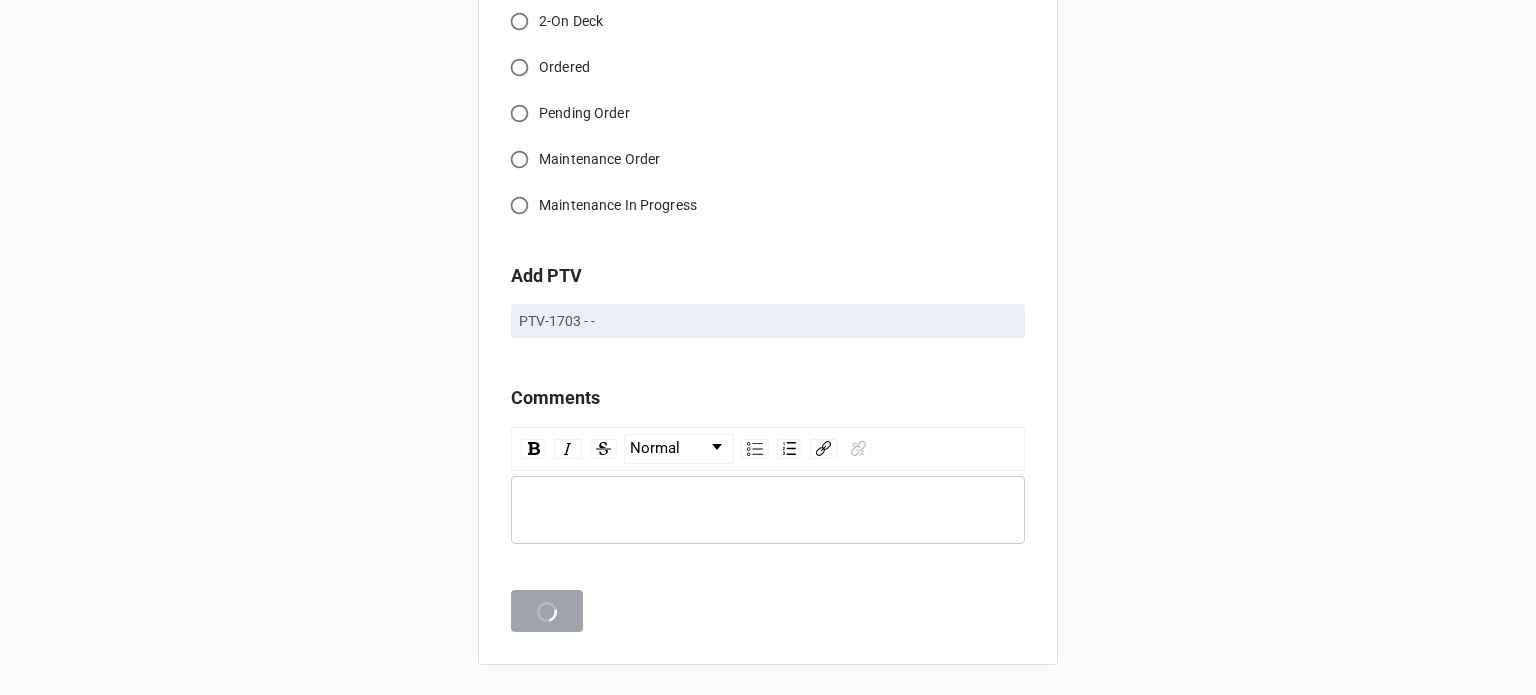 scroll, scrollTop: 1938, scrollLeft: 0, axis: vertical 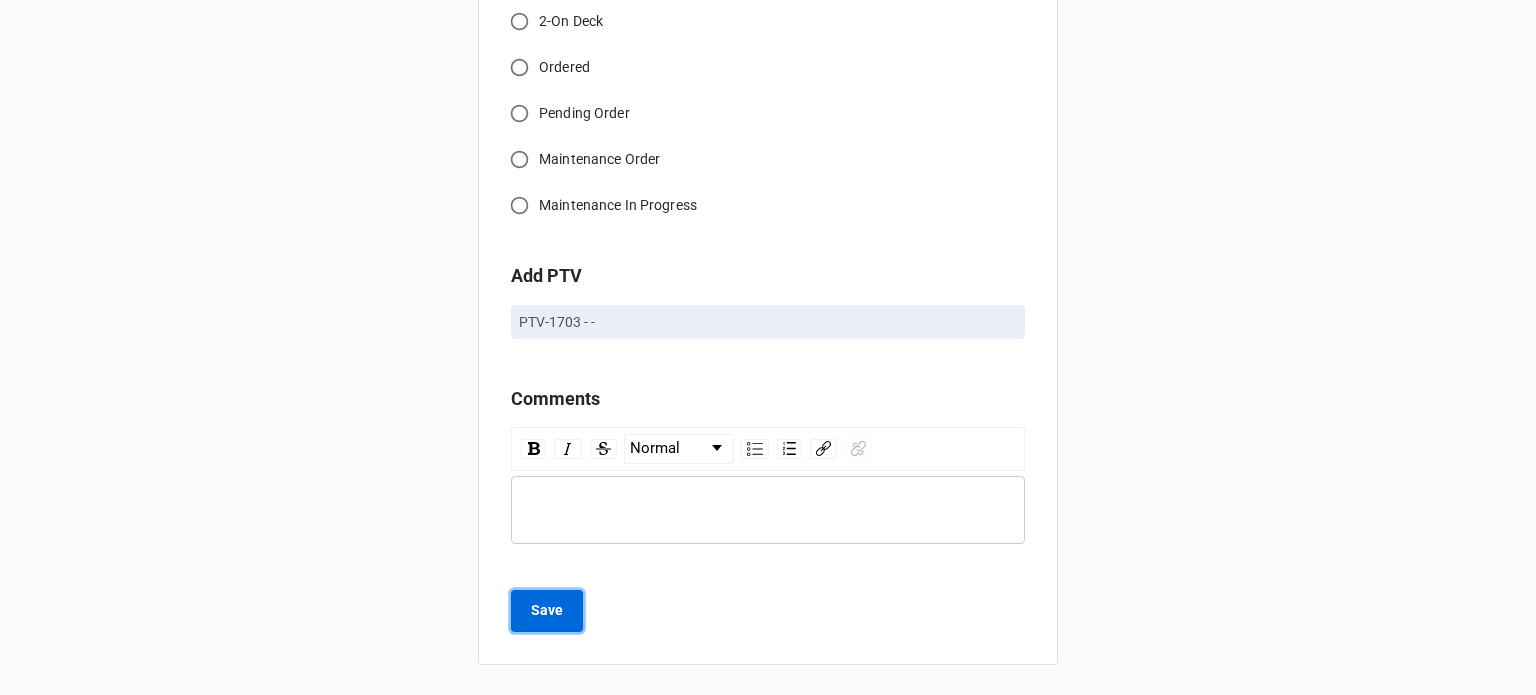 click on "Save" at bounding box center (547, 611) 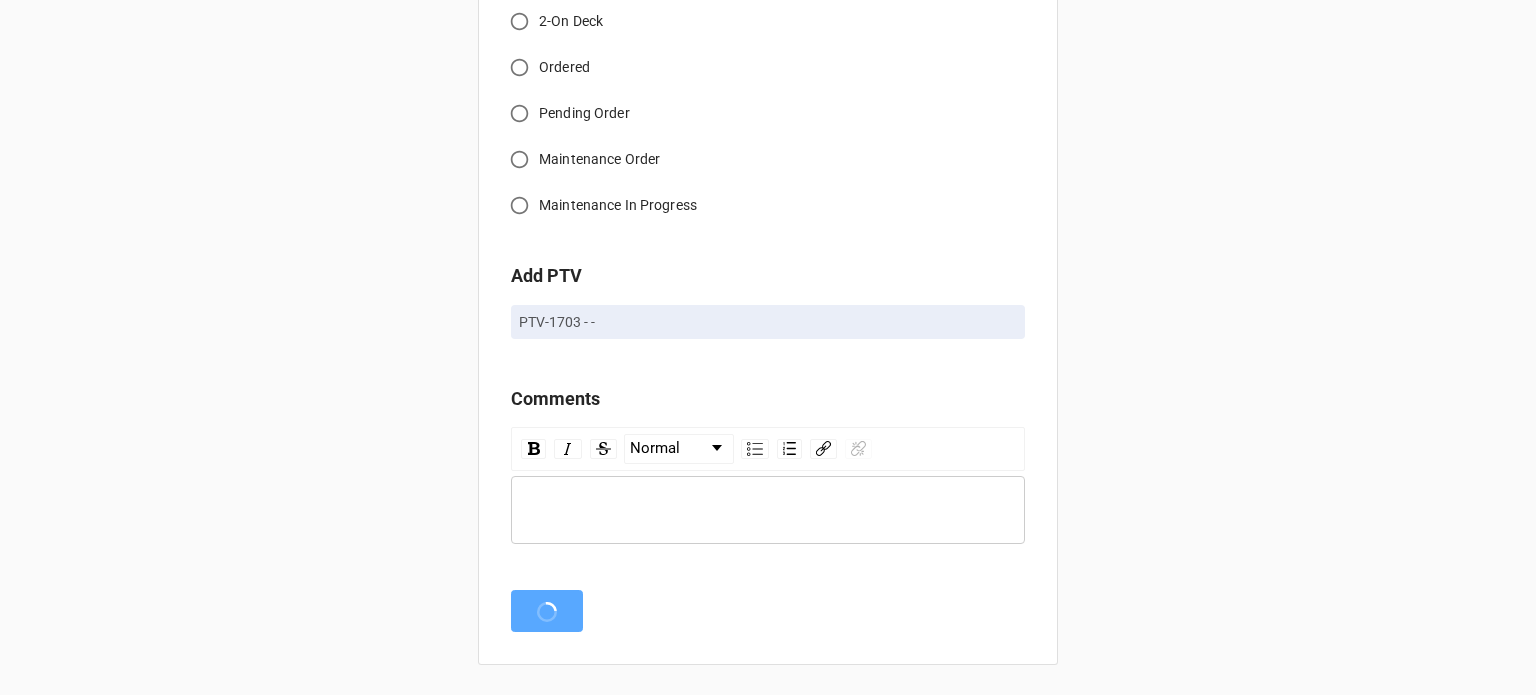 scroll, scrollTop: 0, scrollLeft: 0, axis: both 